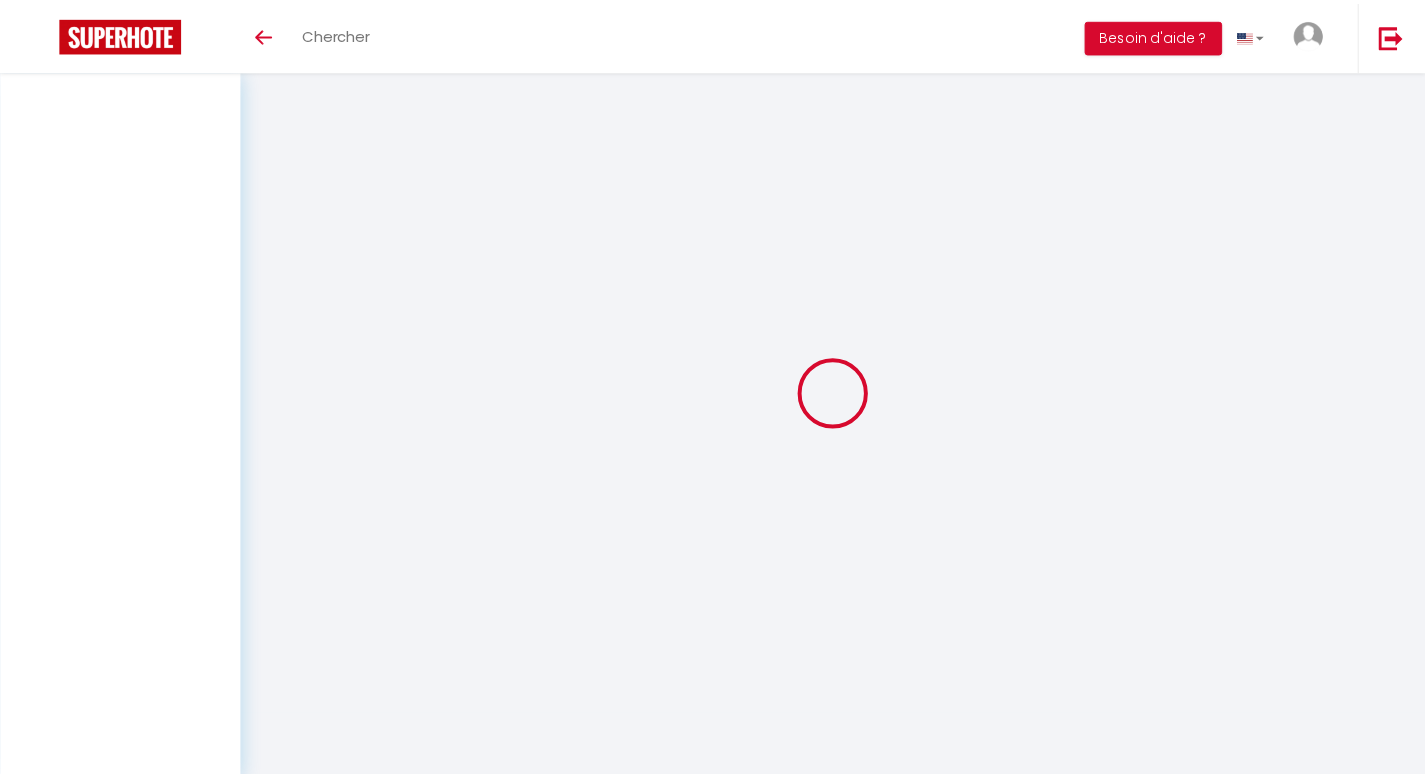 scroll, scrollTop: 0, scrollLeft: 0, axis: both 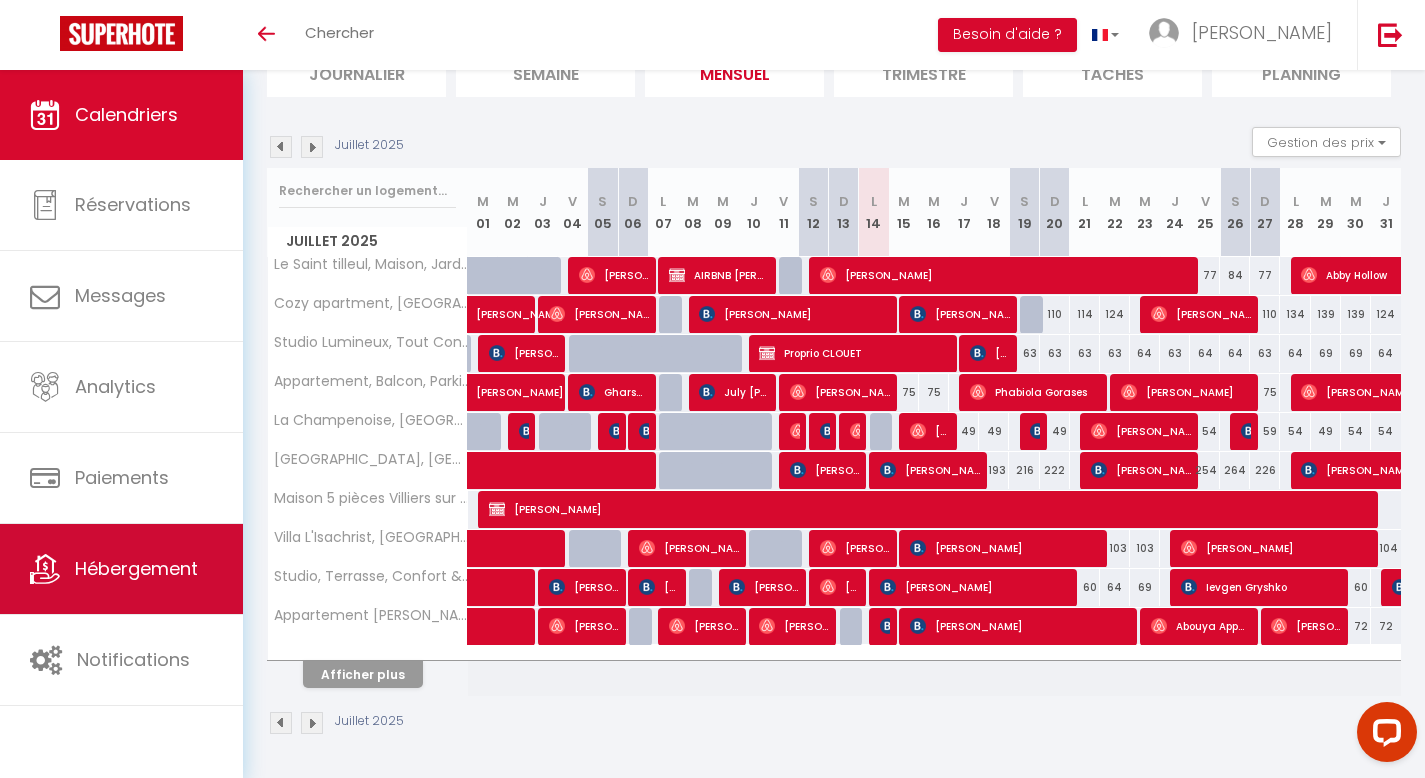 click on "Hébergement" at bounding box center (136, 568) 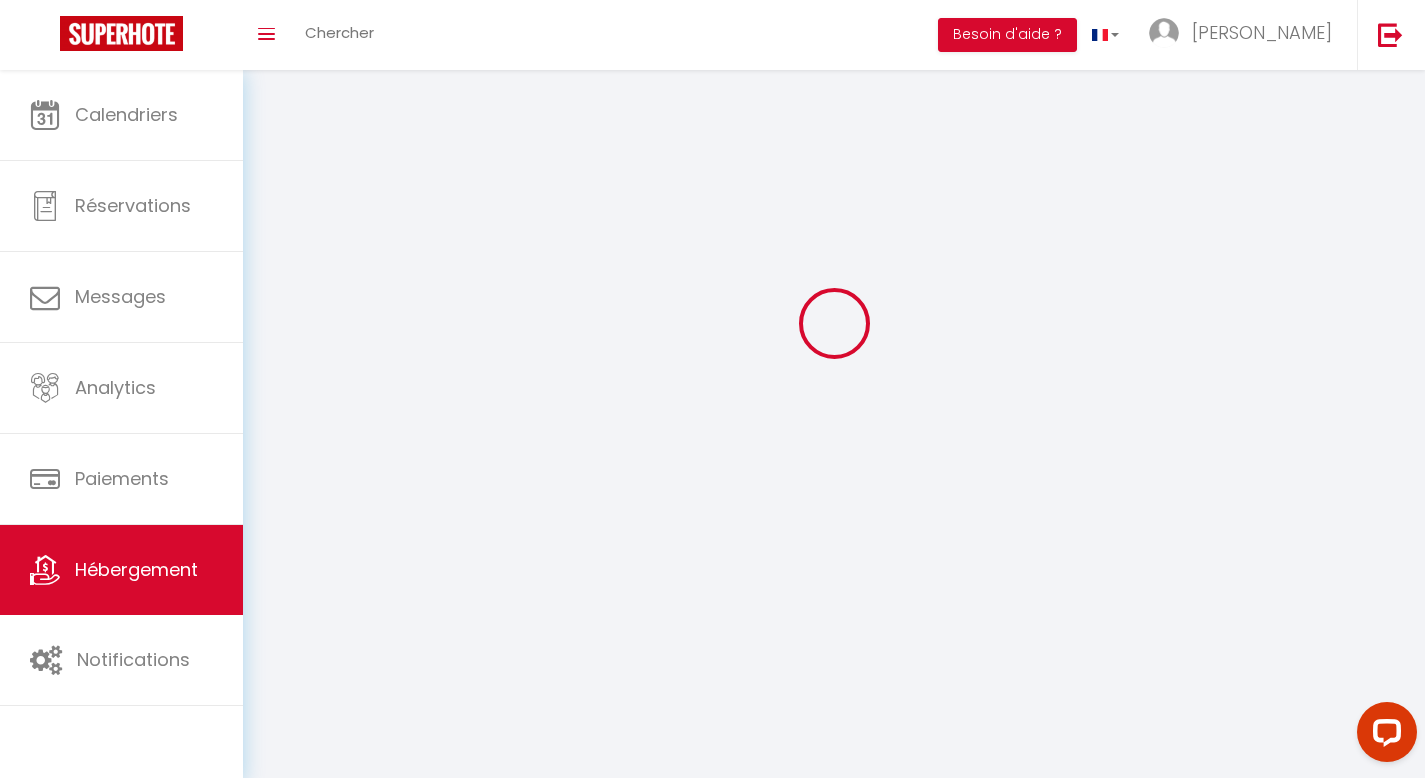scroll, scrollTop: 0, scrollLeft: 0, axis: both 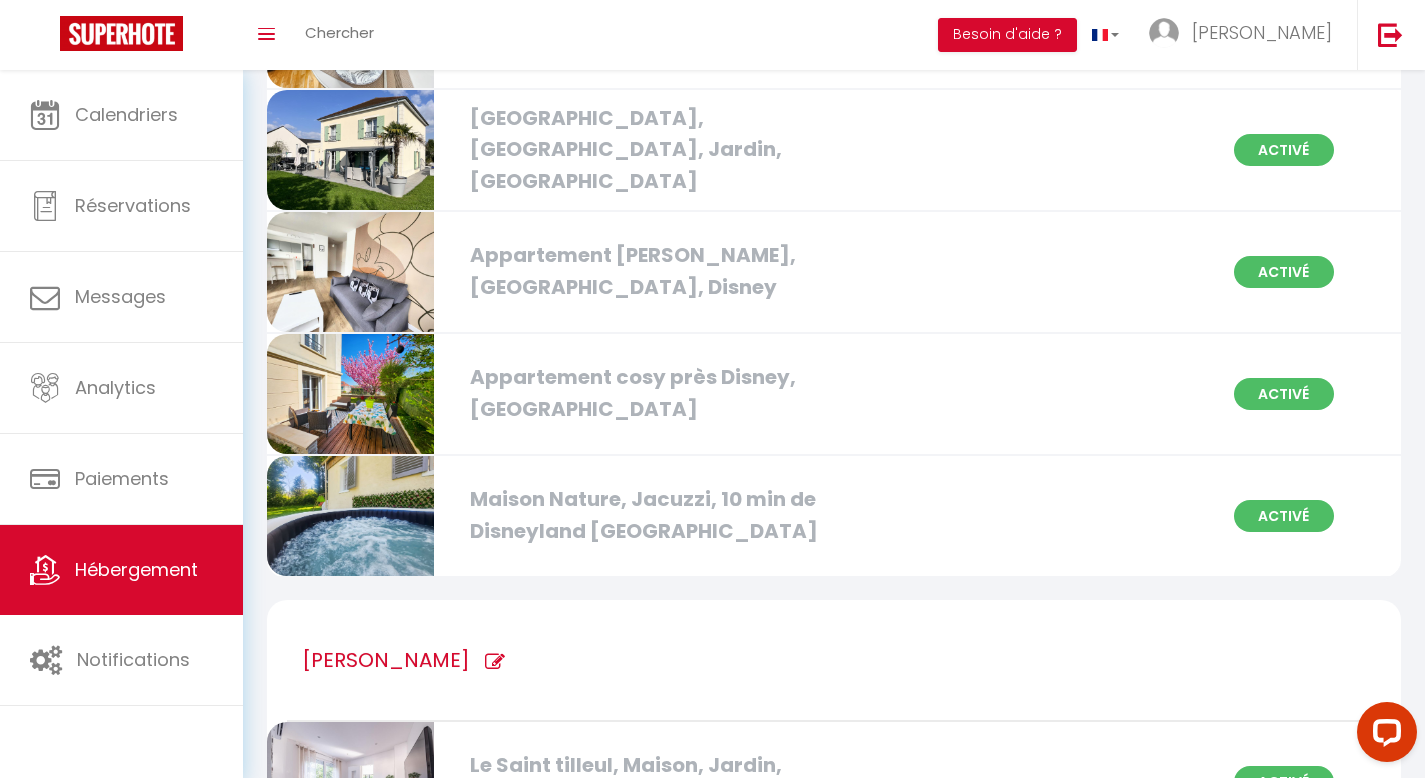 click on "Maison Nature, Jacuzzi, 10 min de Disneyland [GEOGRAPHIC_DATA]" at bounding box center [640, 515] 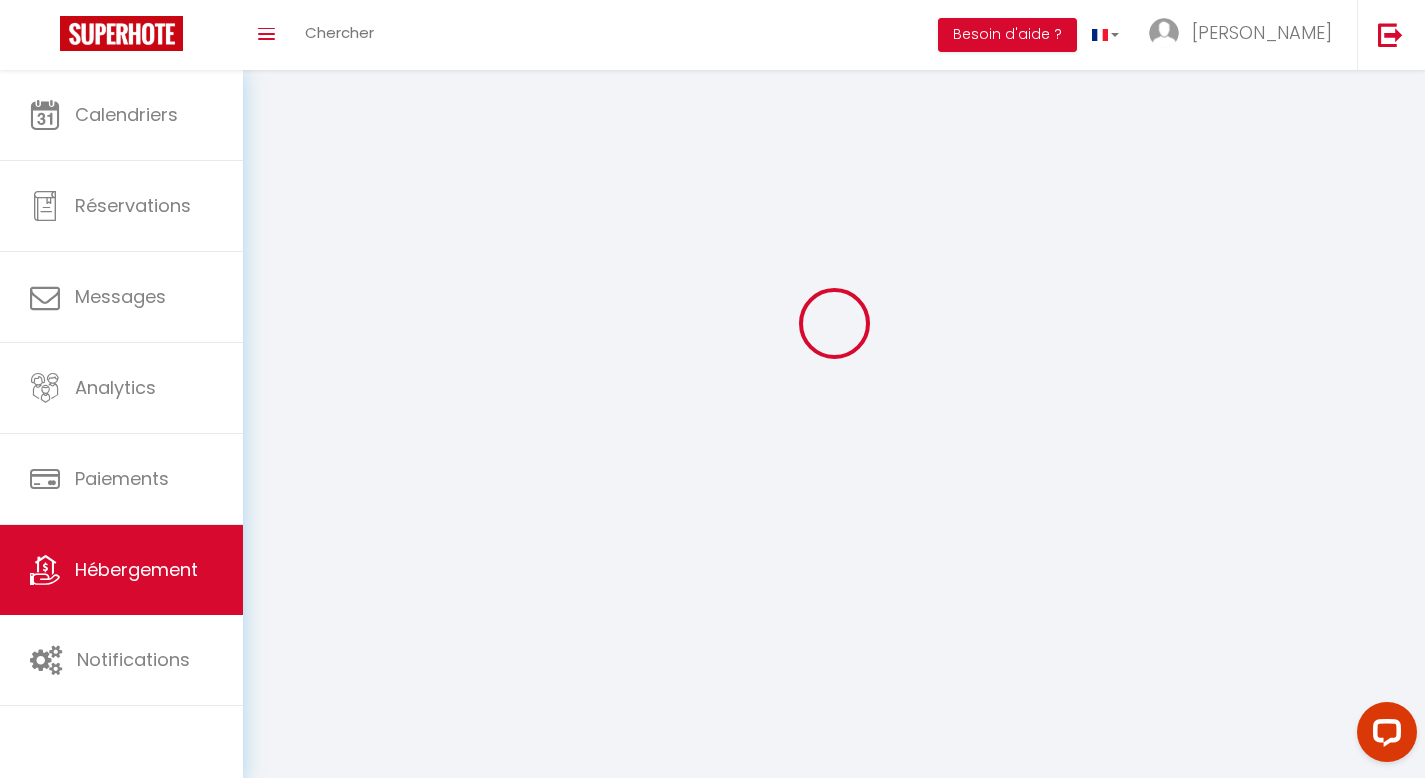 scroll, scrollTop: 0, scrollLeft: 0, axis: both 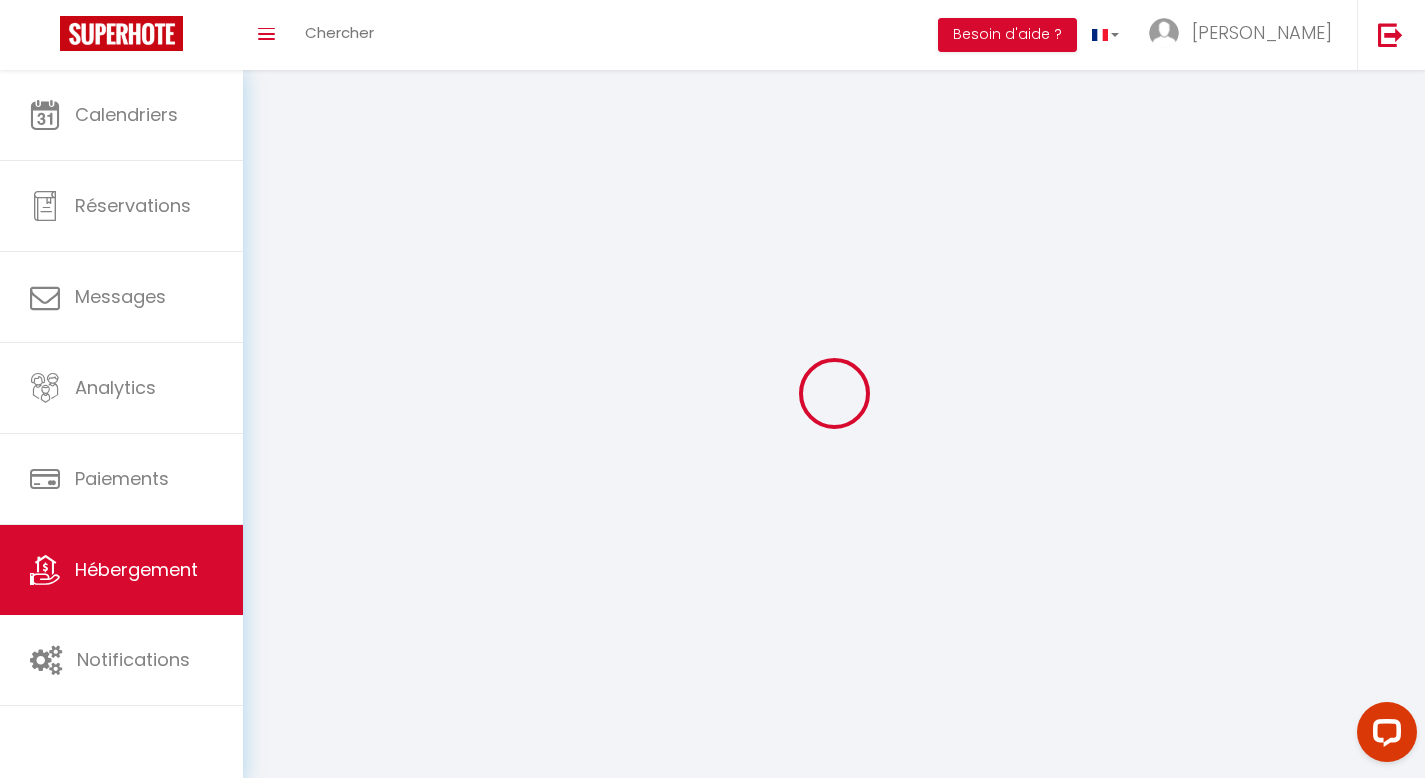 select on "1" 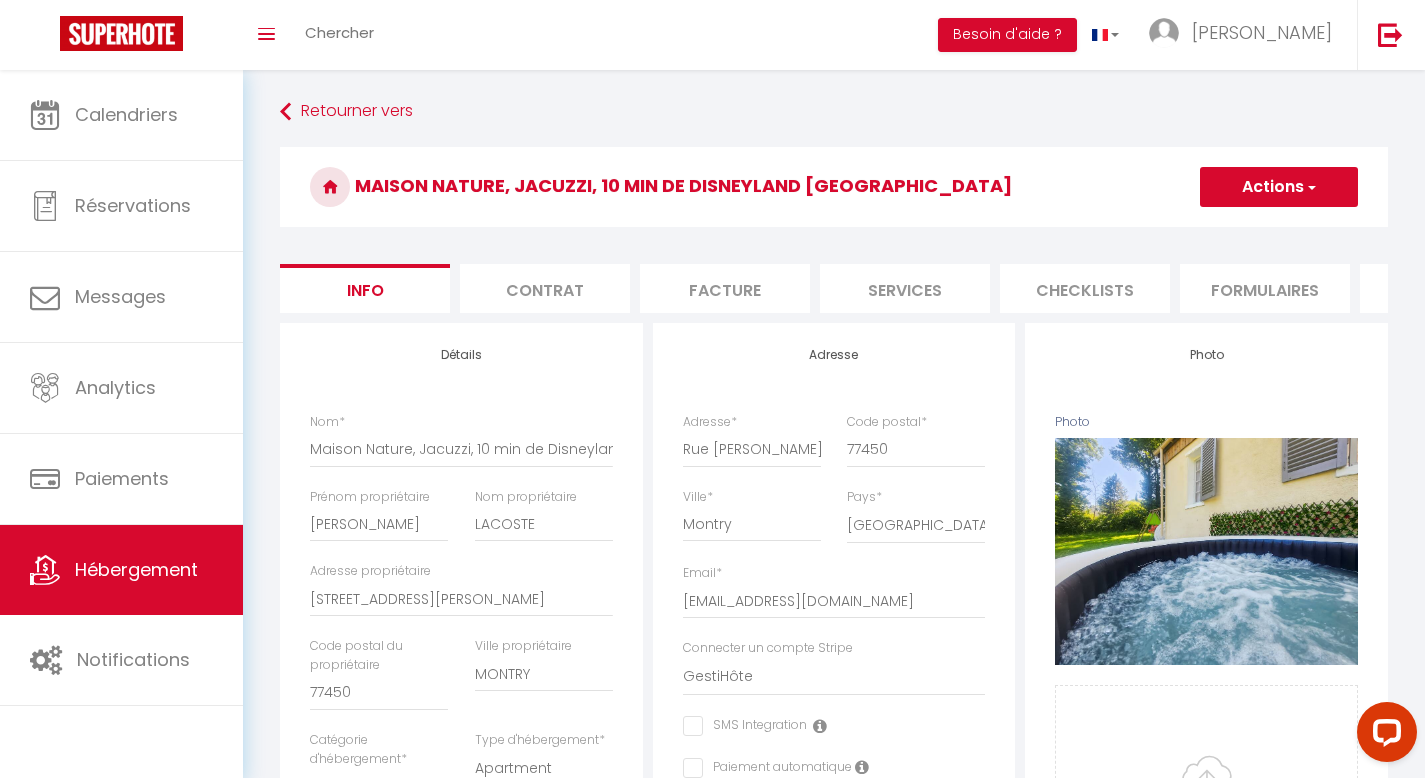 checkbox on "false" 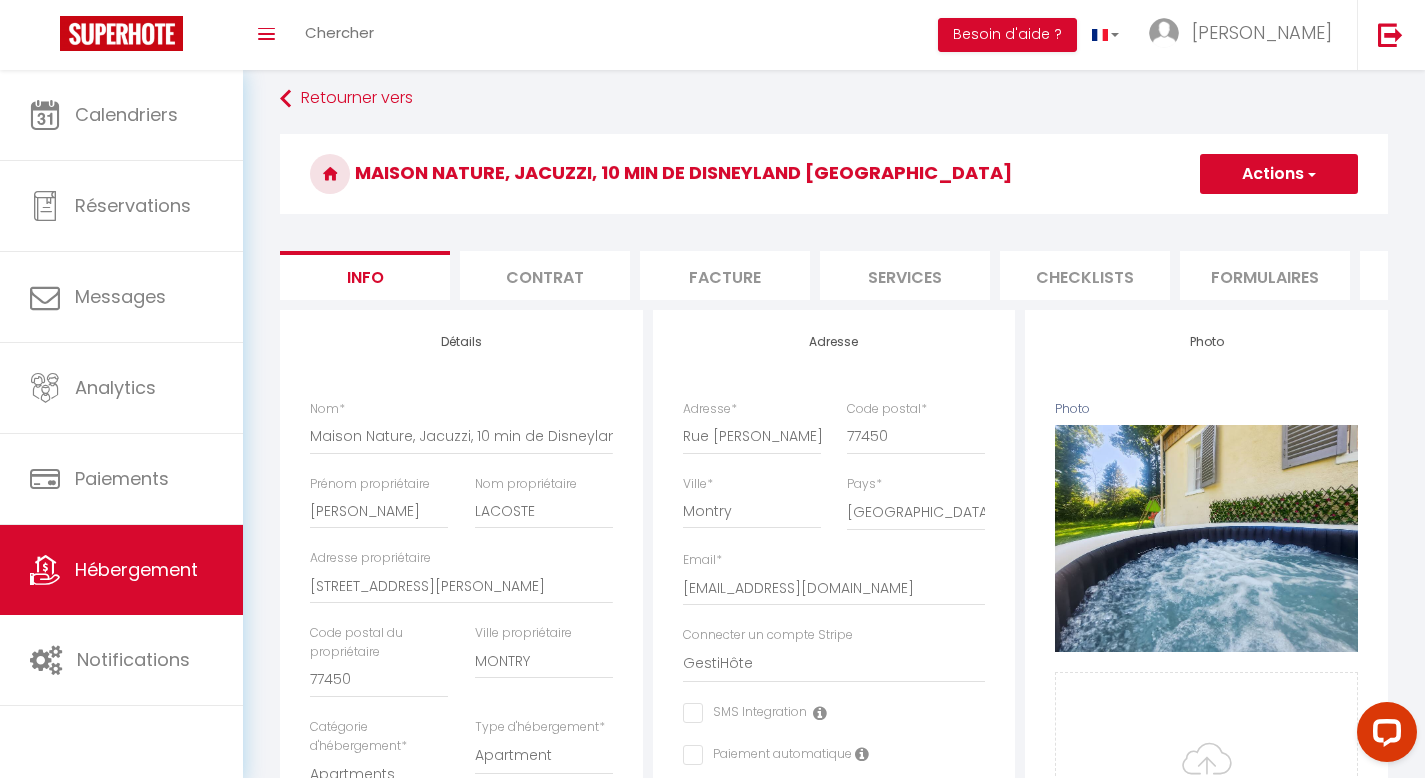 scroll, scrollTop: 0, scrollLeft: 0, axis: both 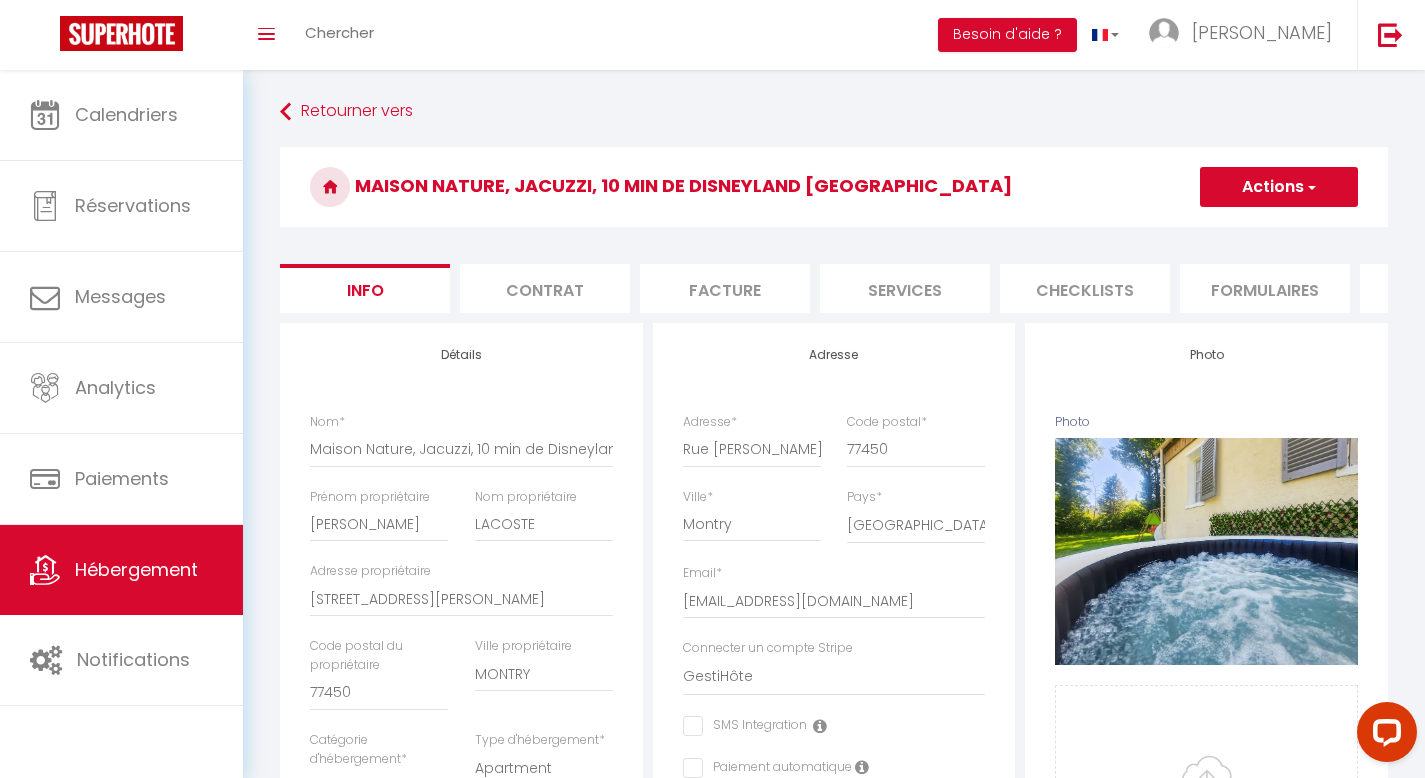 click on "Contrat" at bounding box center [545, 288] 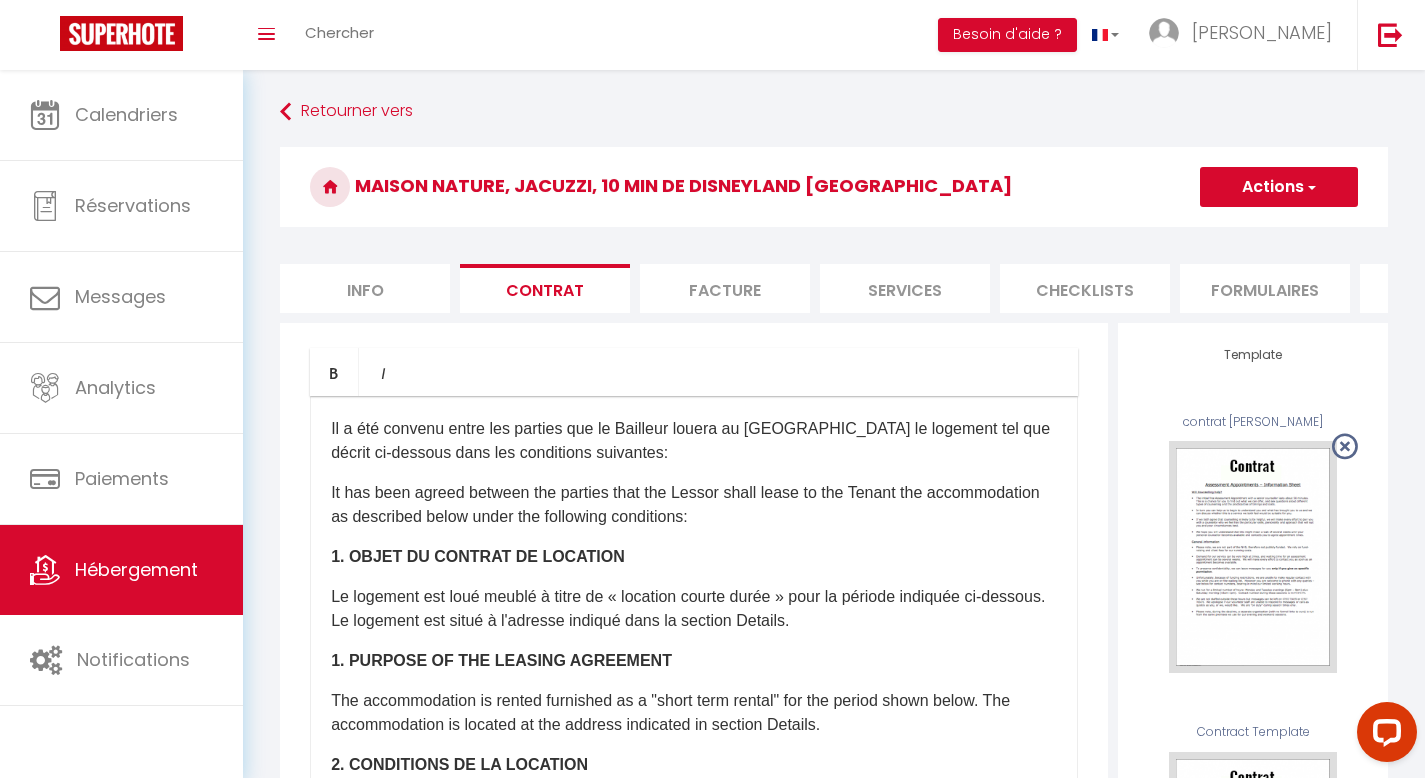 click on "Facture" at bounding box center (725, 288) 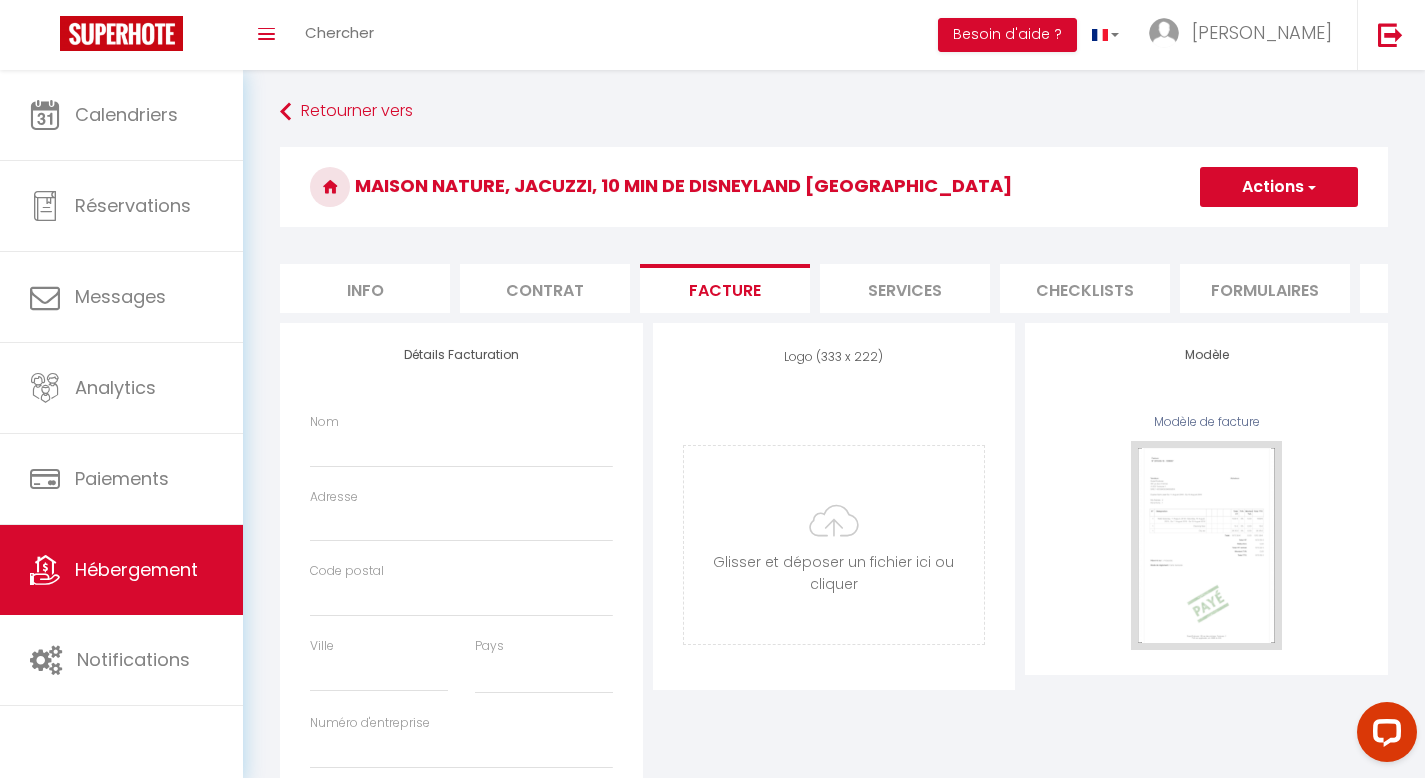 select 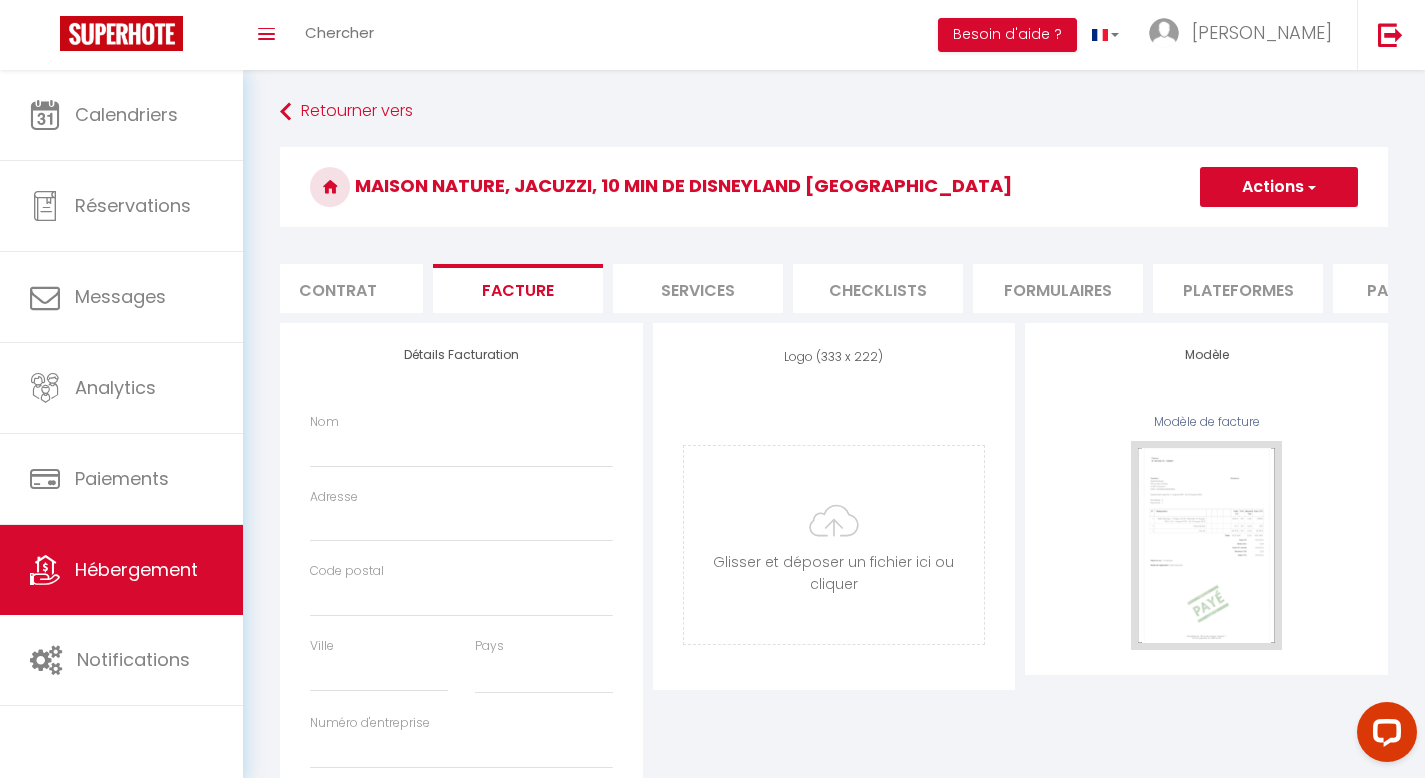 scroll, scrollTop: 0, scrollLeft: 0, axis: both 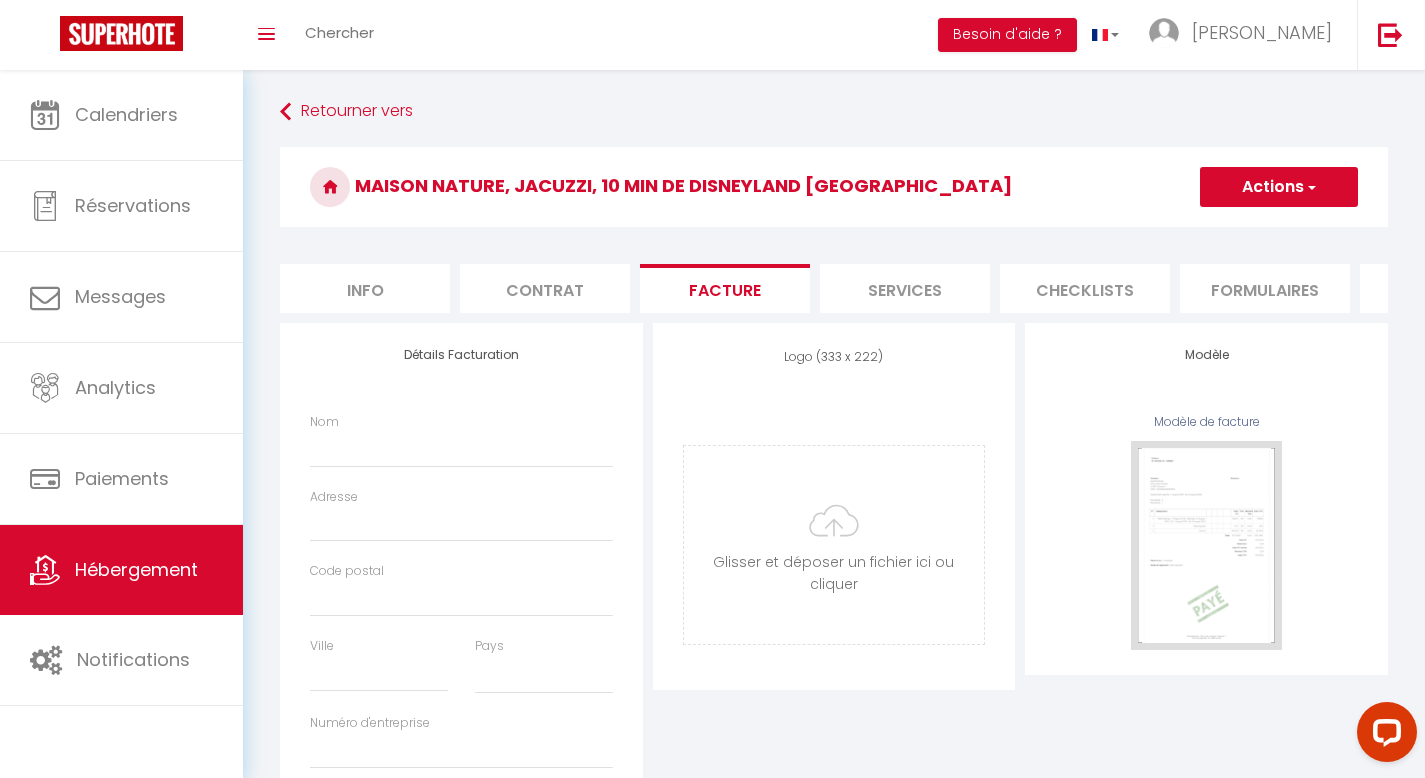 click on "Services" at bounding box center [905, 288] 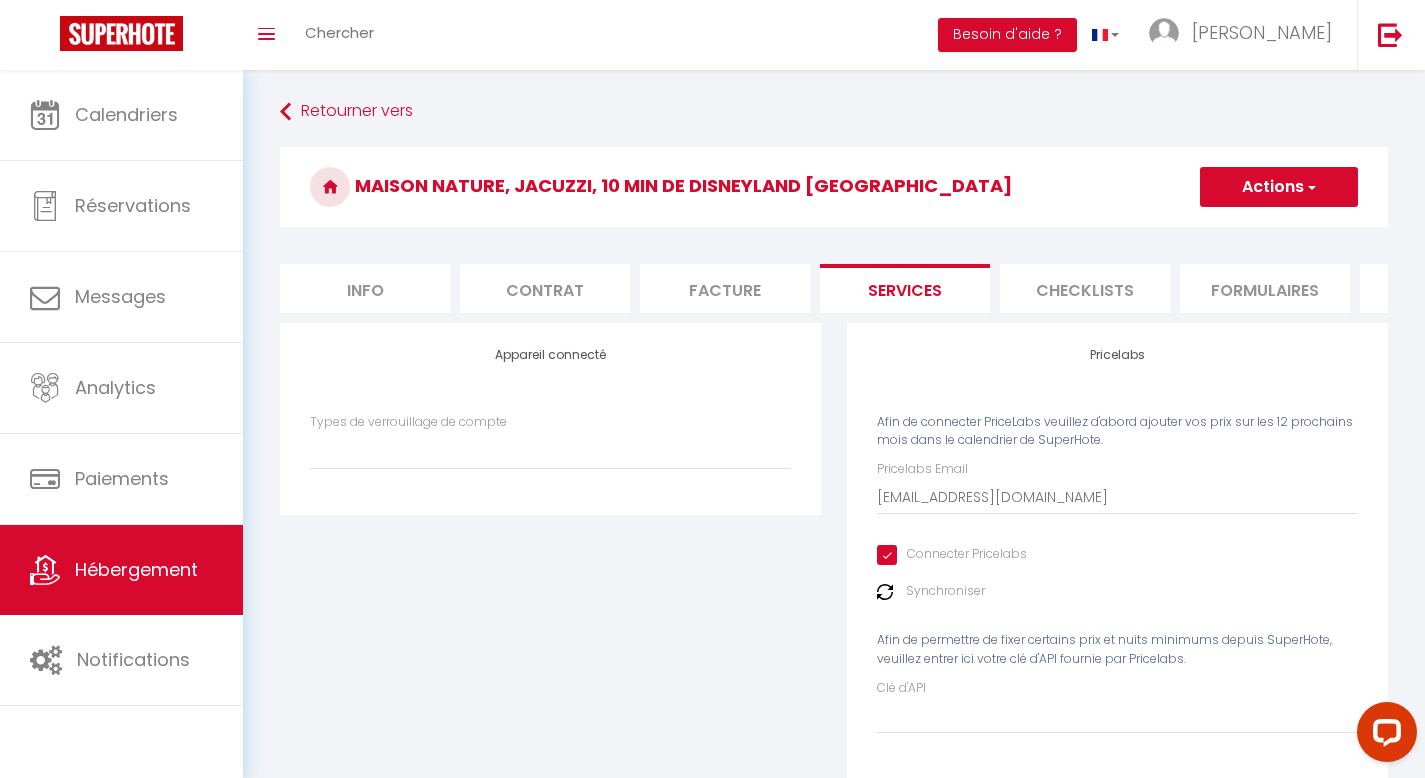 click on "Maison Nature, Jacuzzi, 10 min de Disneyland [GEOGRAPHIC_DATA]" at bounding box center (834, 187) 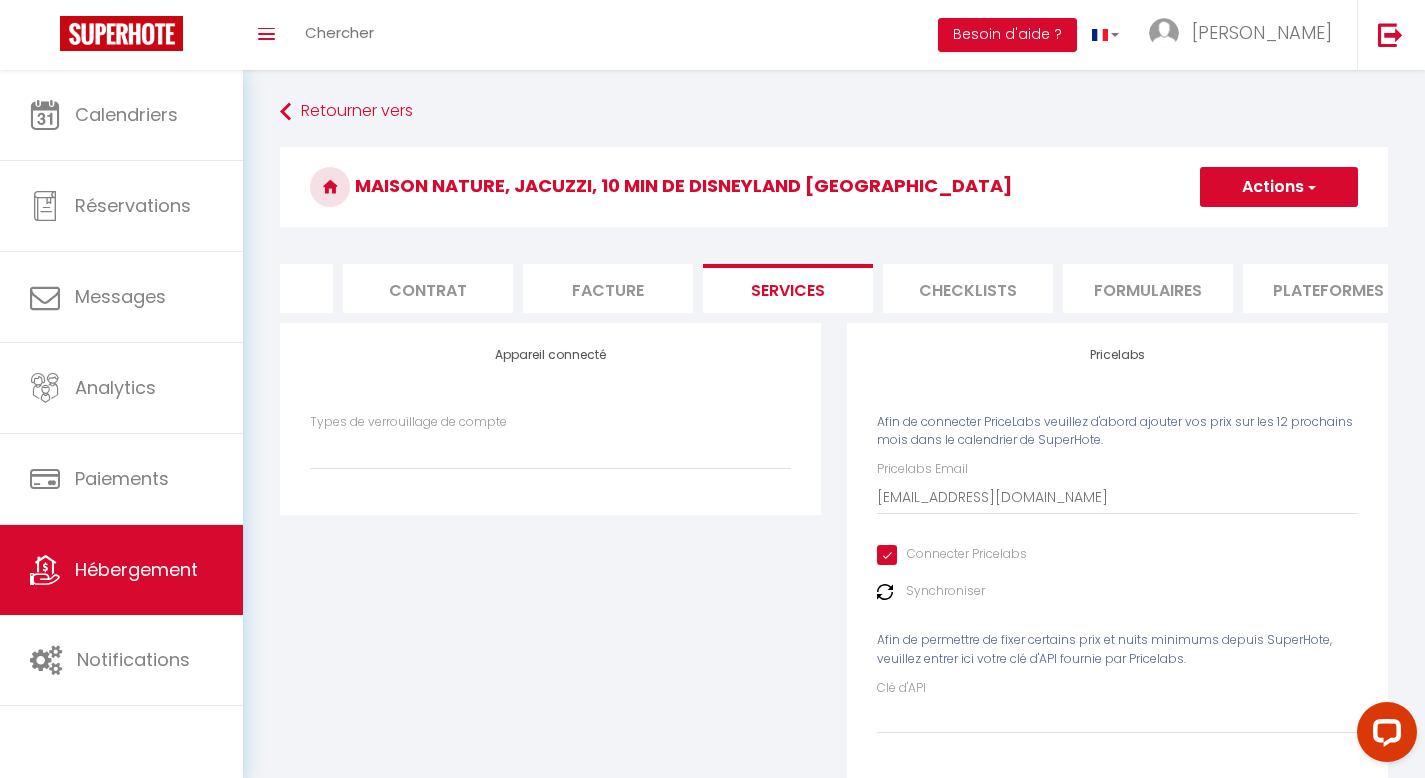 scroll, scrollTop: 0, scrollLeft: 128, axis: horizontal 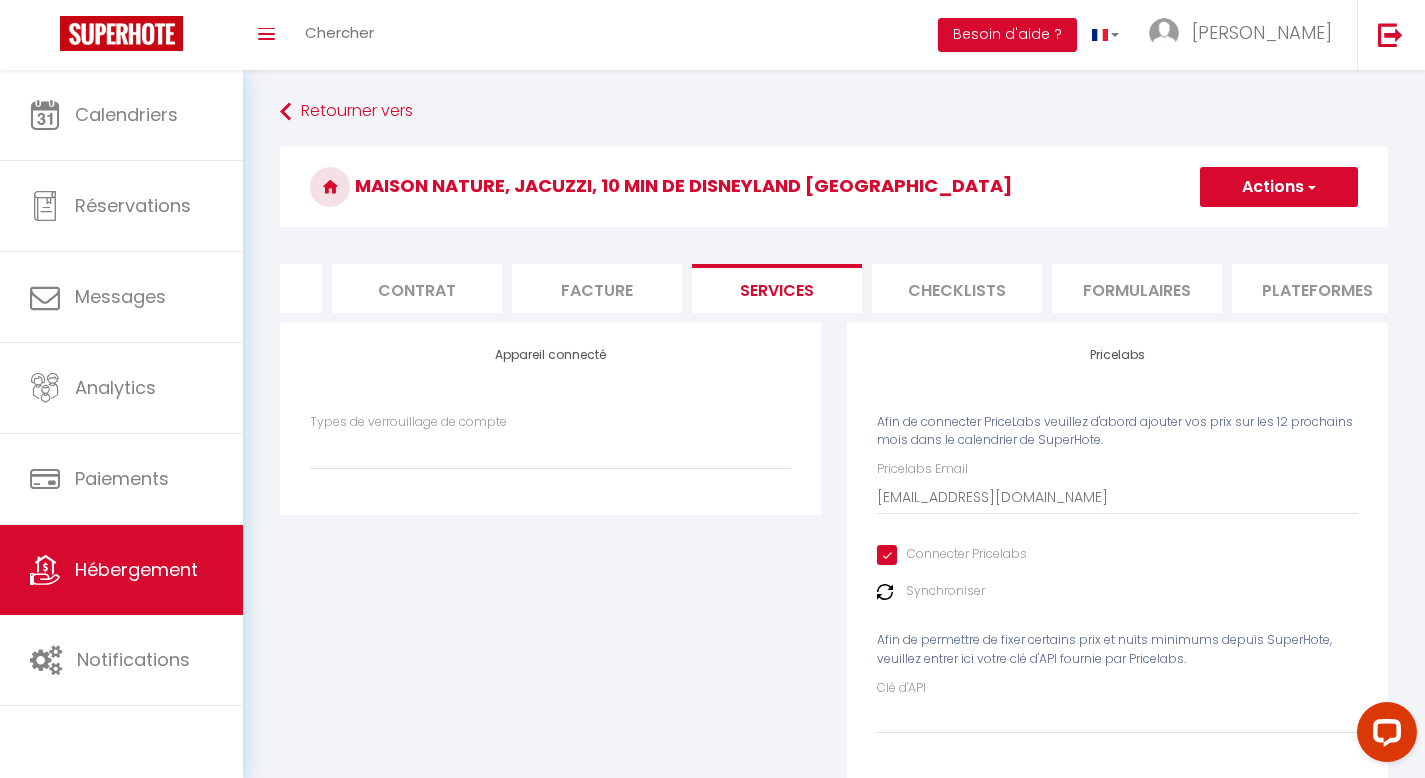 click on "Checklists" at bounding box center [957, 288] 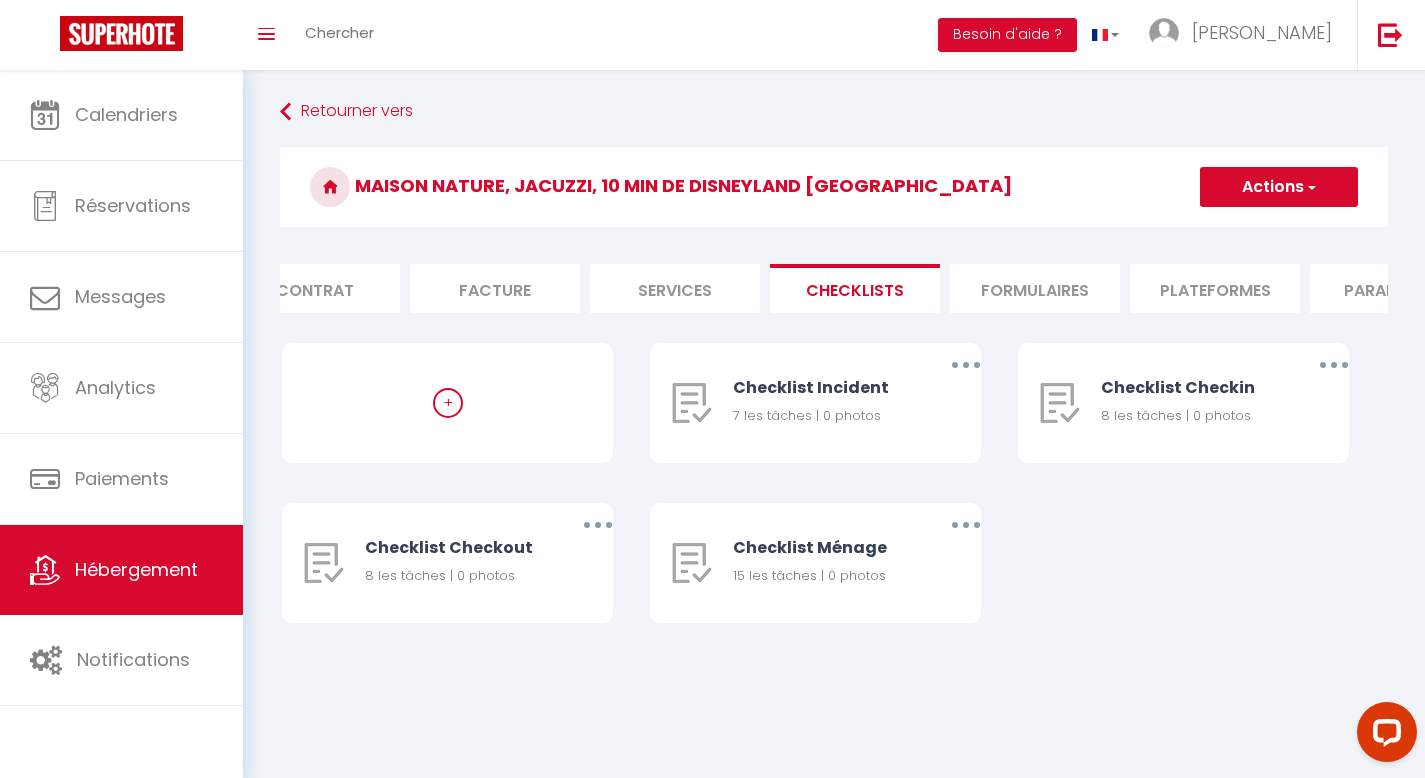 scroll, scrollTop: 0, scrollLeft: 237, axis: horizontal 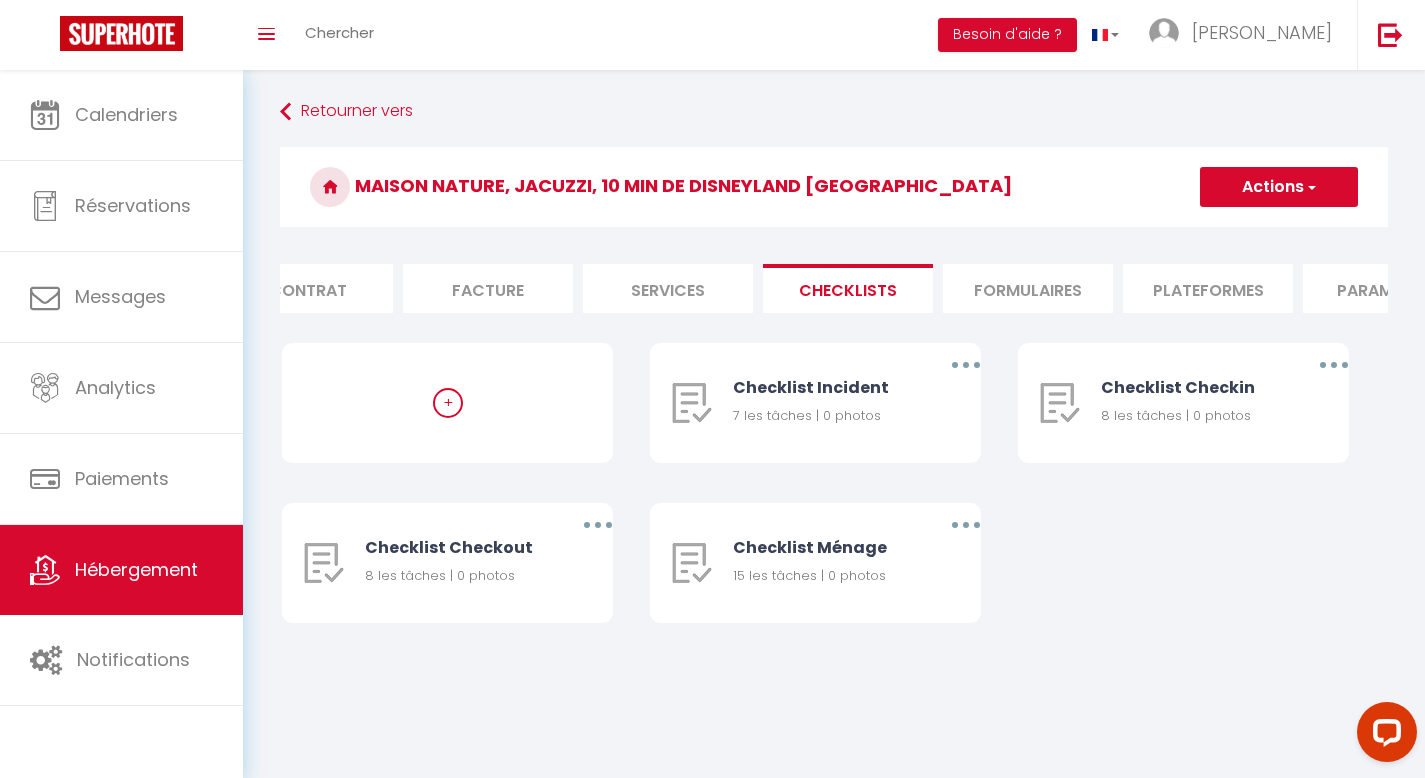 click on "Maison Nature, Jacuzzi, 10 min de Disneyland [GEOGRAPHIC_DATA]" at bounding box center (834, 187) 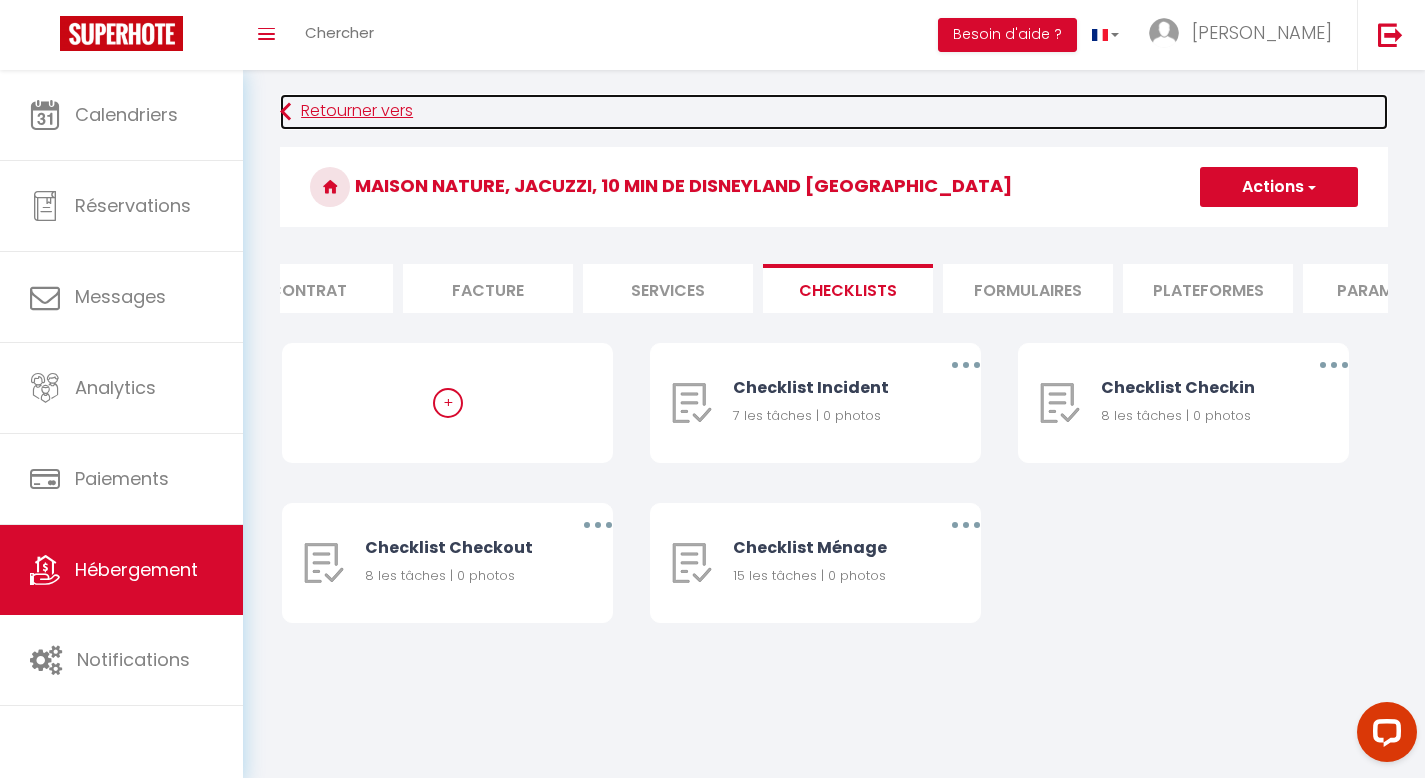 click on "Retourner vers" at bounding box center [834, 112] 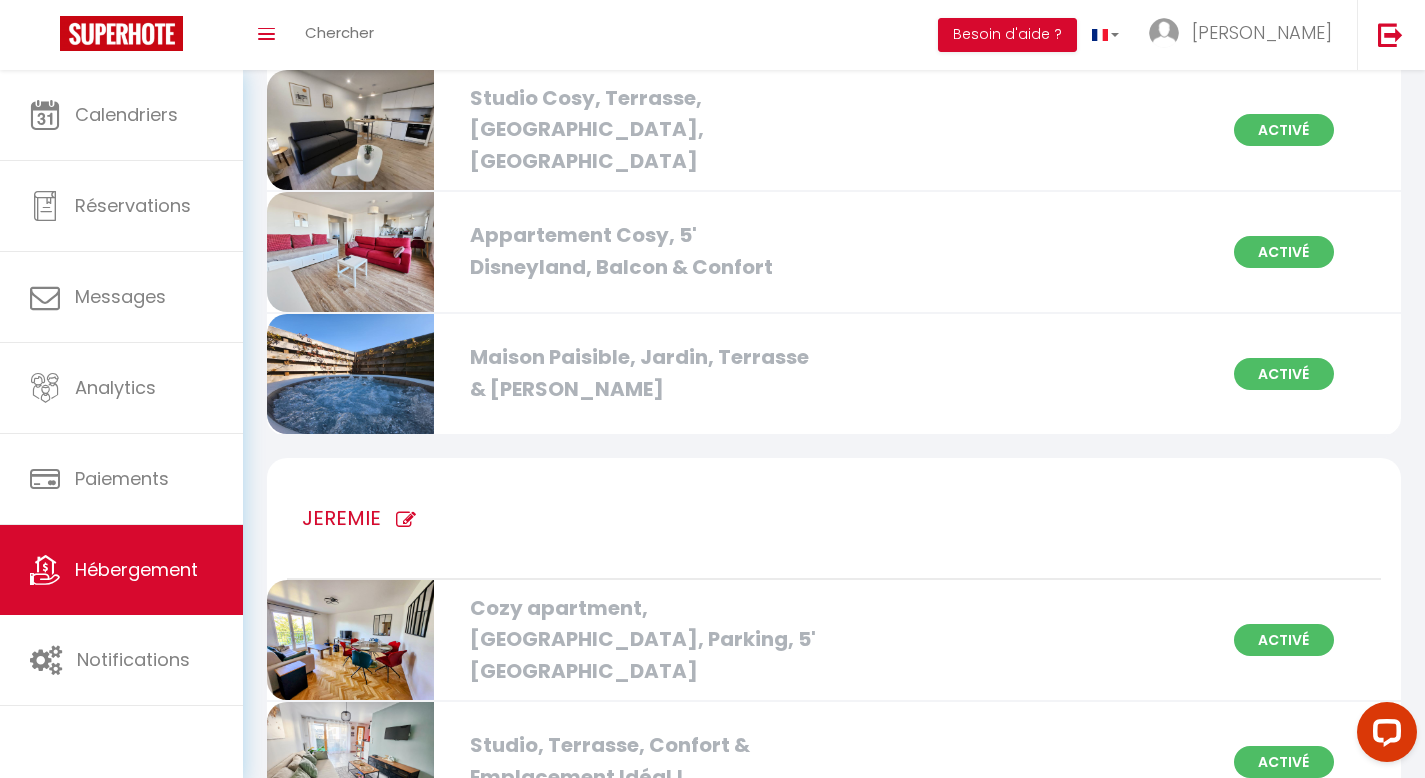 scroll, scrollTop: 673, scrollLeft: 0, axis: vertical 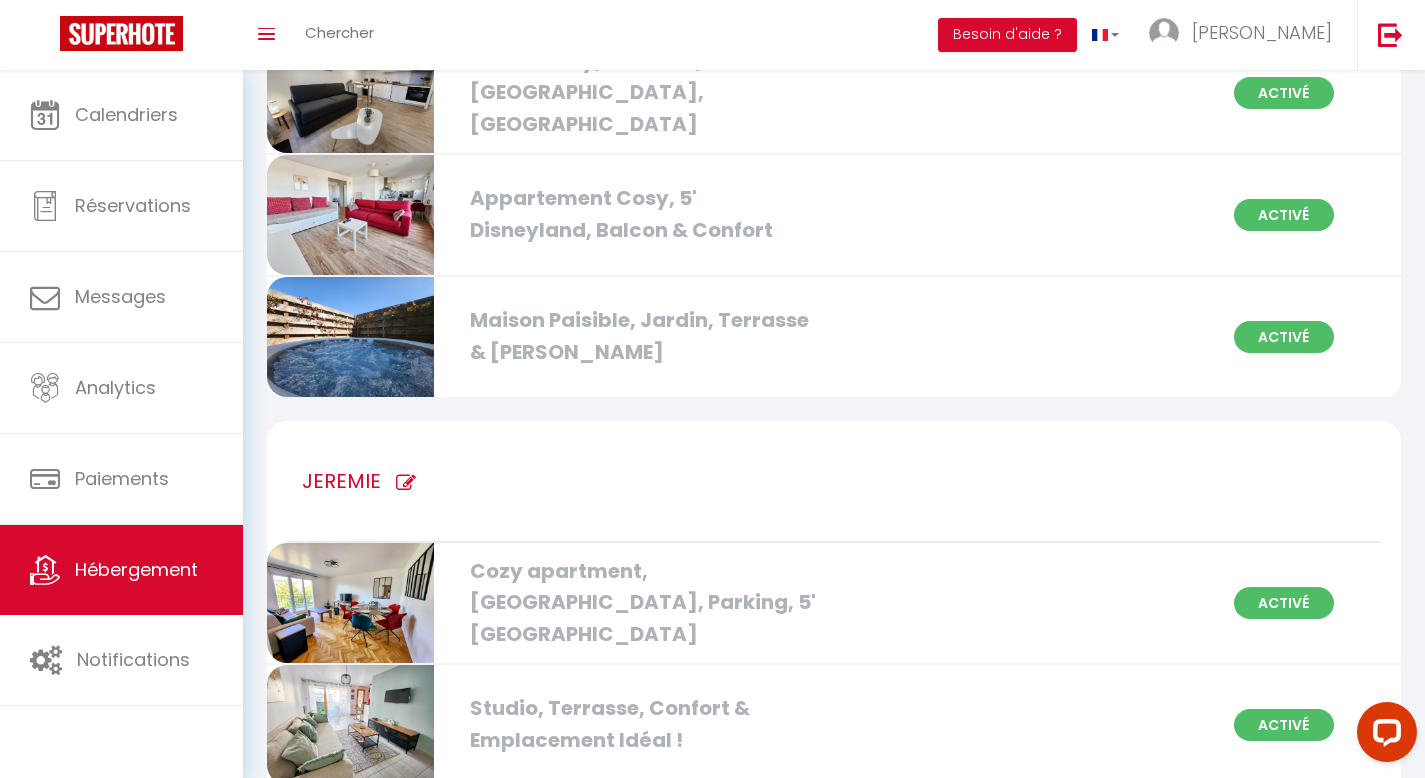click on "Maison Paisible, Jardin, Terrasse & [PERSON_NAME]" at bounding box center (640, 336) 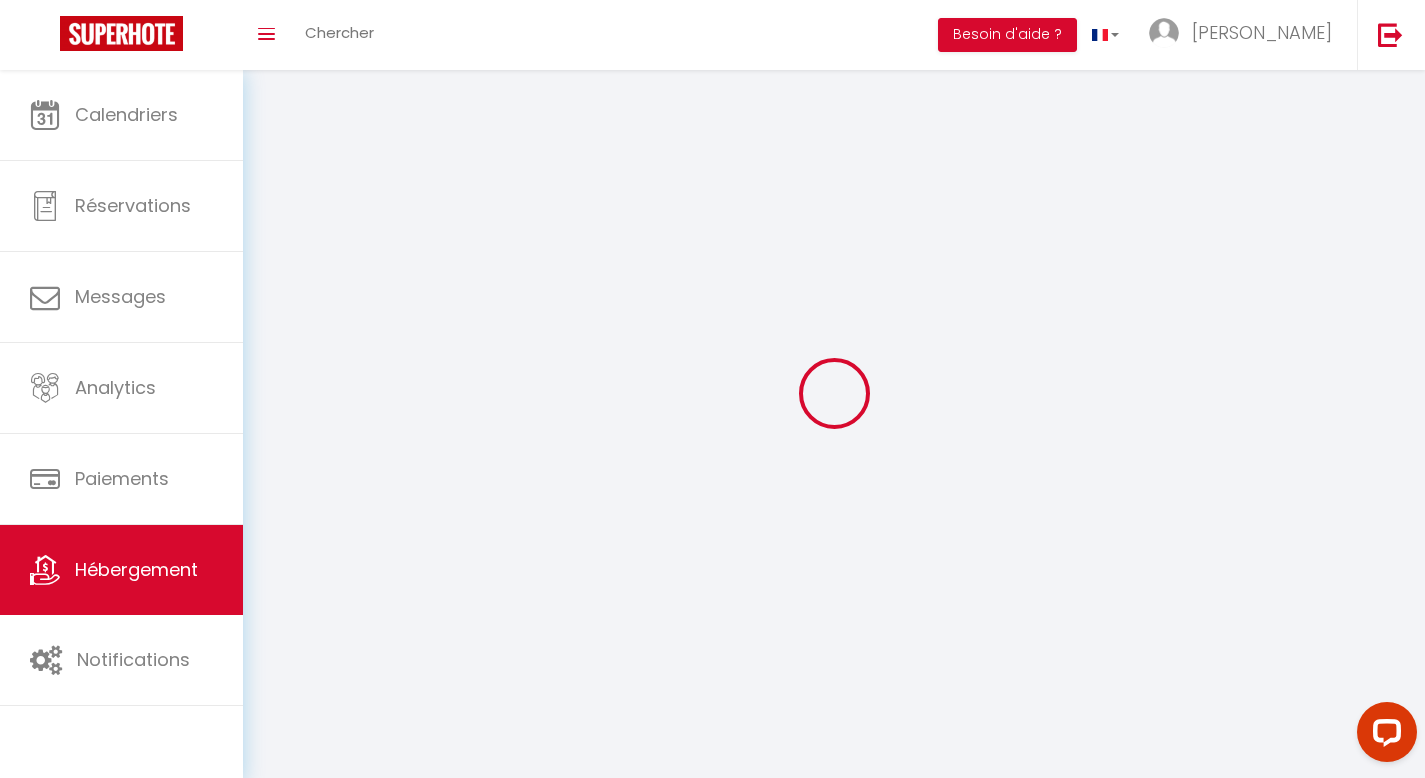select 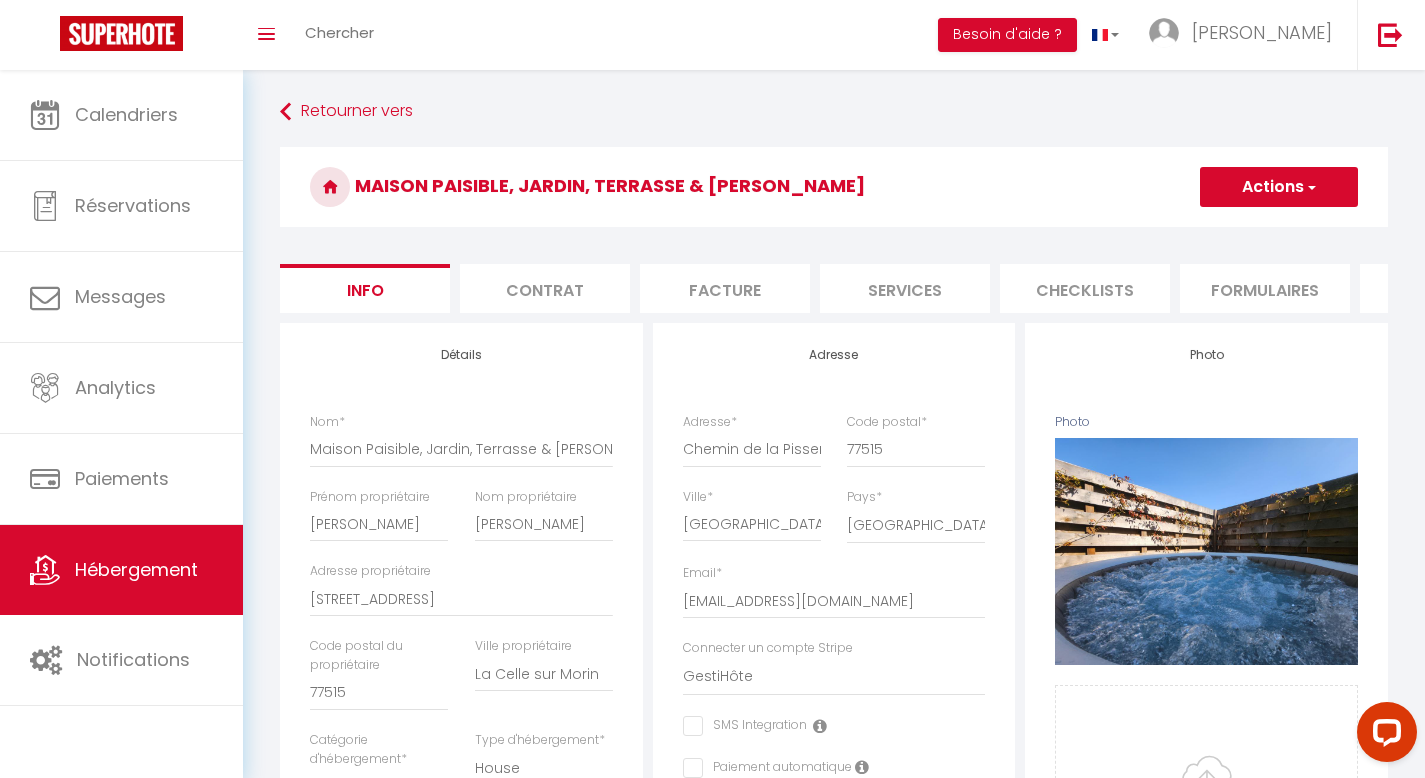 click on "Maison Paisible, Jardin, Terrasse & [PERSON_NAME]" at bounding box center (834, 187) 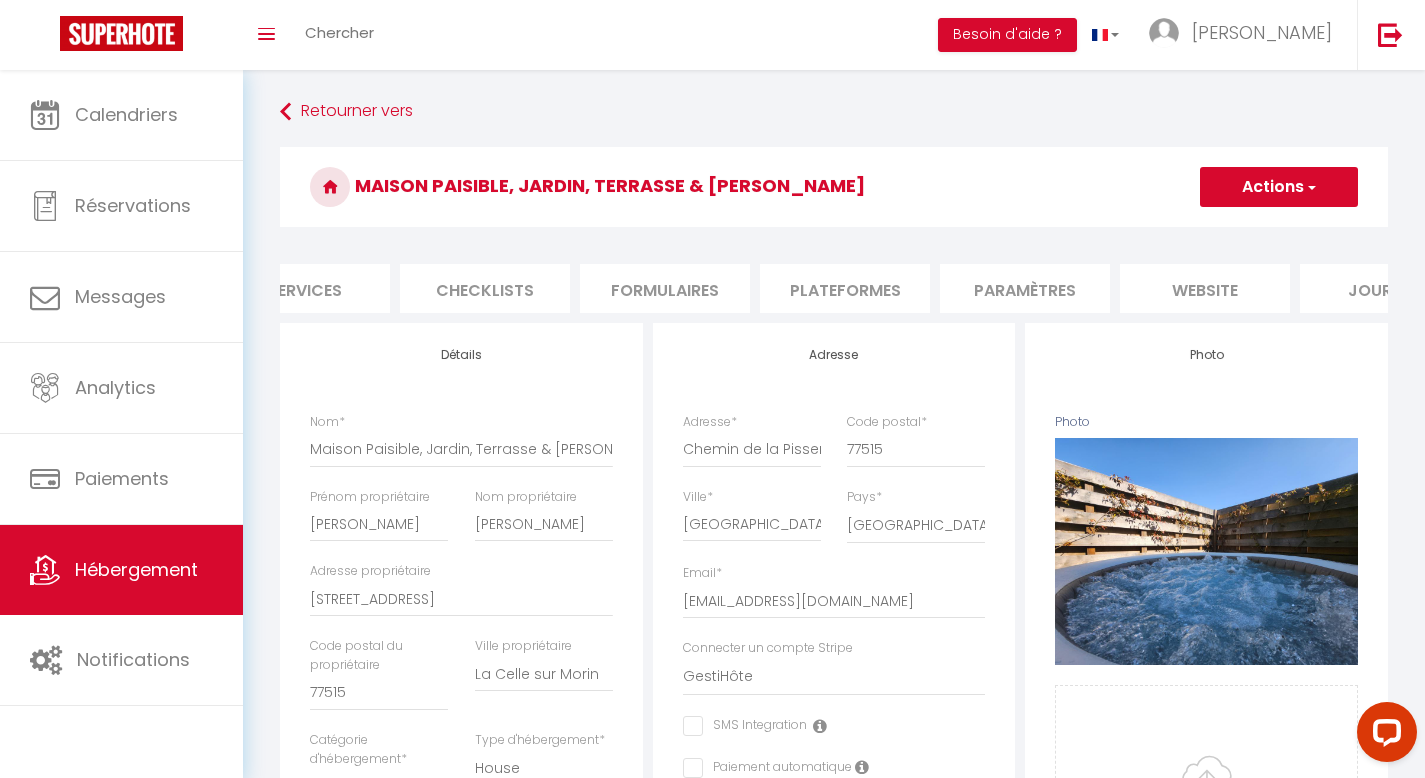 scroll, scrollTop: 0, scrollLeft: 607, axis: horizontal 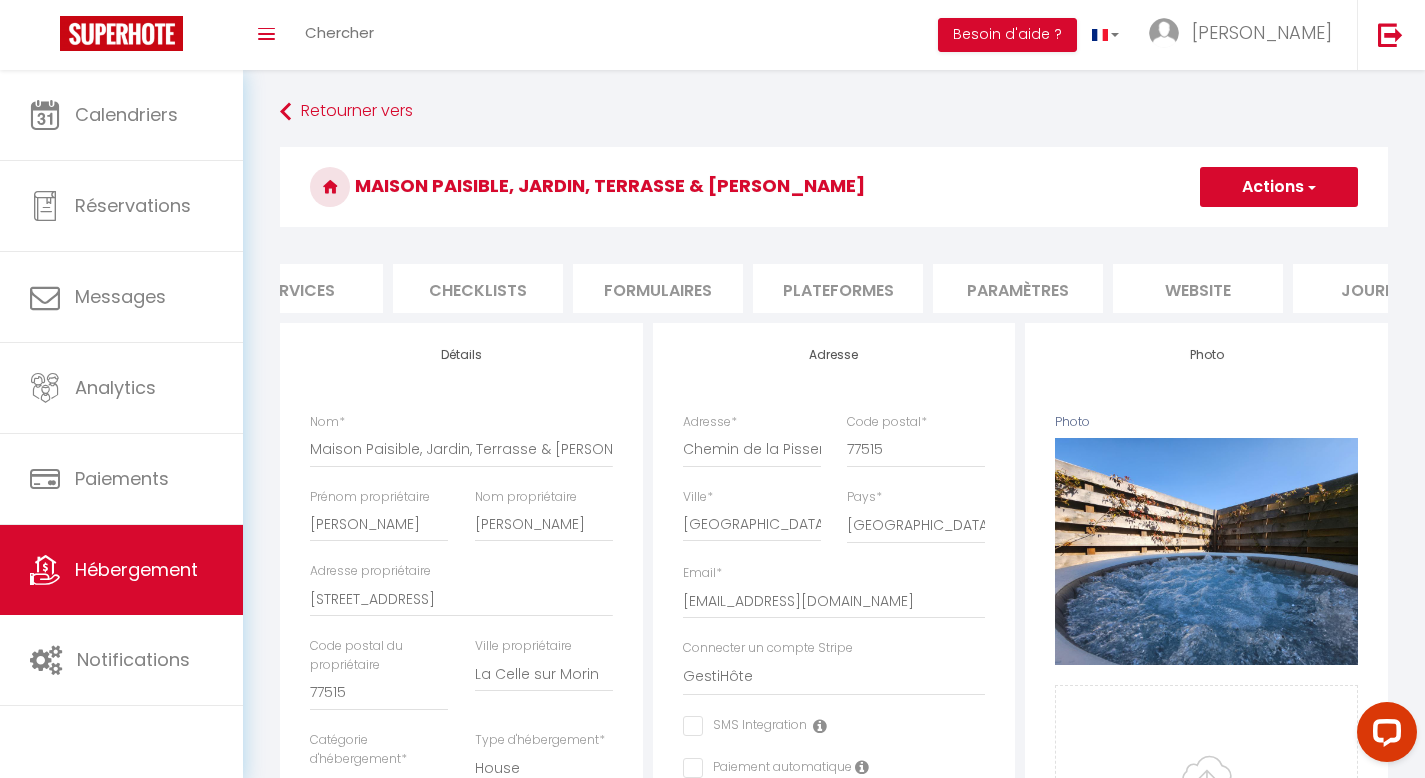 click on "Plateformes" at bounding box center (838, 288) 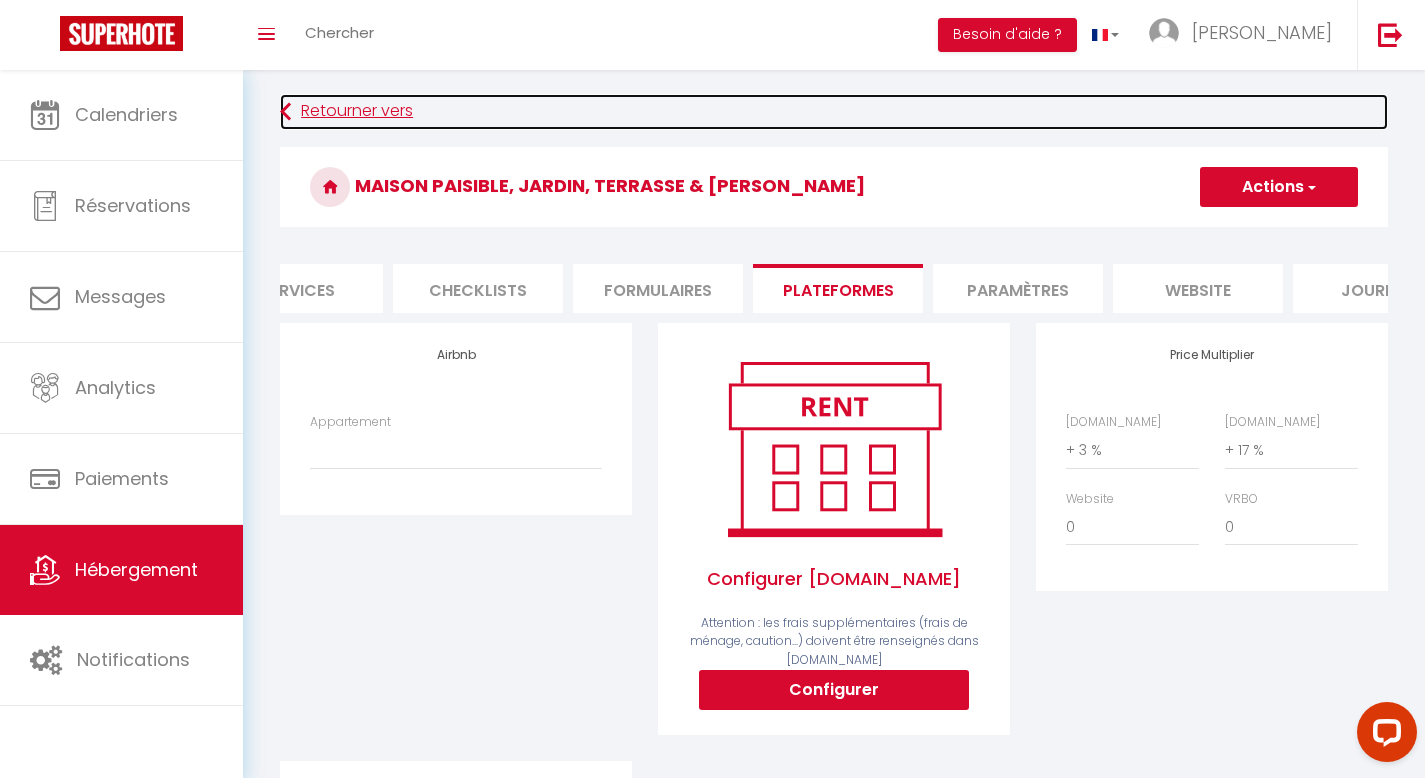 click on "Retourner vers" at bounding box center [834, 112] 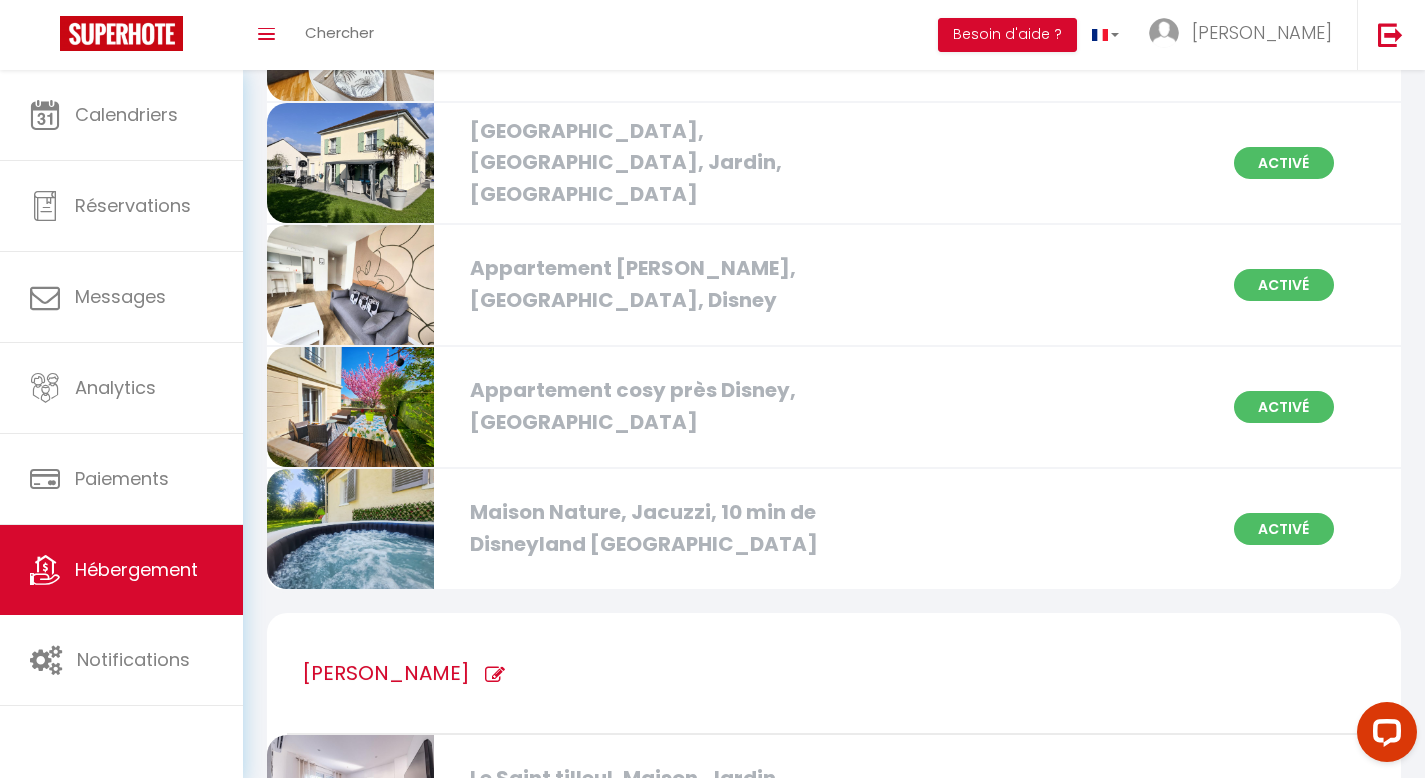 scroll, scrollTop: 1675, scrollLeft: 0, axis: vertical 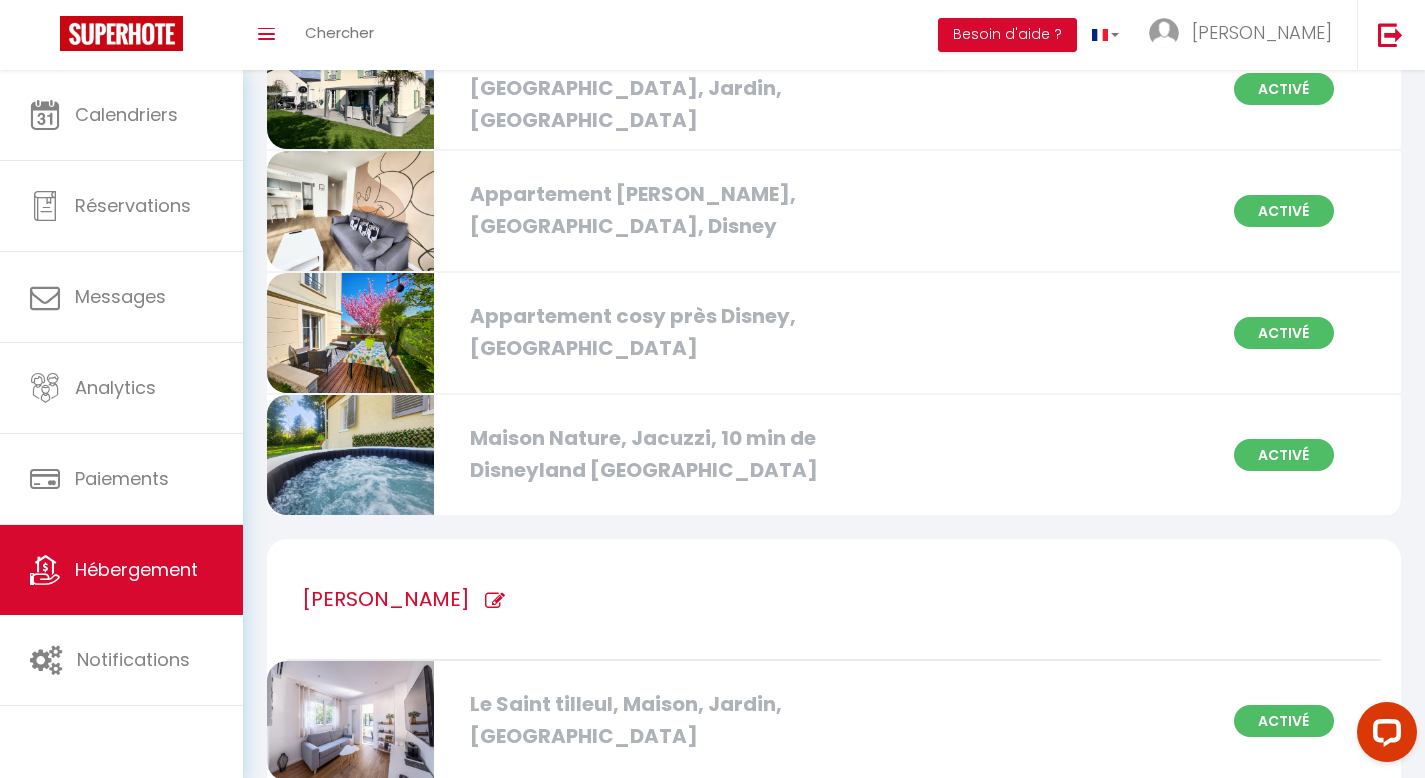 click on "Maison Nature, Jacuzzi, 10 min de Disneyland [GEOGRAPHIC_DATA]" at bounding box center (640, 454) 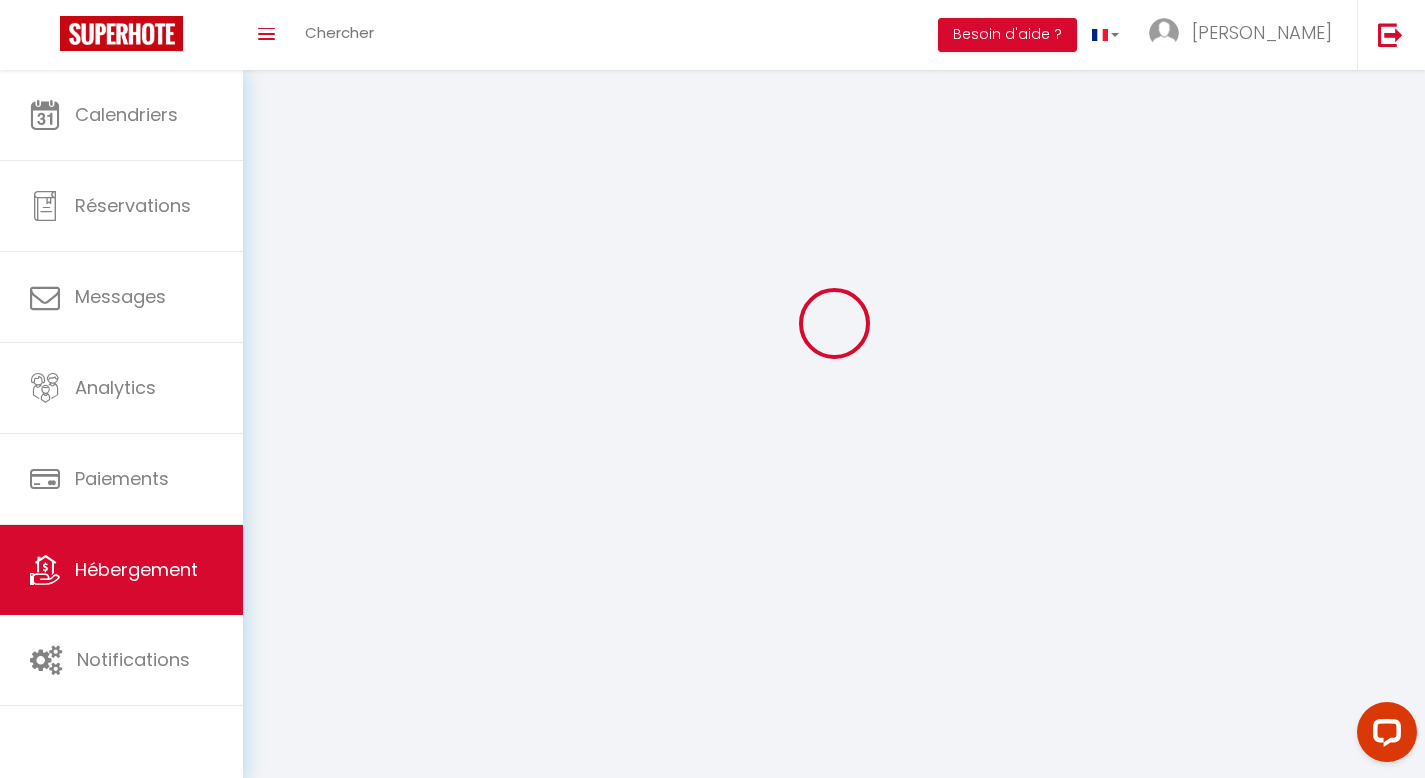scroll, scrollTop: 0, scrollLeft: 0, axis: both 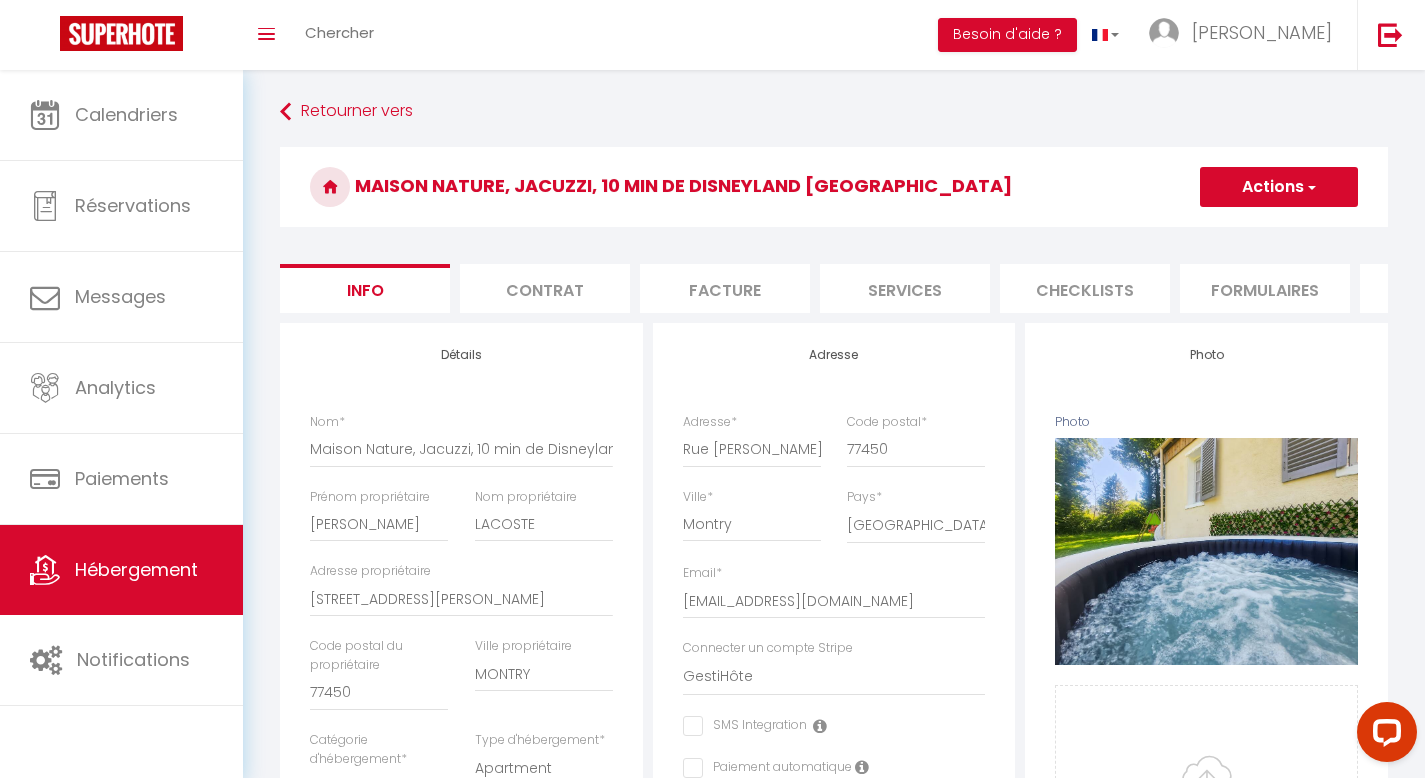 click on "Services" at bounding box center [905, 288] 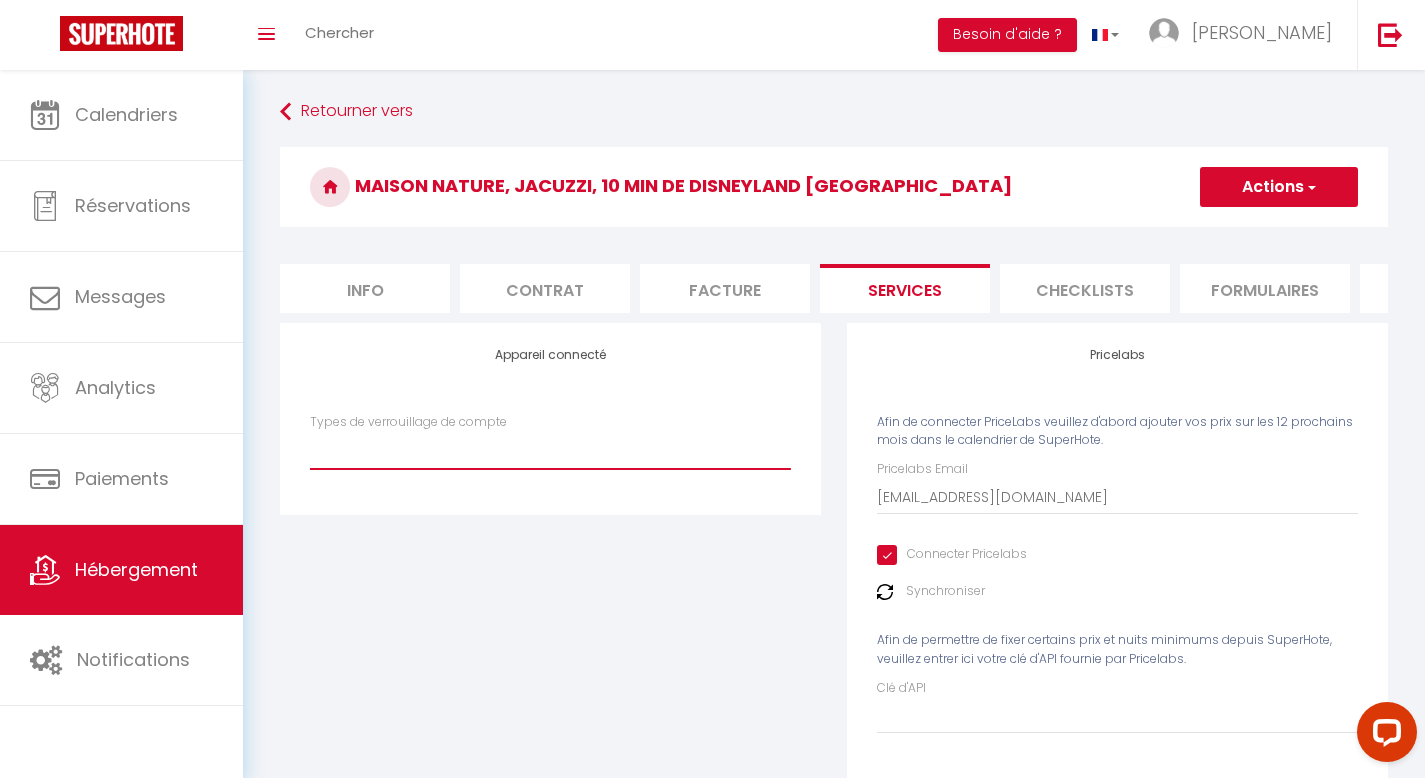 click on "SuperCheckin" at bounding box center (550, 450) 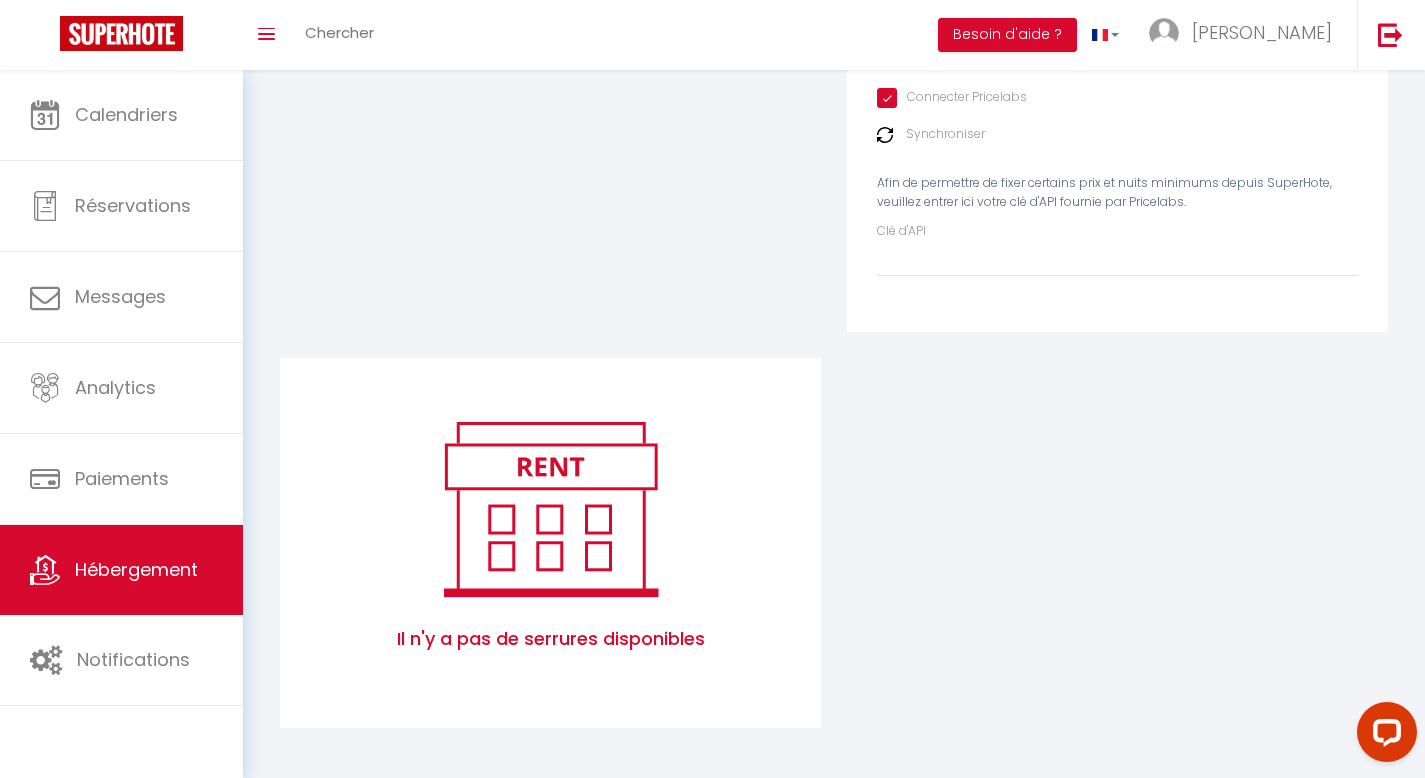 scroll, scrollTop: 0, scrollLeft: 0, axis: both 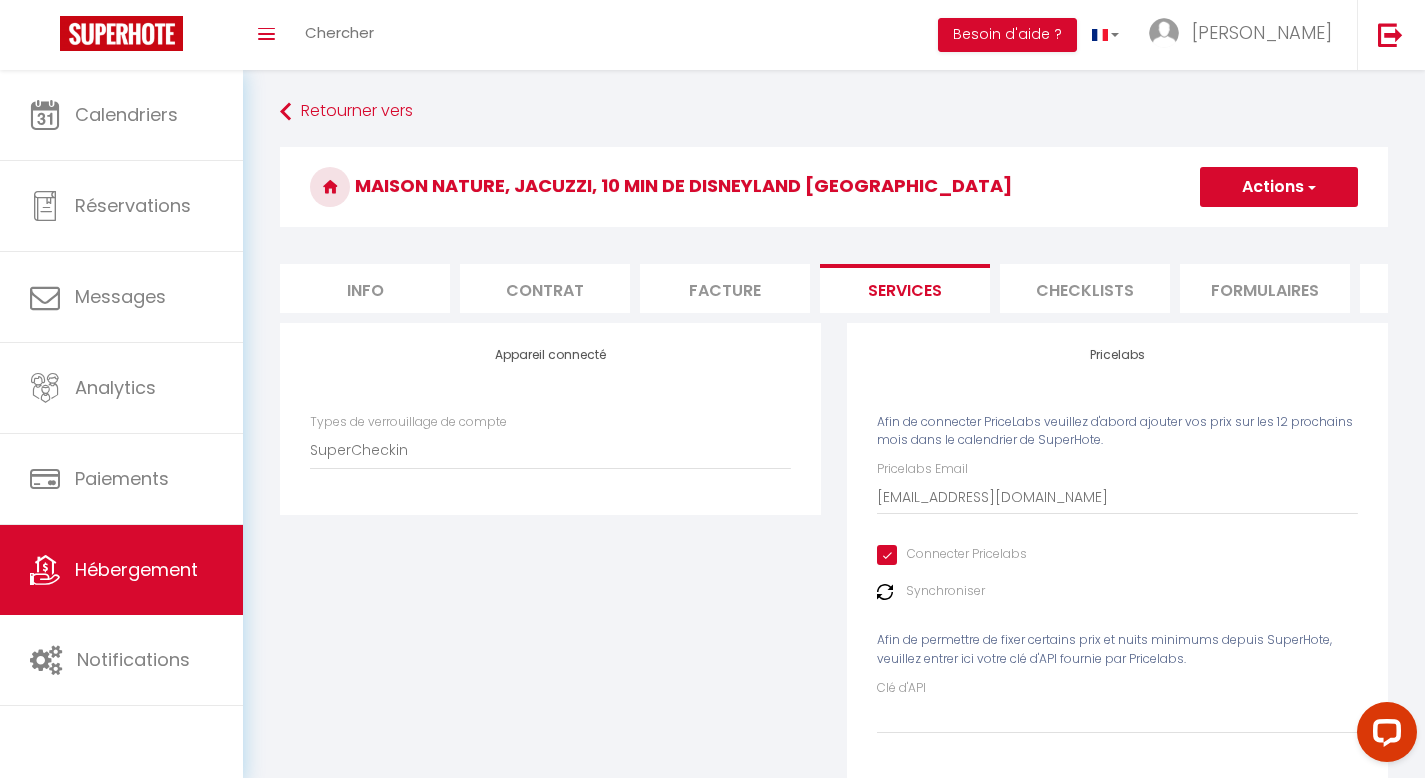 click on "Maison Nature, Jacuzzi, 10 min de Disneyland [GEOGRAPHIC_DATA]" at bounding box center (834, 187) 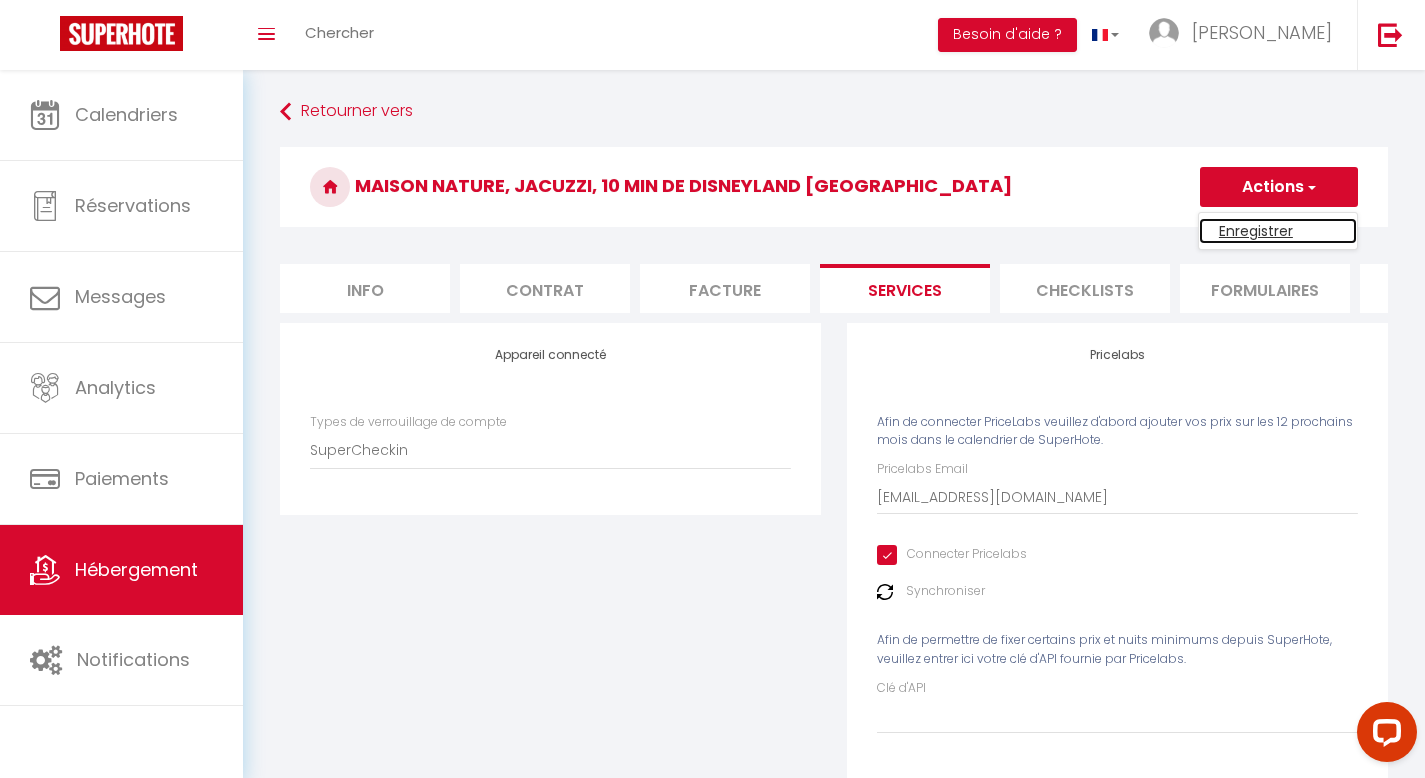 click on "Enregistrer" at bounding box center (1278, 231) 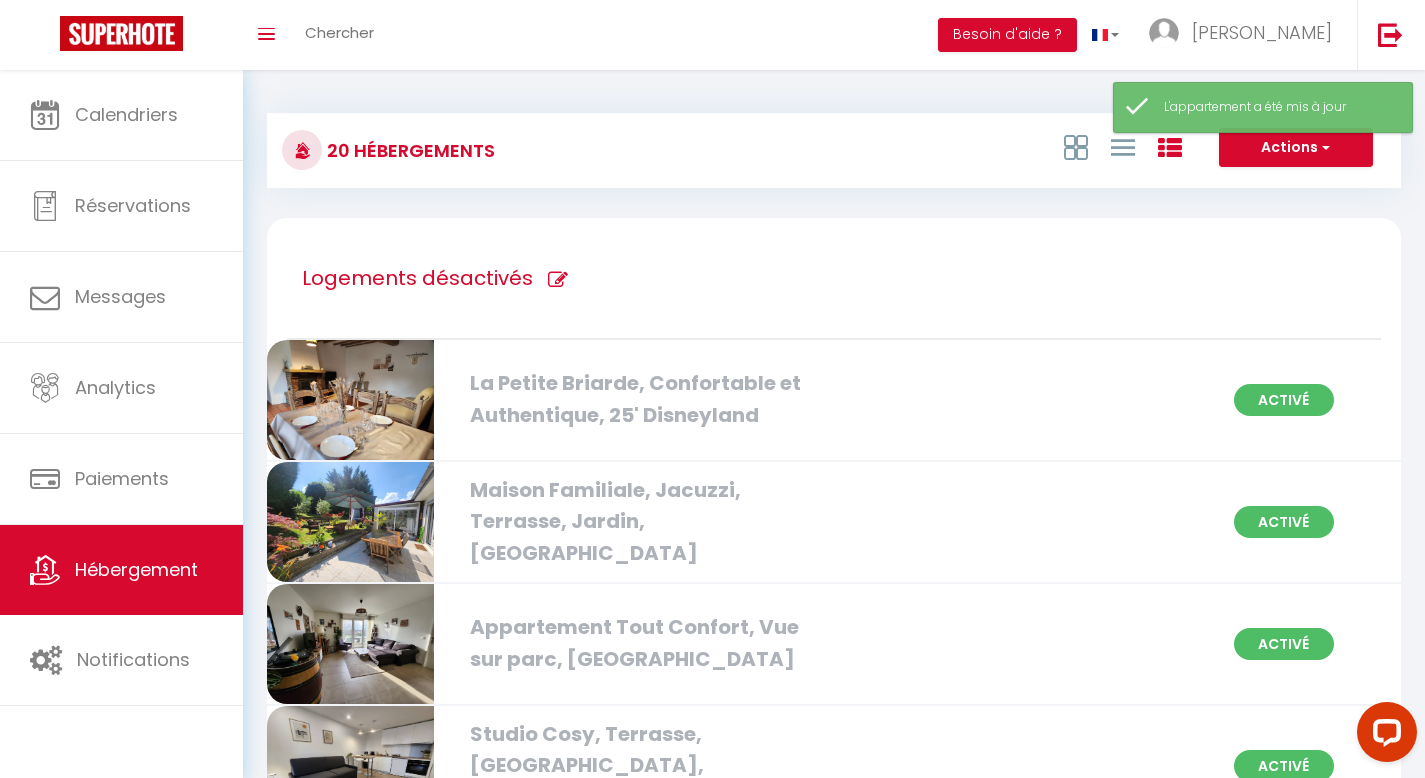 click on "Logements désactivés" at bounding box center [834, 279] 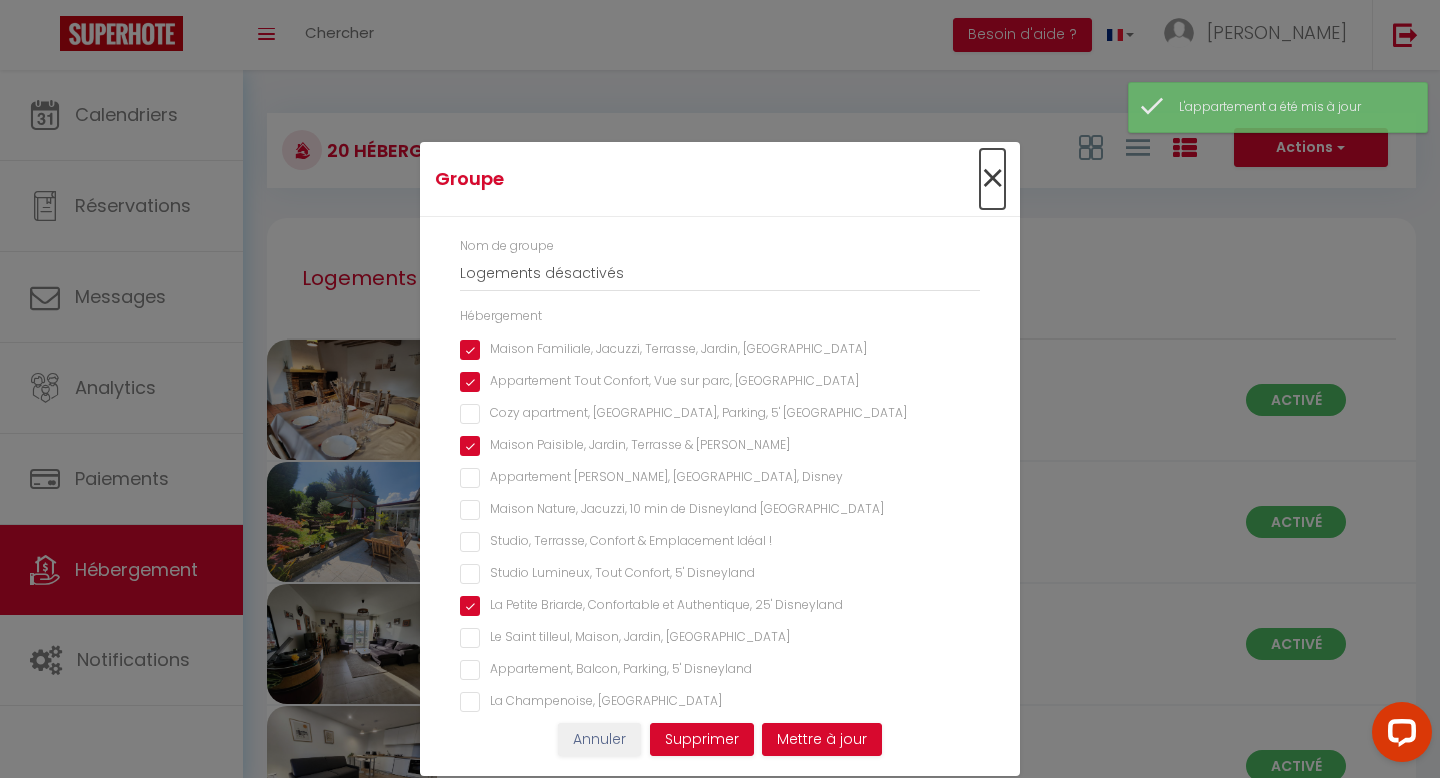 click on "×" at bounding box center (992, 179) 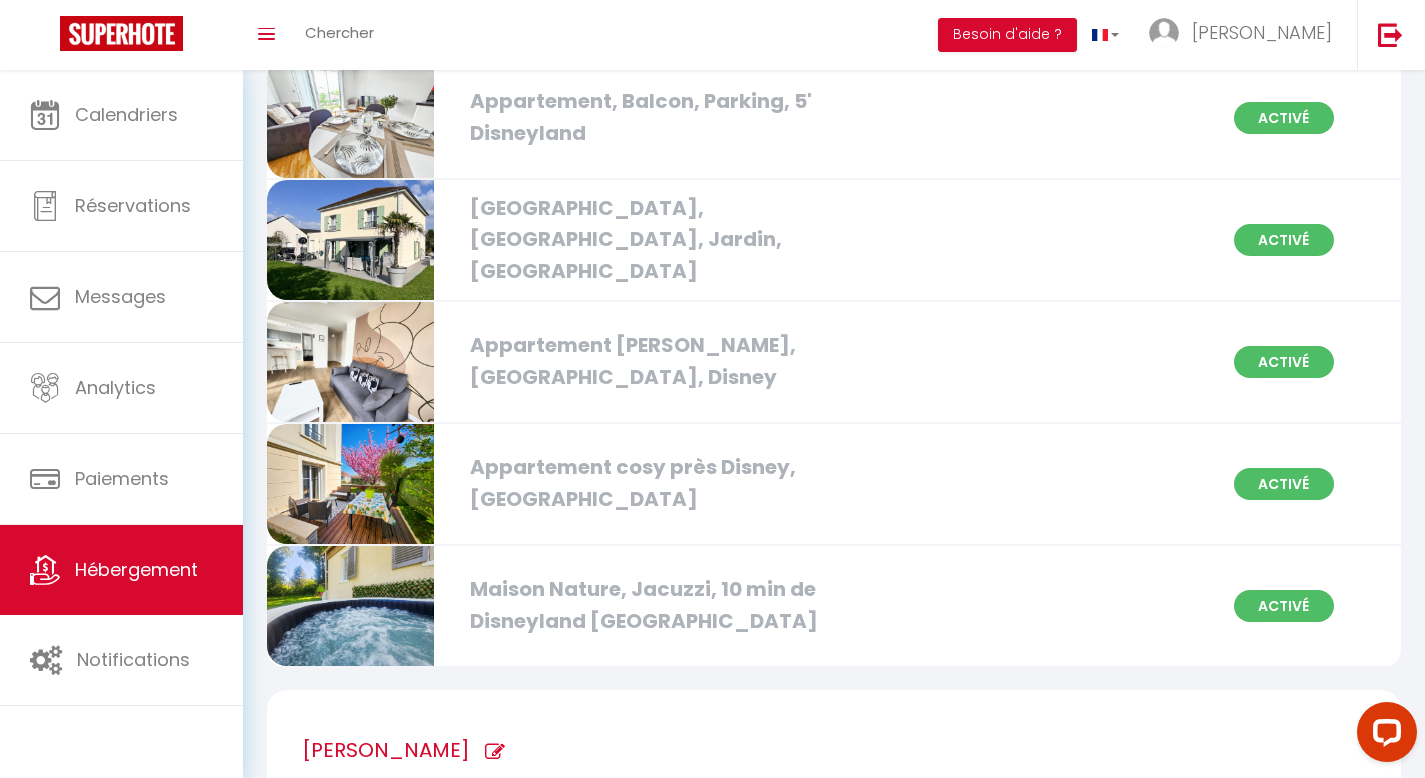 scroll, scrollTop: 1549, scrollLeft: 0, axis: vertical 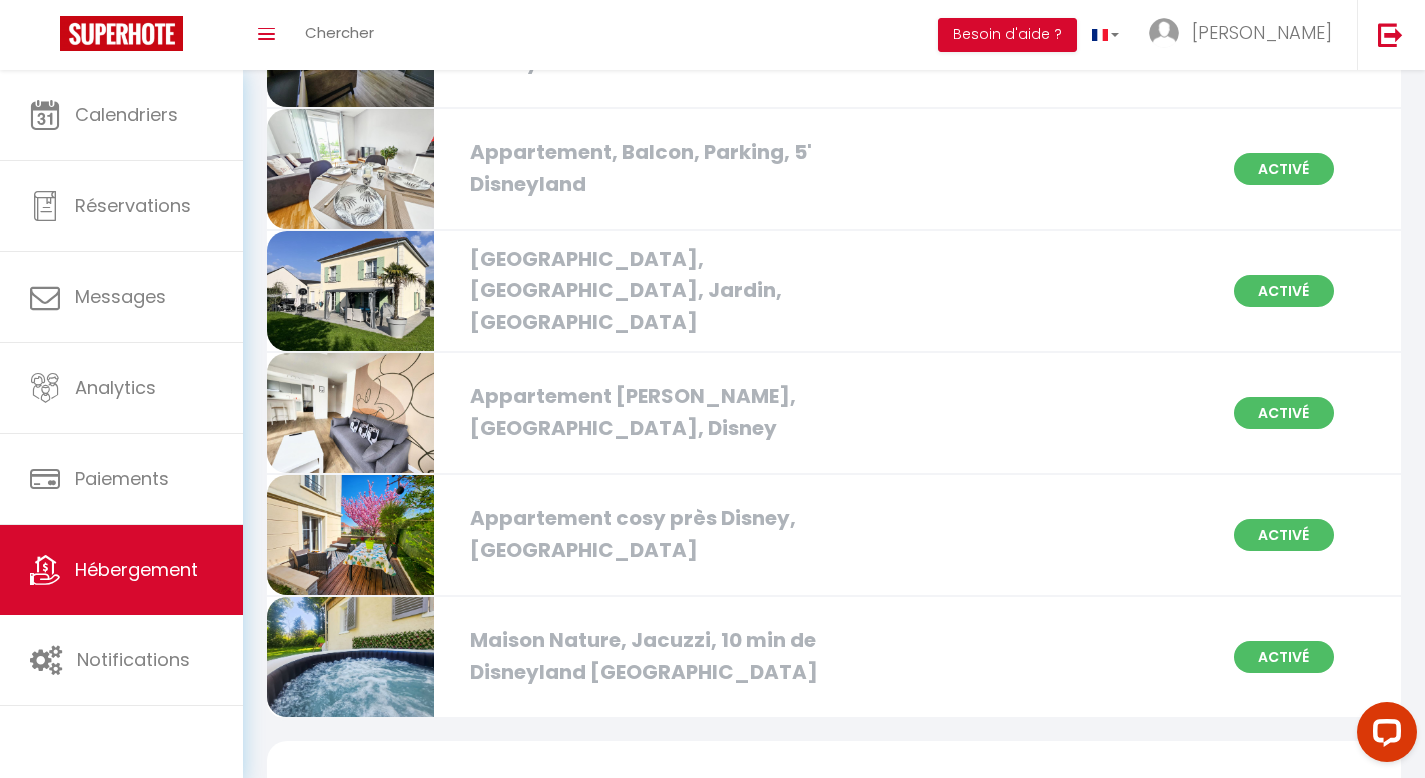 click on "Maison Nature, Jacuzzi, 10 min de Disneyland [GEOGRAPHIC_DATA]" at bounding box center (640, 656) 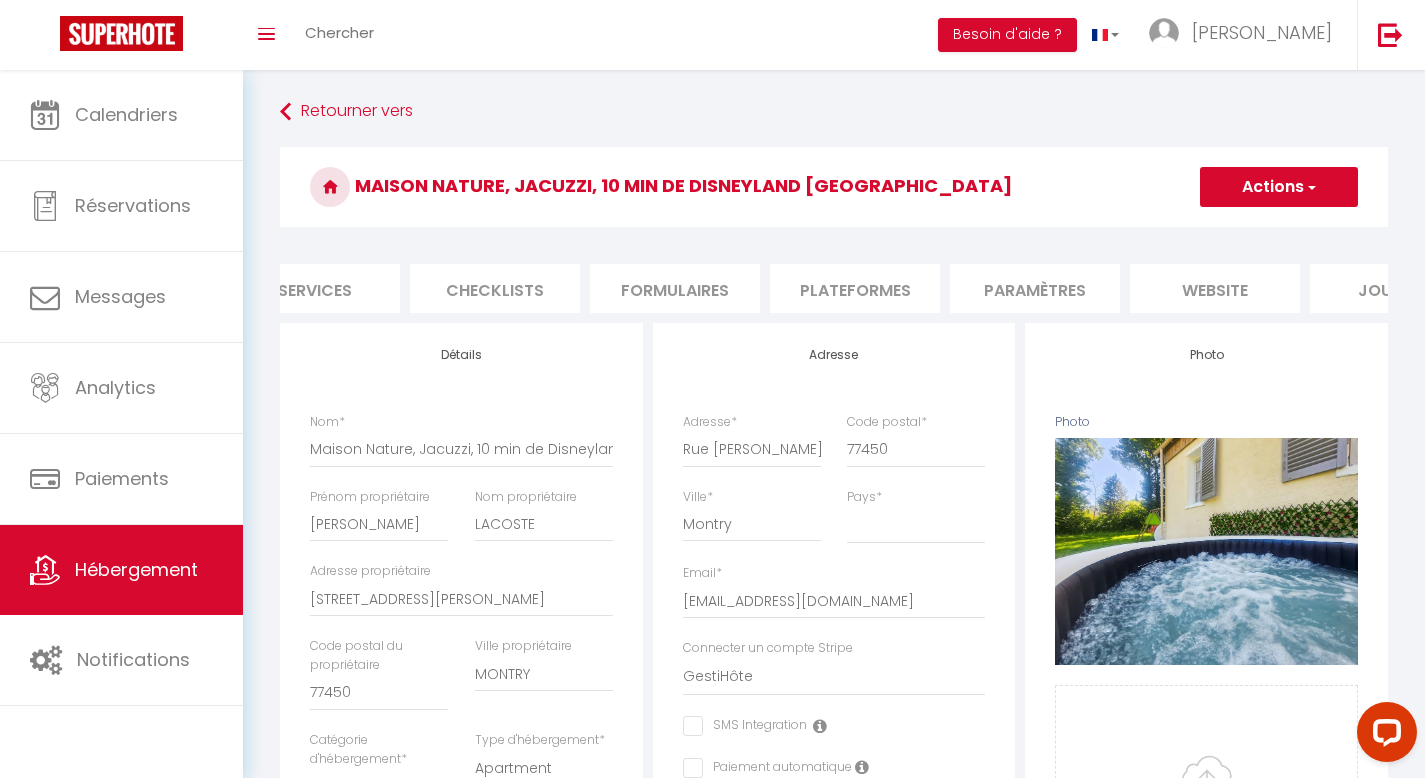 scroll, scrollTop: 0, scrollLeft: 587, axis: horizontal 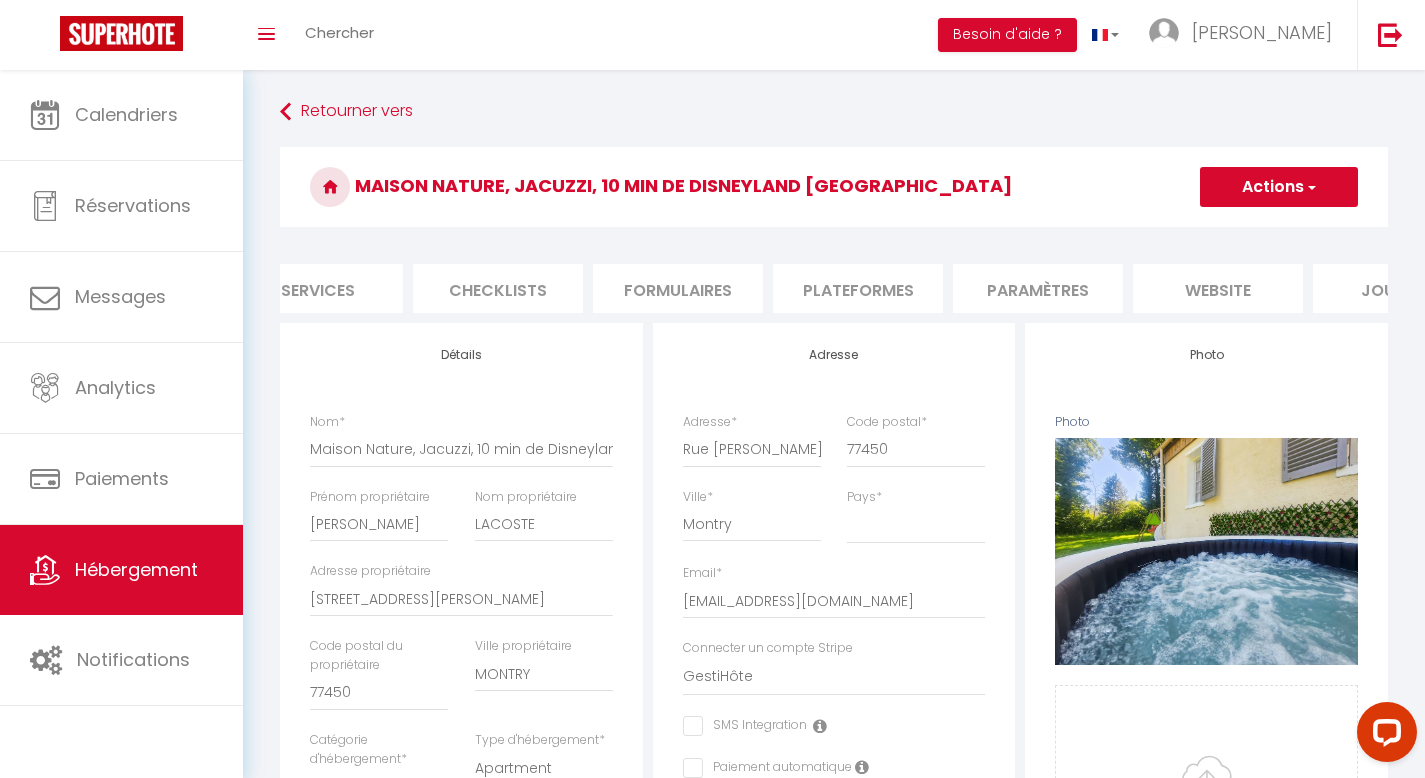 click on "Maison Nature, Jacuzzi, 10 min de Disneyland [GEOGRAPHIC_DATA]" at bounding box center (834, 187) 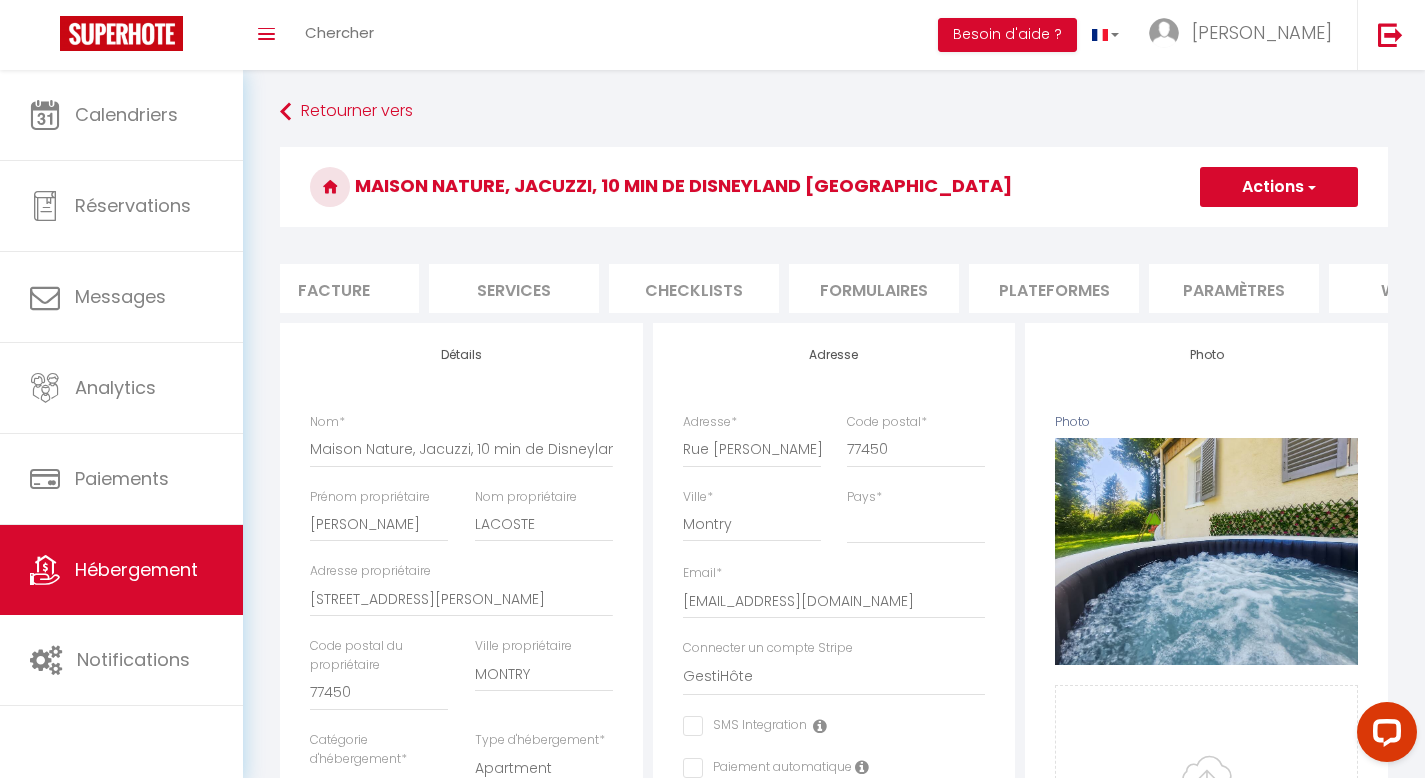 scroll, scrollTop: 0, scrollLeft: 352, axis: horizontal 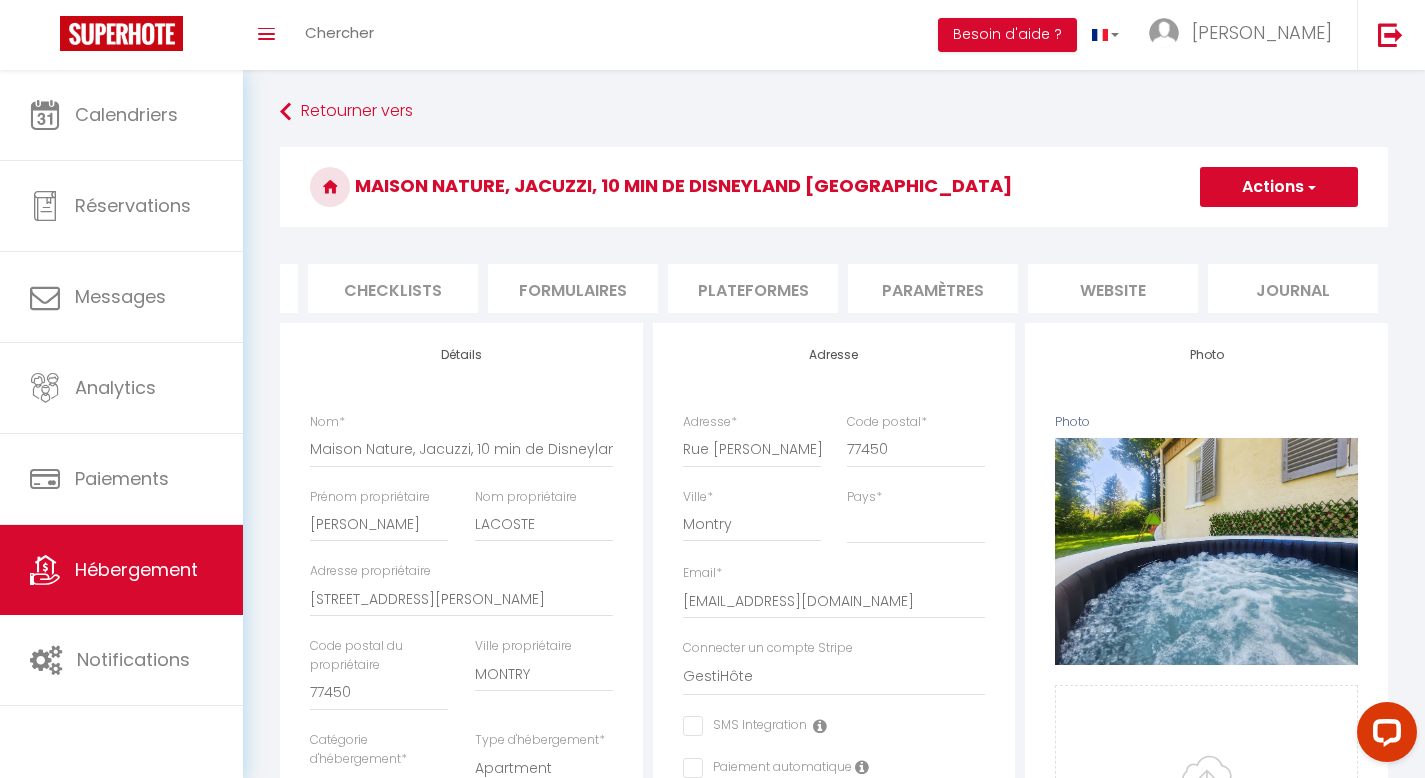 click on "Maison Nature, Jacuzzi, 10 min de Disneyland [GEOGRAPHIC_DATA]" at bounding box center (834, 187) 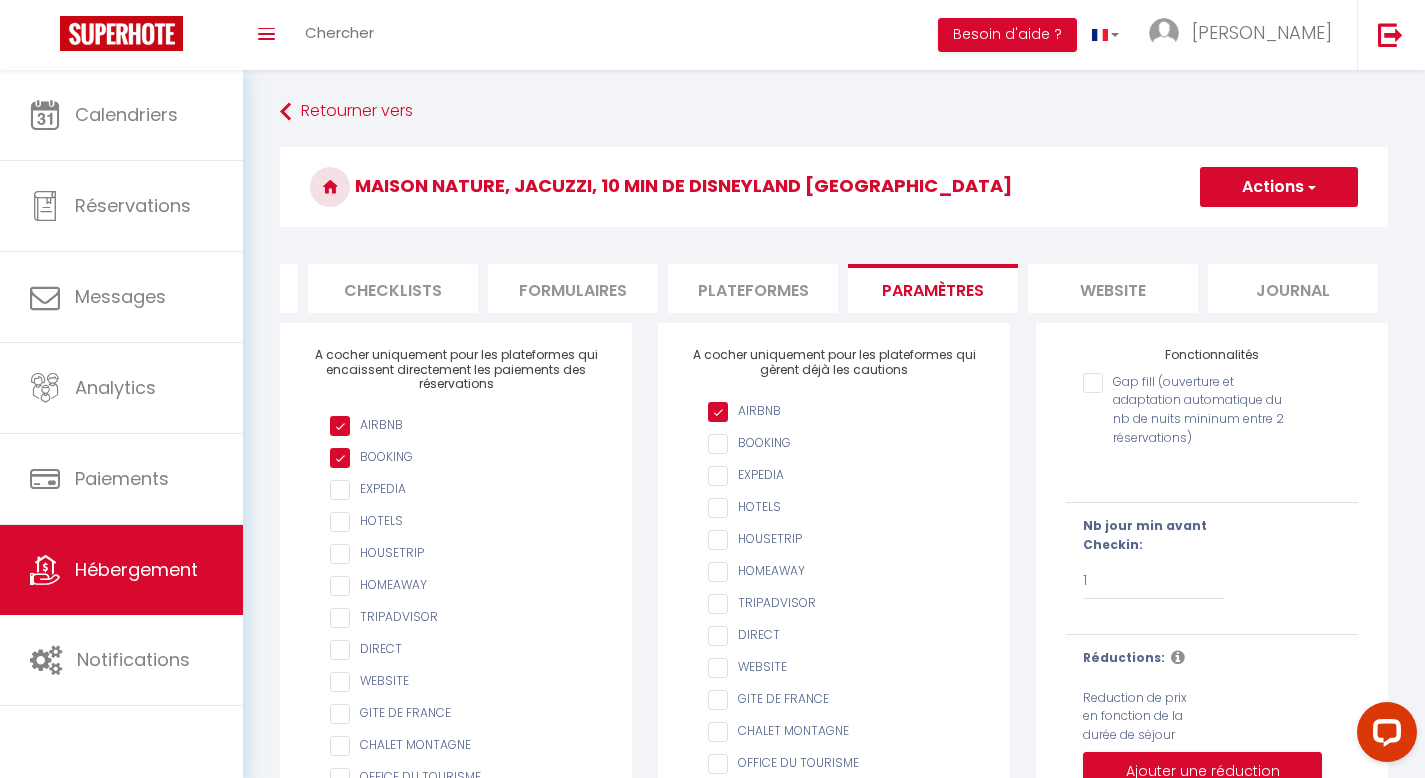 click on "Plateformes" at bounding box center [753, 288] 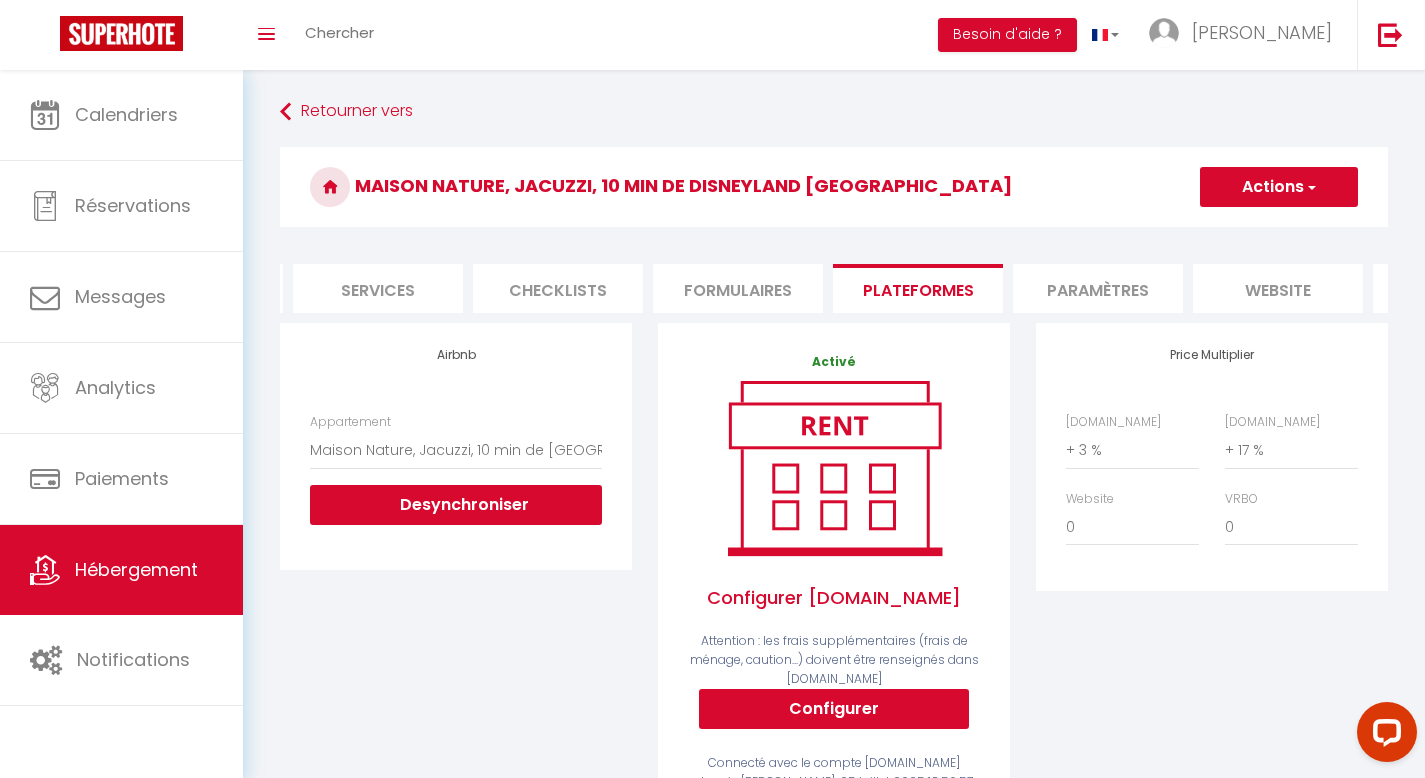 scroll, scrollTop: 0, scrollLeft: 519, axis: horizontal 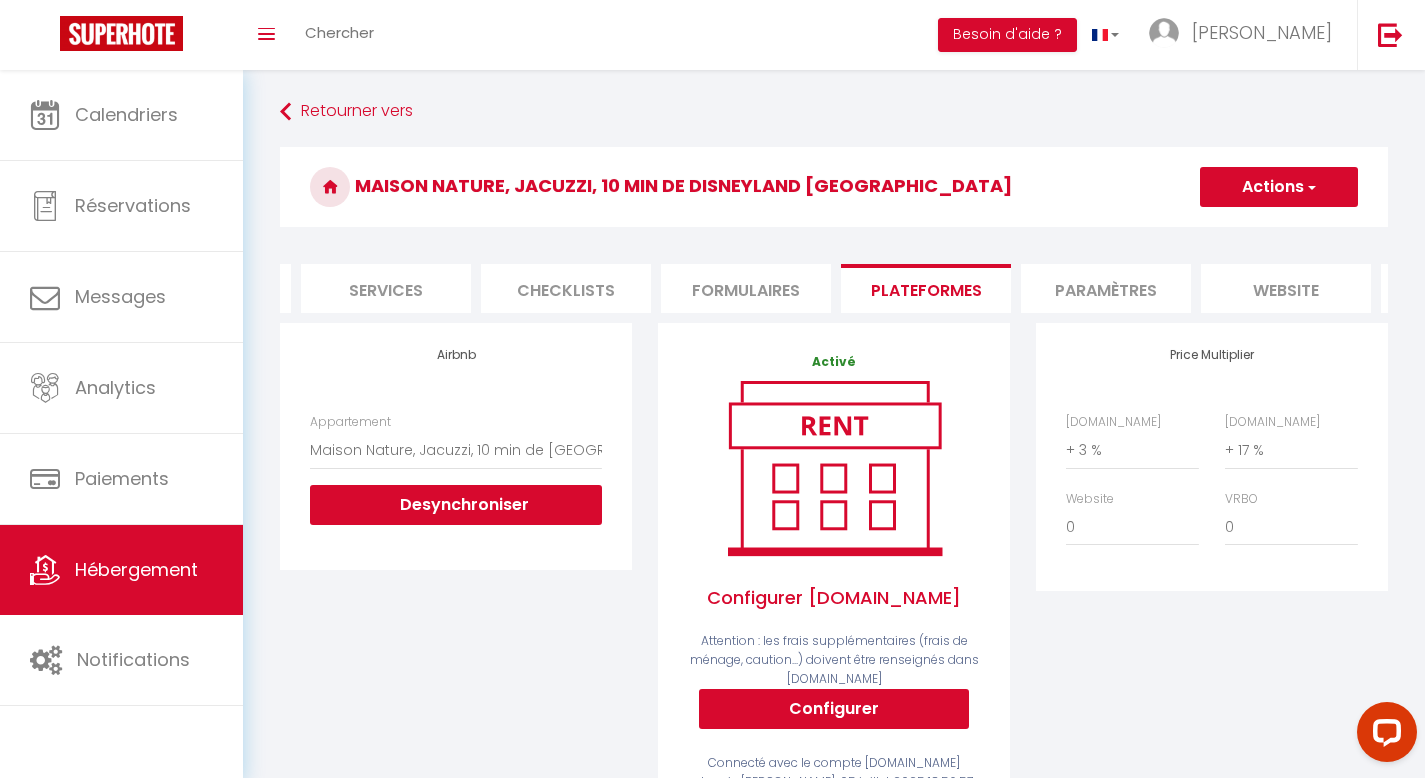 click on "Formulaires" at bounding box center [746, 288] 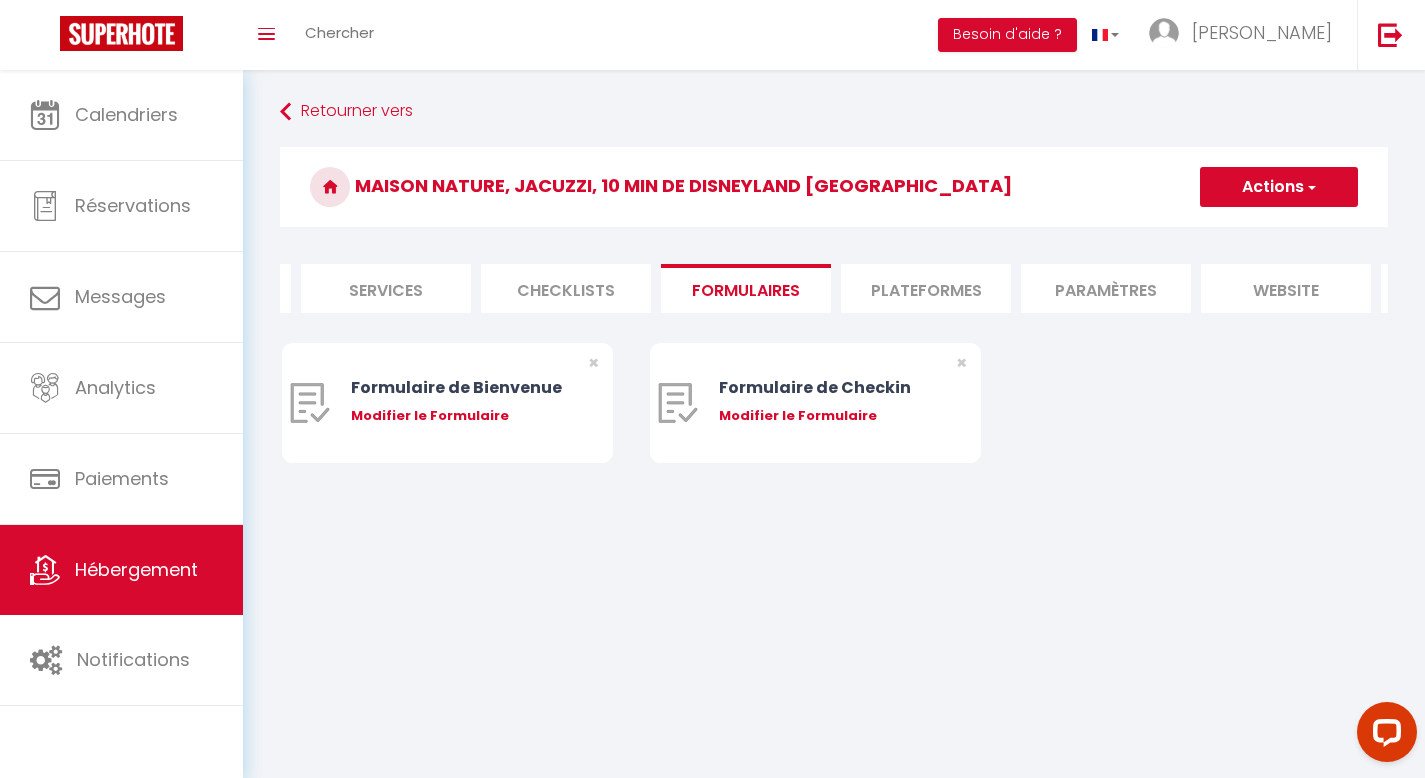 click on "Maison Nature, Jacuzzi, 10 min de Disneyland [GEOGRAPHIC_DATA]" at bounding box center [834, 187] 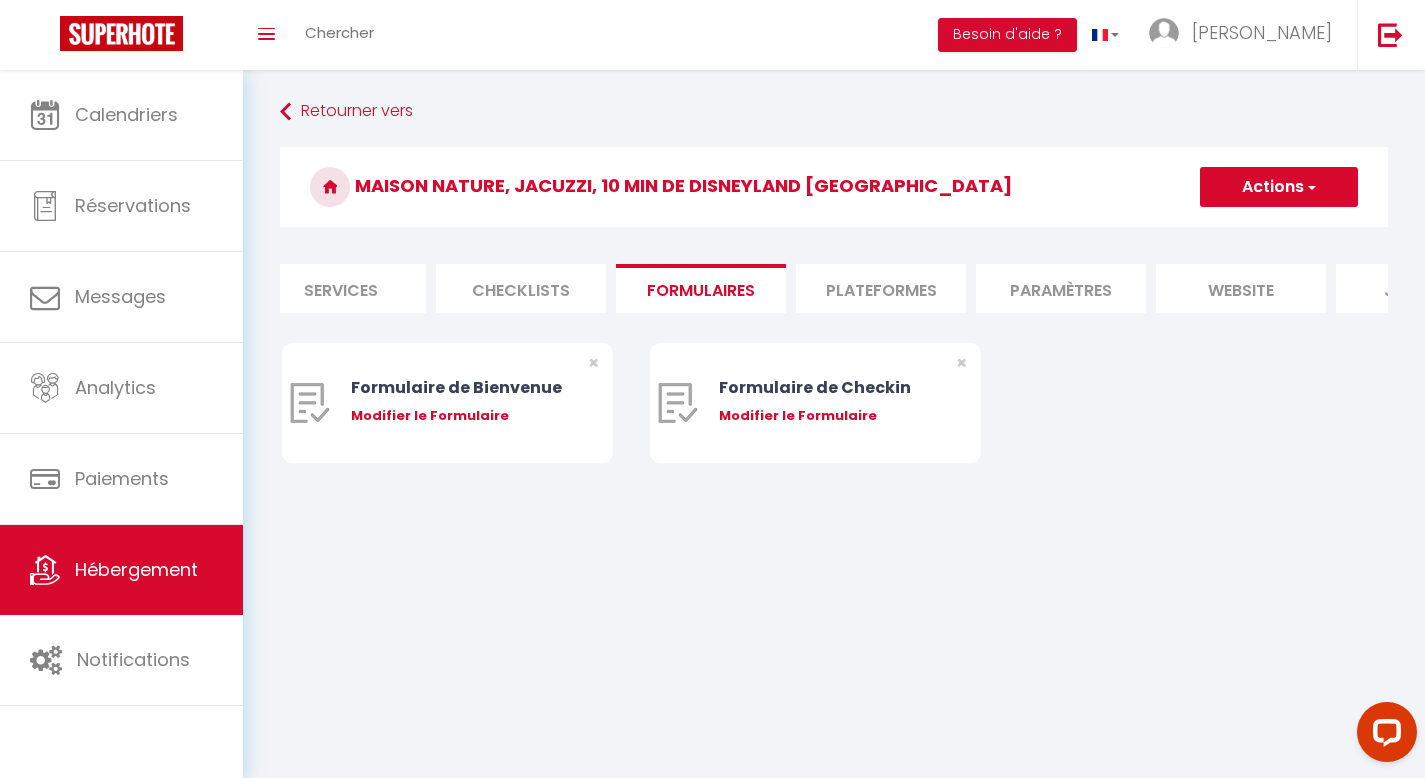 scroll, scrollTop: 0, scrollLeft: 692, axis: horizontal 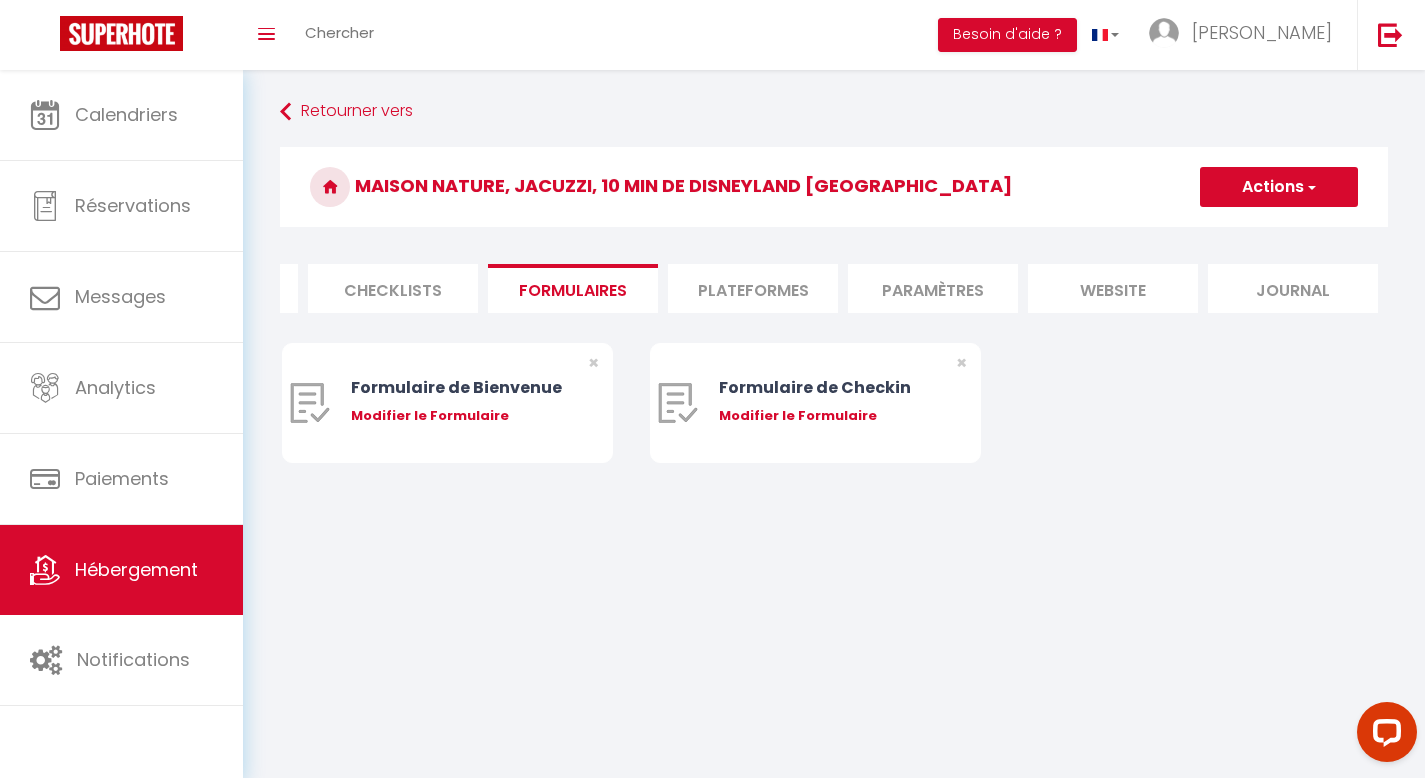 click on "Plateformes" at bounding box center [753, 288] 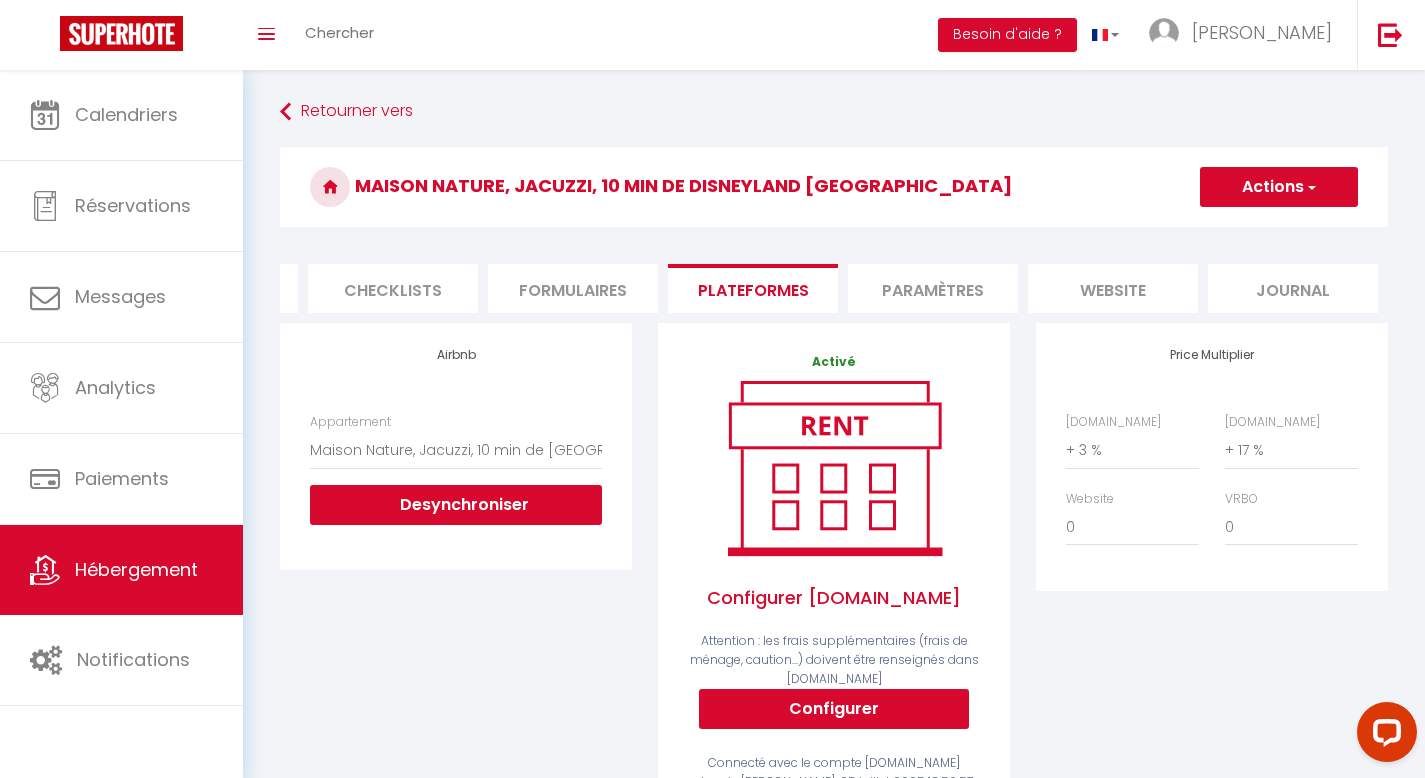 click on "Paramètres" at bounding box center [933, 288] 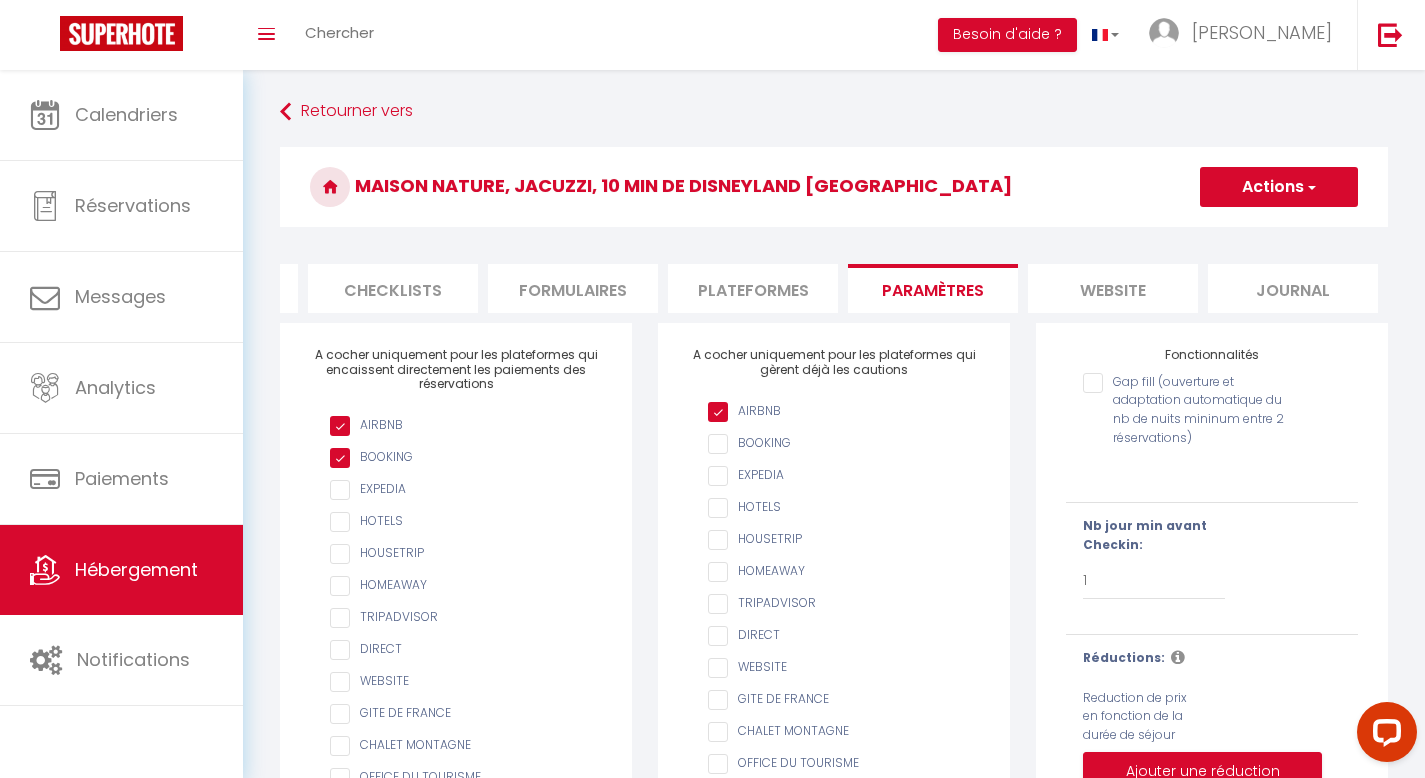 click on "Plateformes" at bounding box center [753, 288] 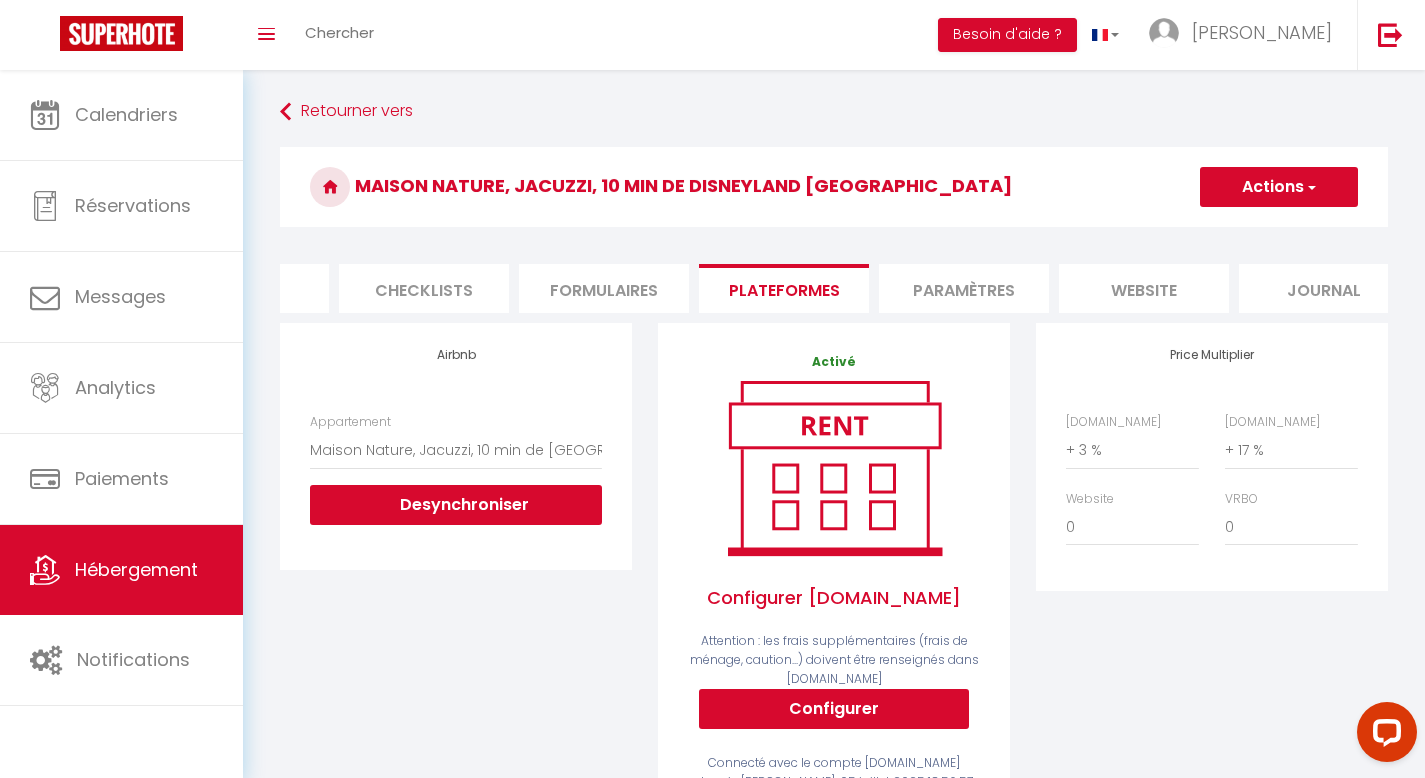scroll, scrollTop: 0, scrollLeft: 657, axis: horizontal 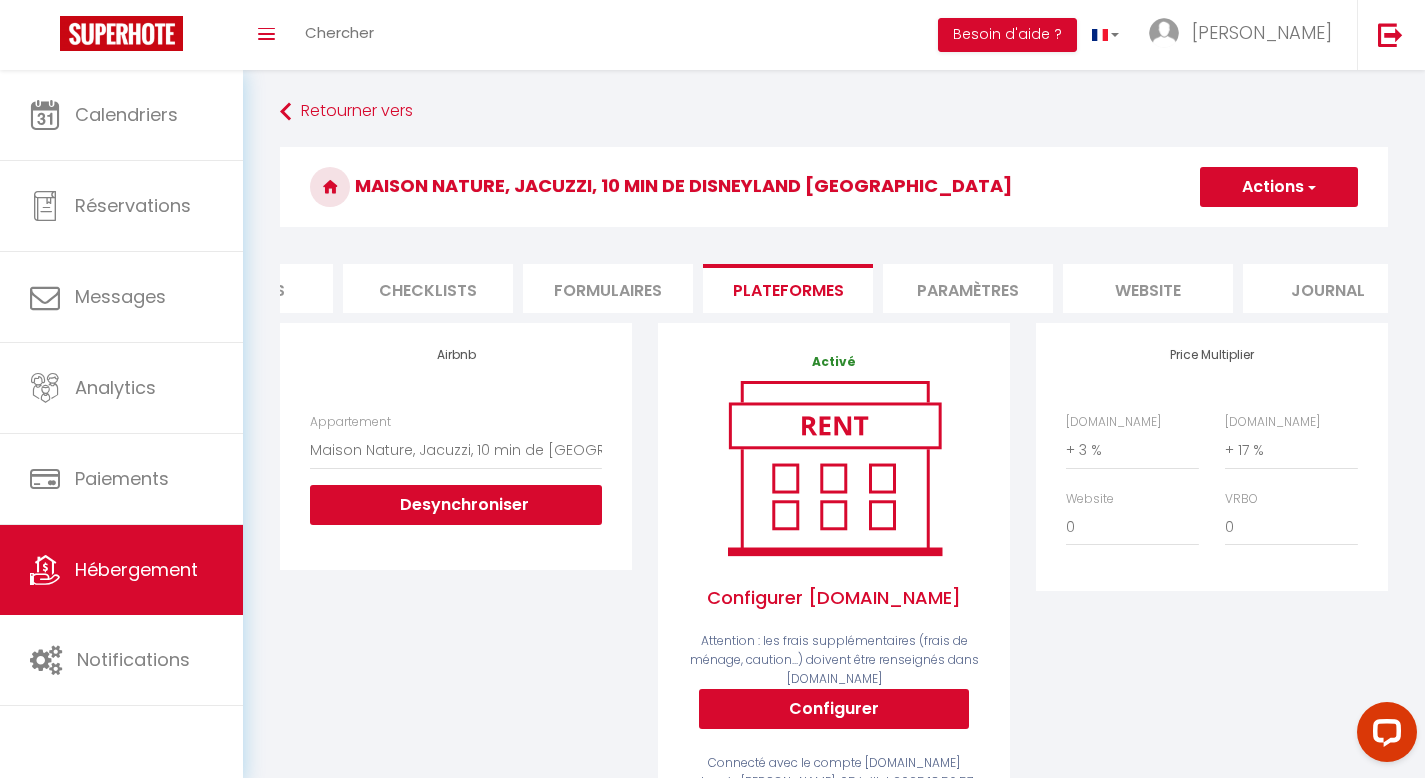 click on "Actions" at bounding box center (1279, 187) 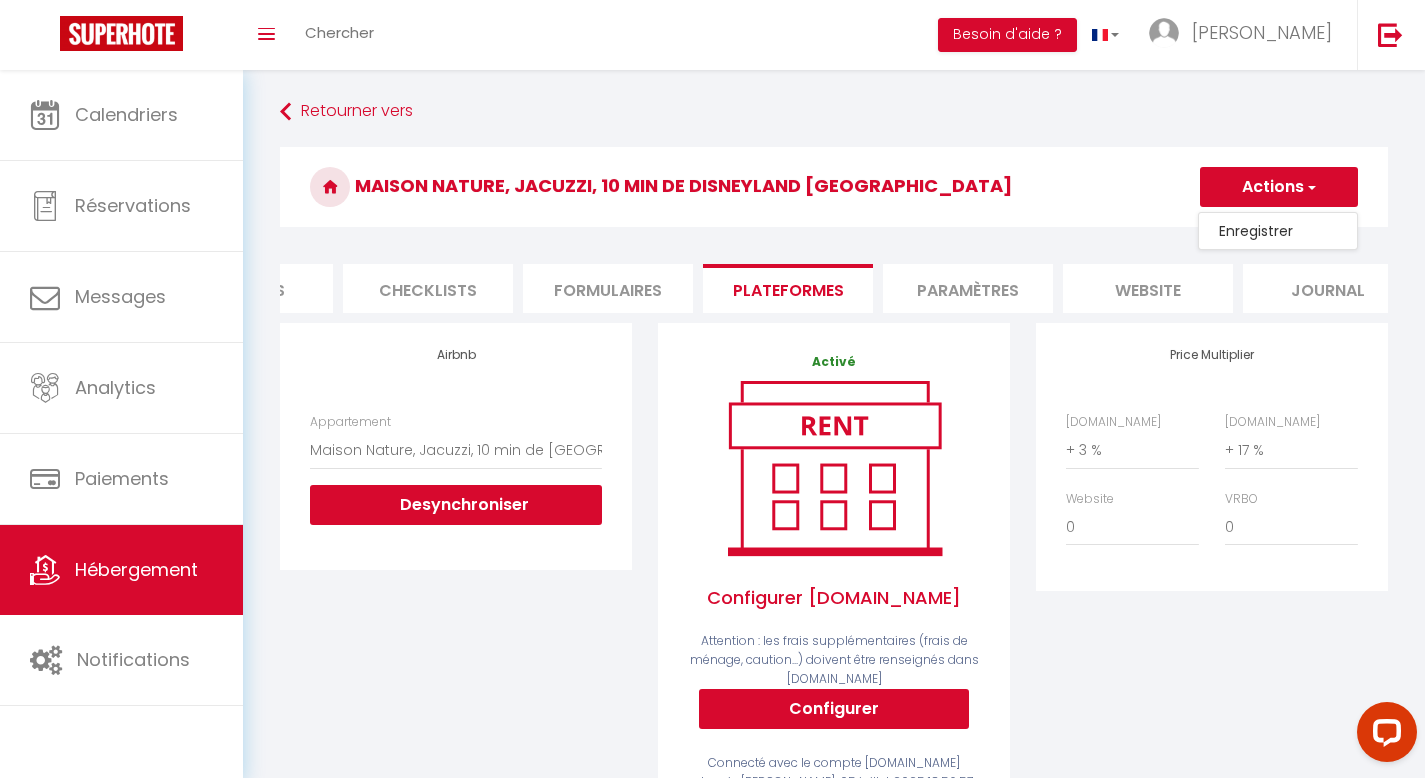 click on "Enregistrer" at bounding box center (1278, 231) 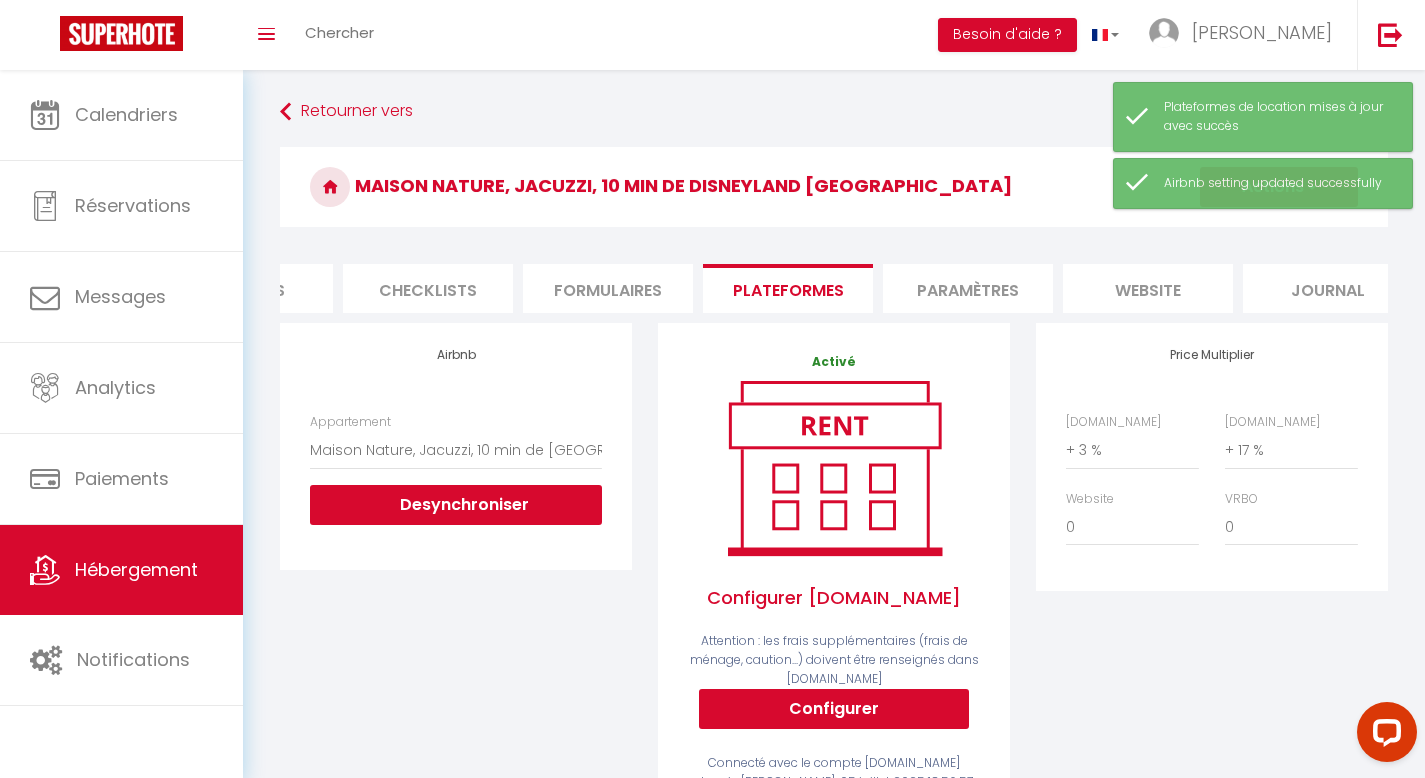 click on "Maison Nature, Jacuzzi, 10 min de Disneyland [GEOGRAPHIC_DATA]" at bounding box center [834, 187] 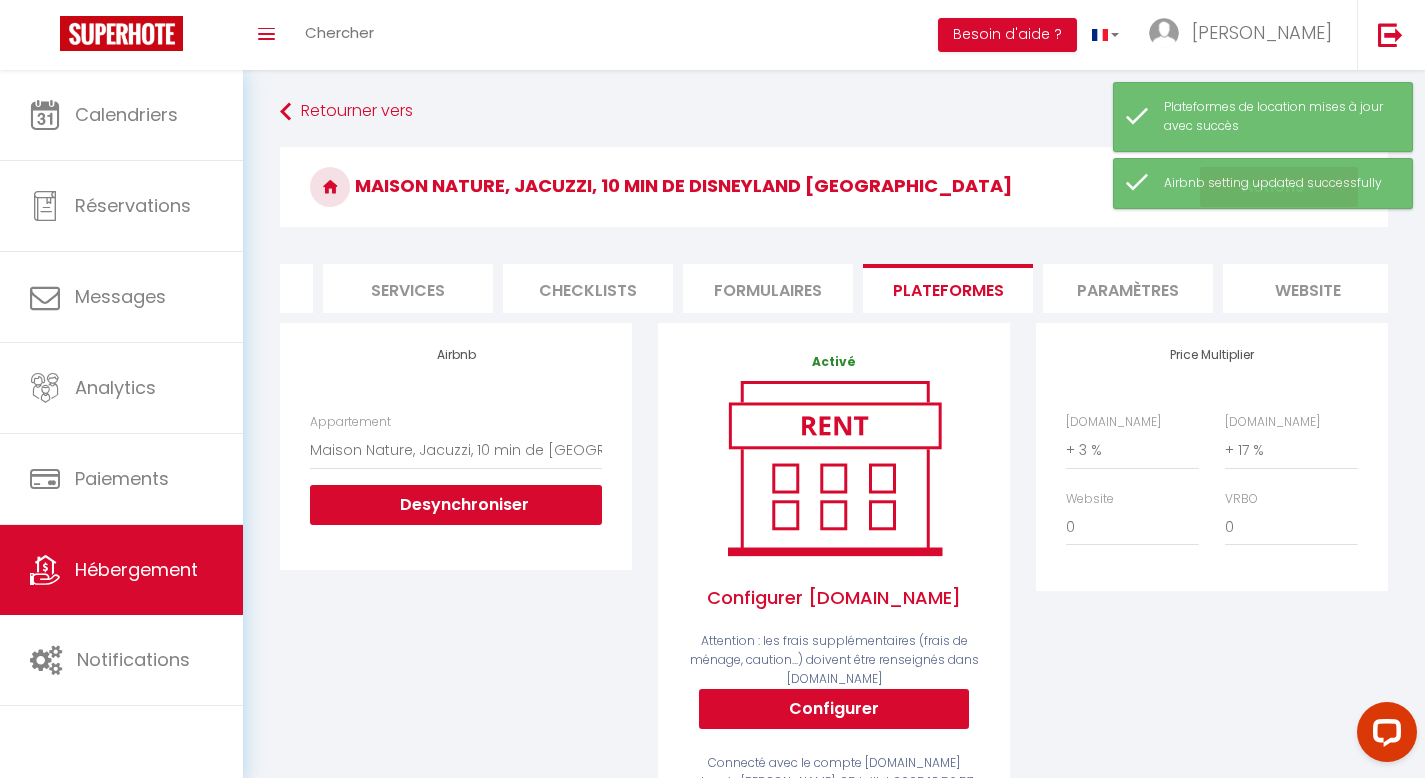 scroll, scrollTop: 0, scrollLeft: 479, axis: horizontal 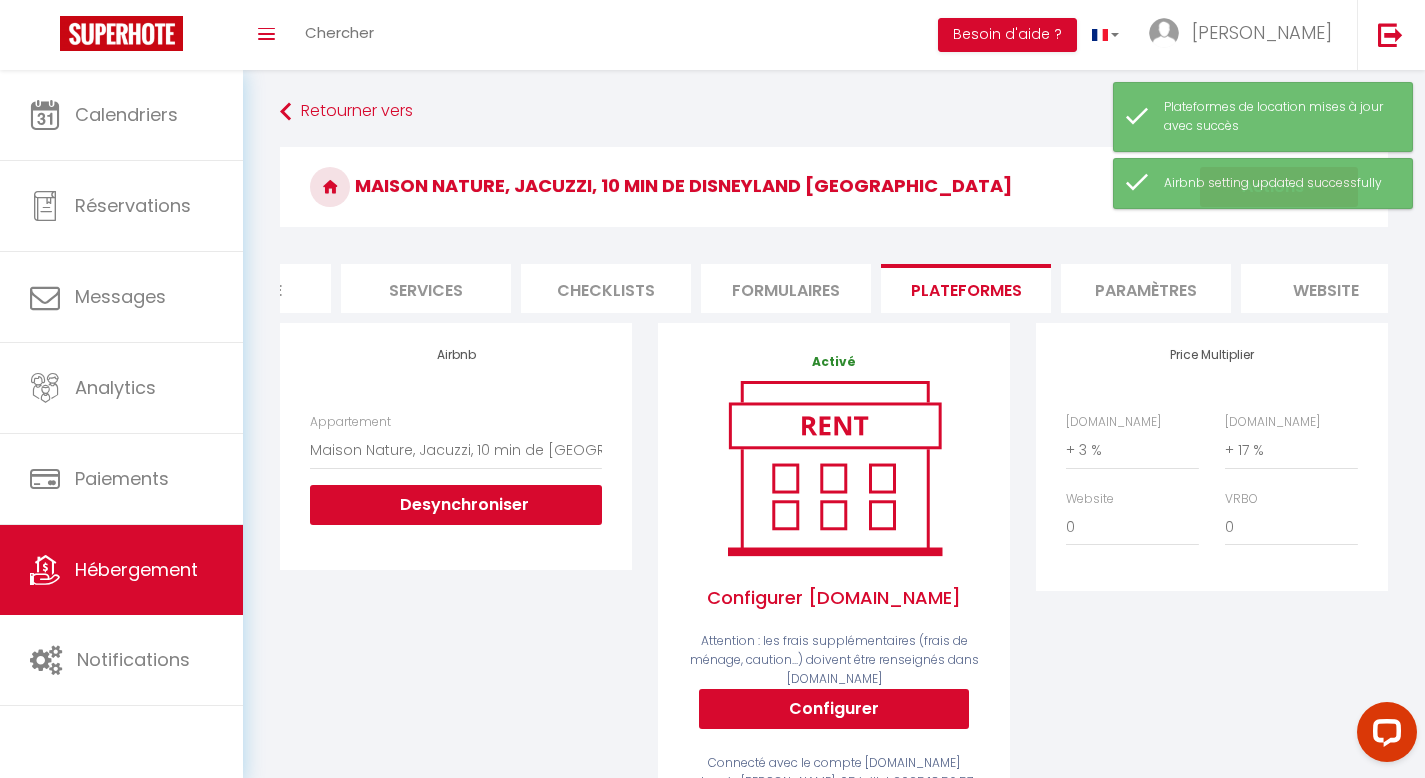 click on "Checklists" at bounding box center (606, 288) 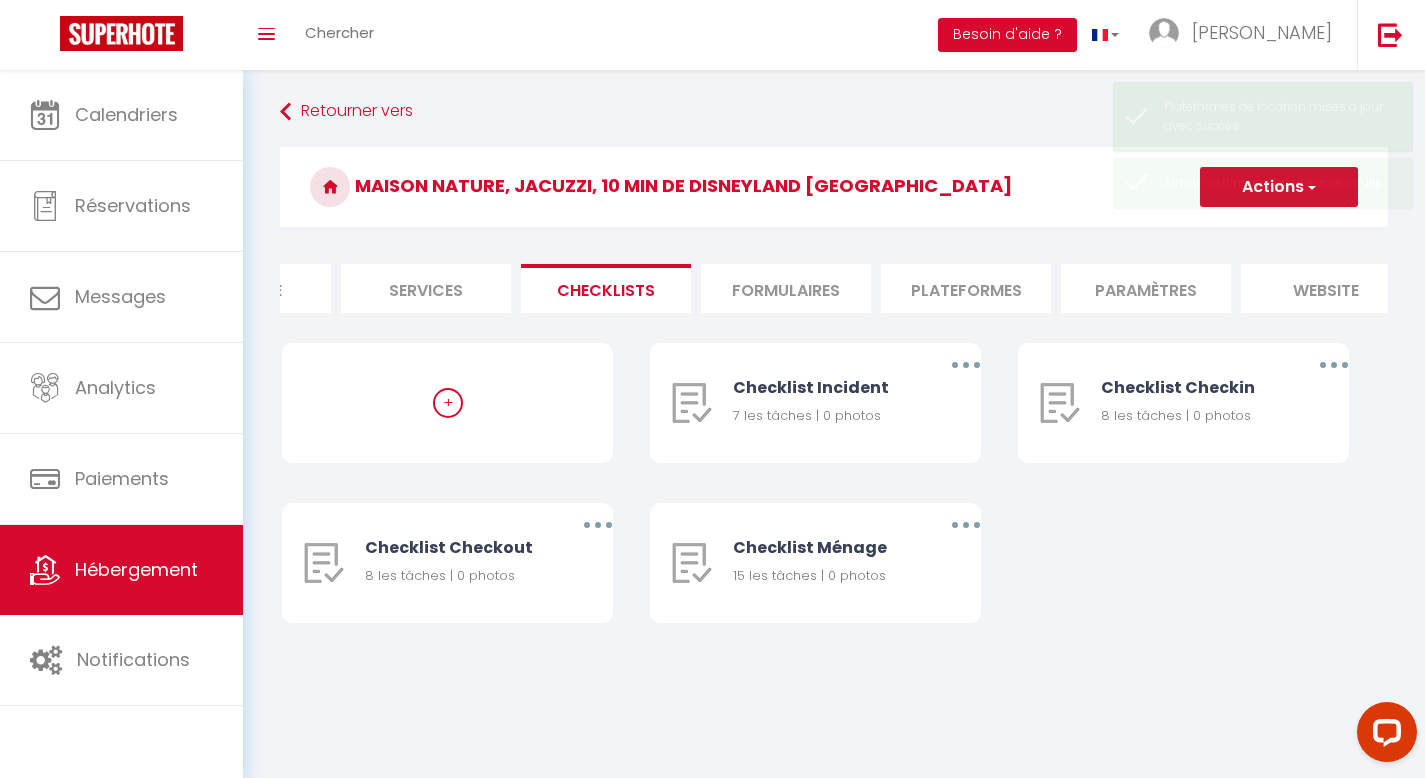 click on "Services" at bounding box center [426, 288] 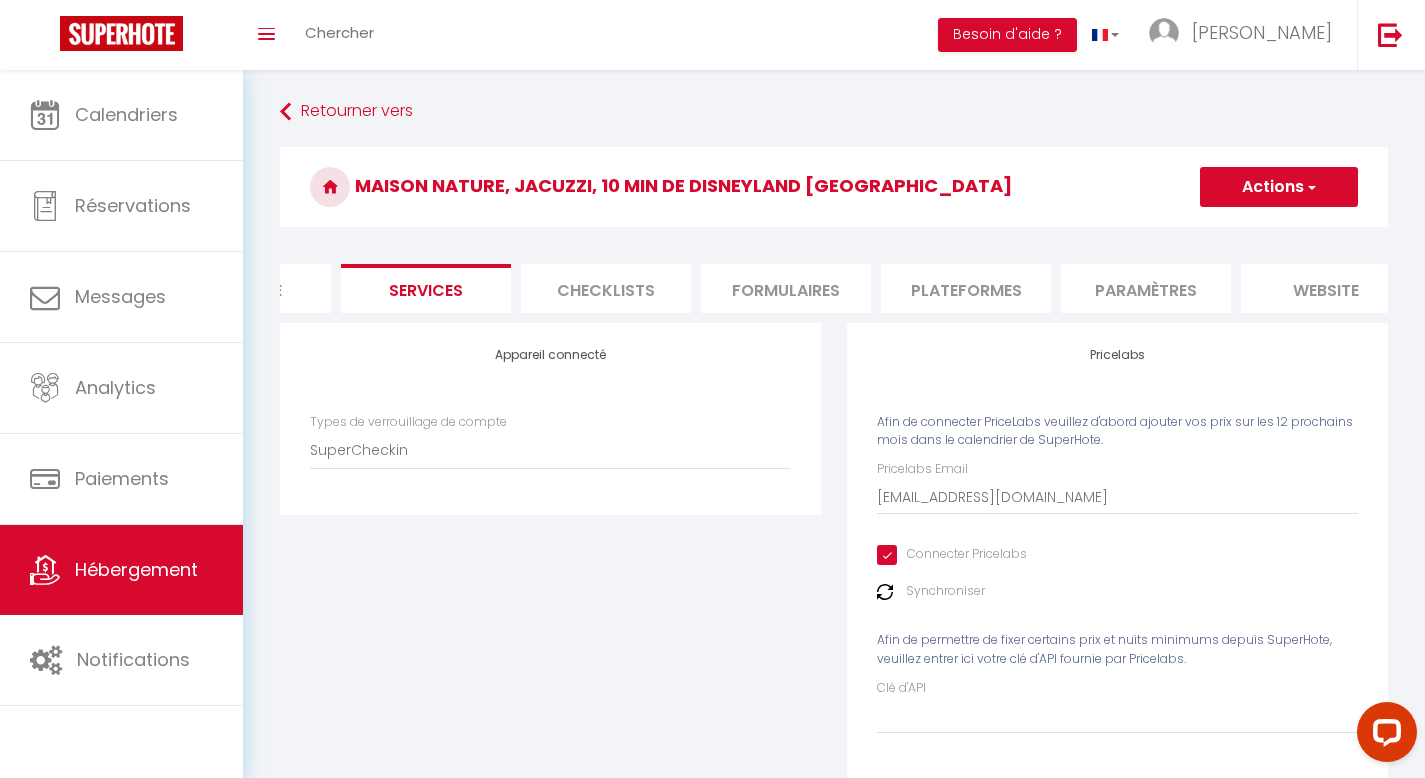 click on "Formulaires" at bounding box center [786, 288] 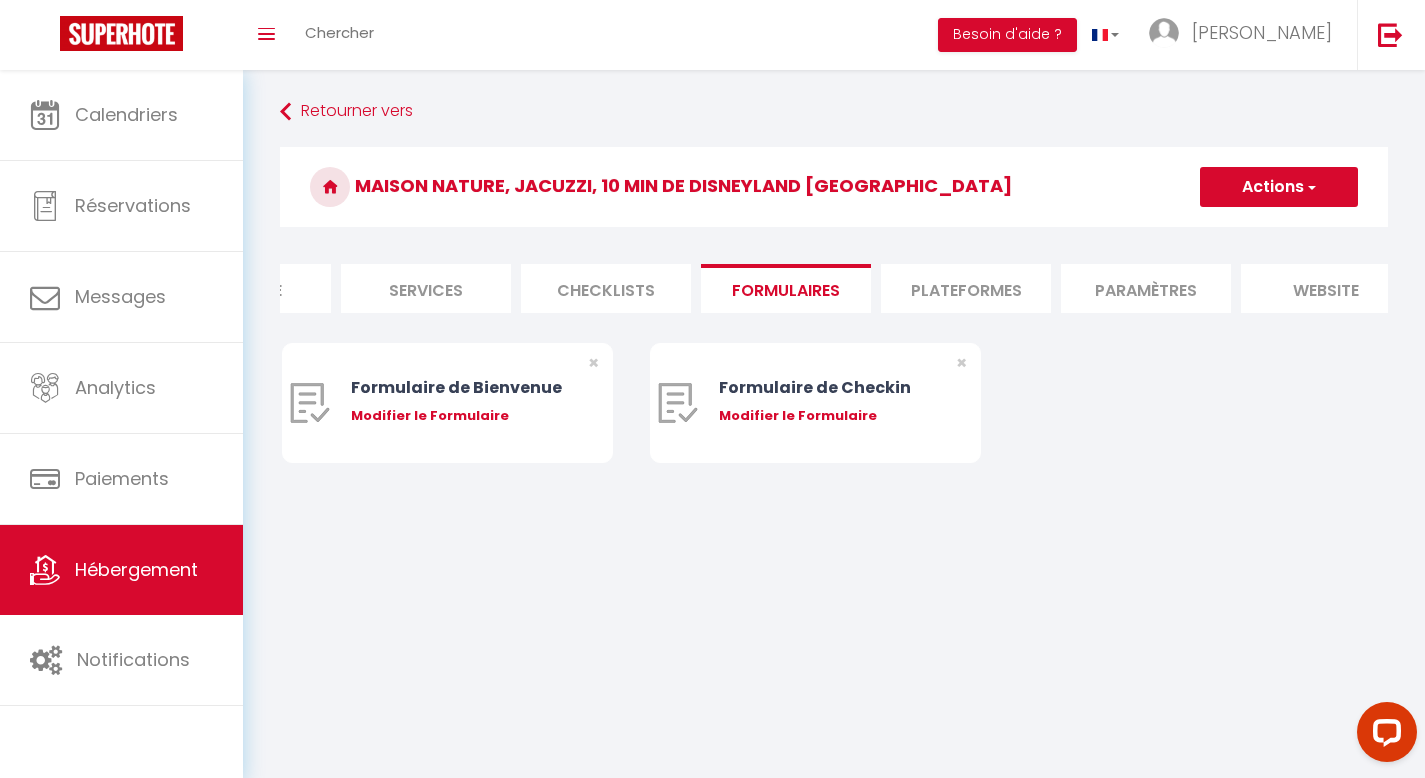 click on "Services" at bounding box center [426, 288] 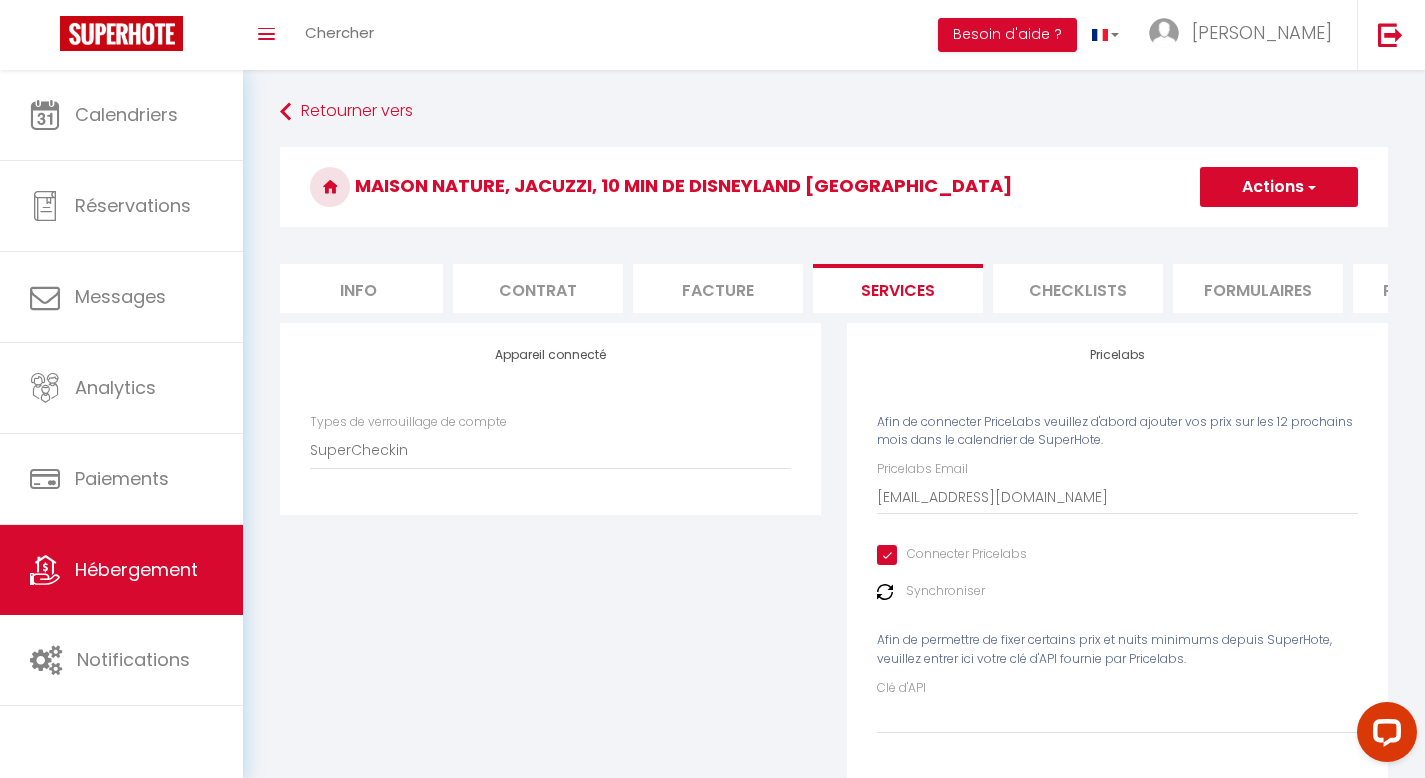 scroll, scrollTop: 0, scrollLeft: 0, axis: both 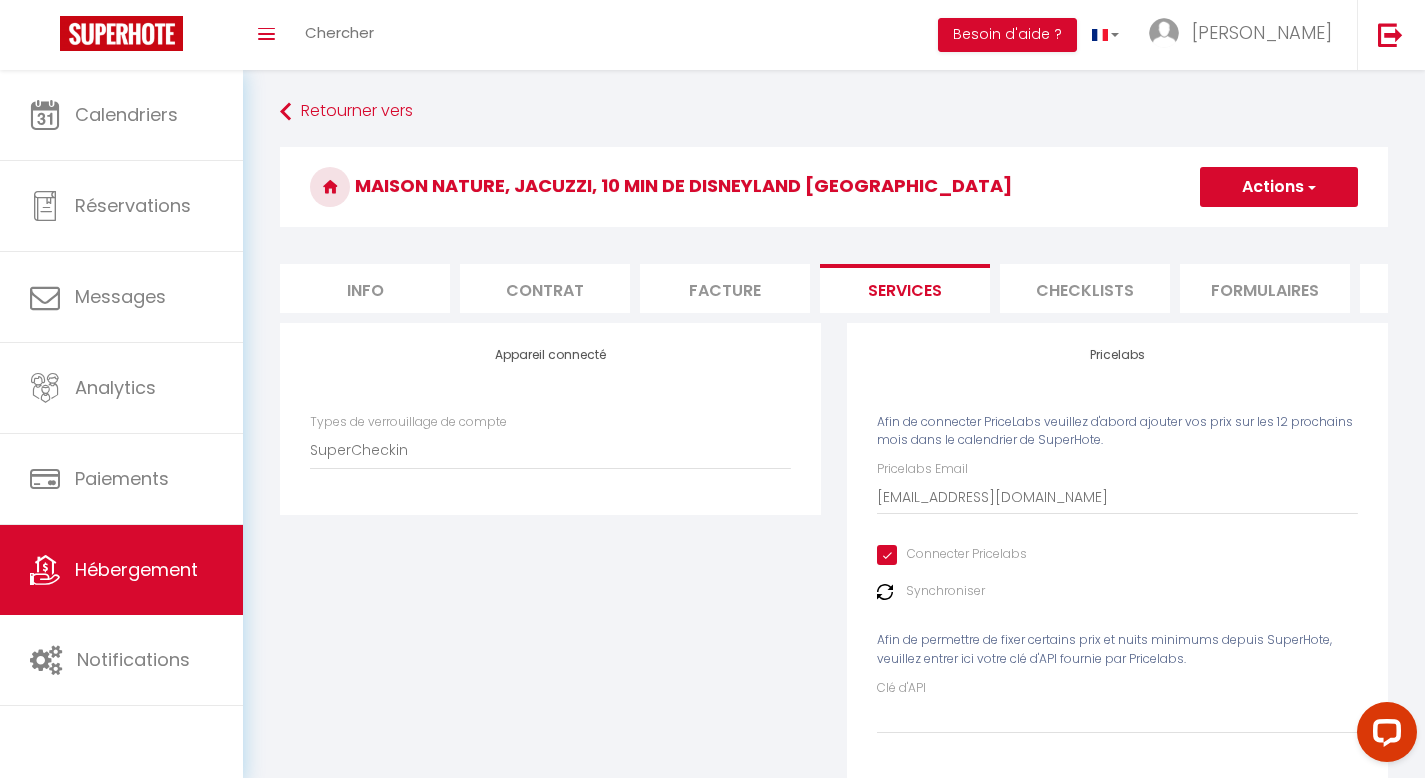 click on "Maison Nature, Jacuzzi, 10 min de Disneyland [GEOGRAPHIC_DATA]" at bounding box center [834, 187] 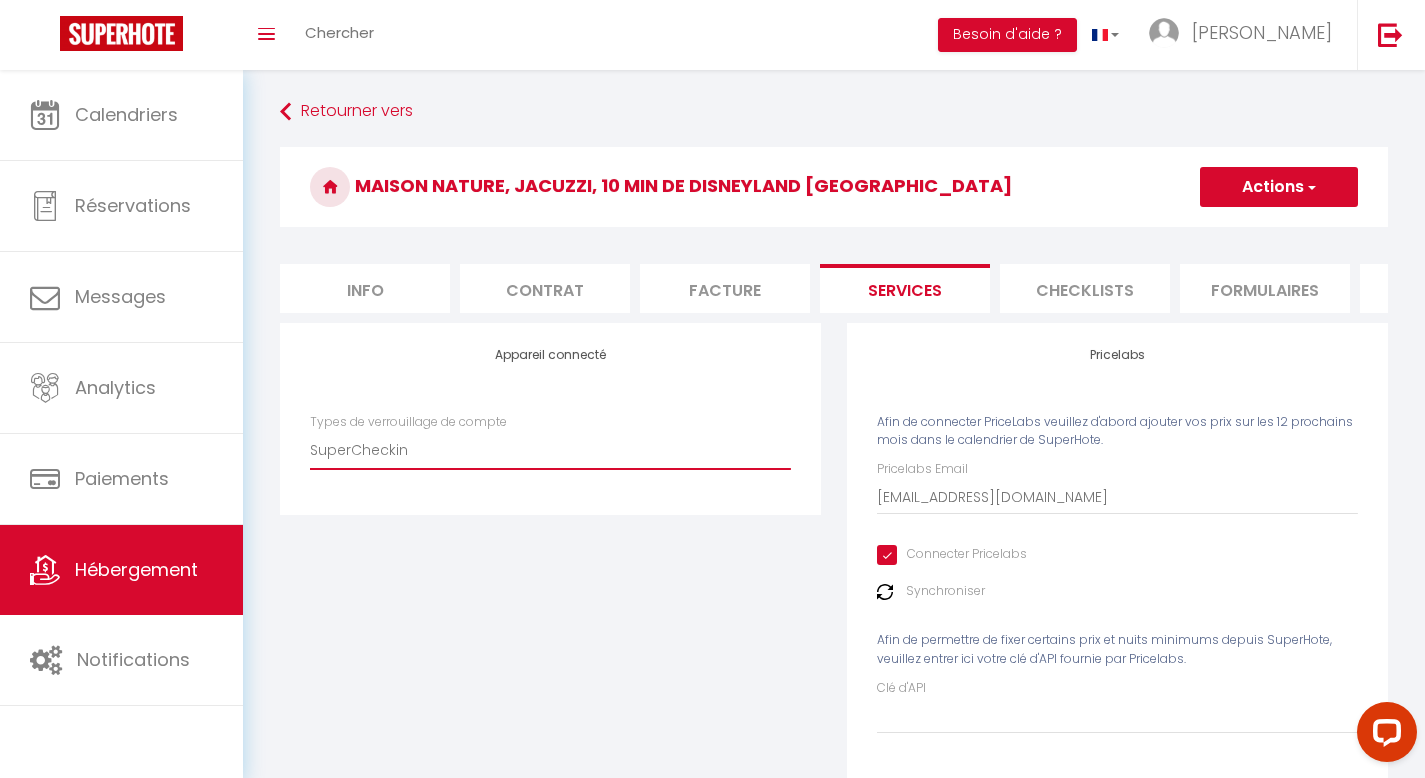 click on "SuperCheckin" at bounding box center [550, 450] 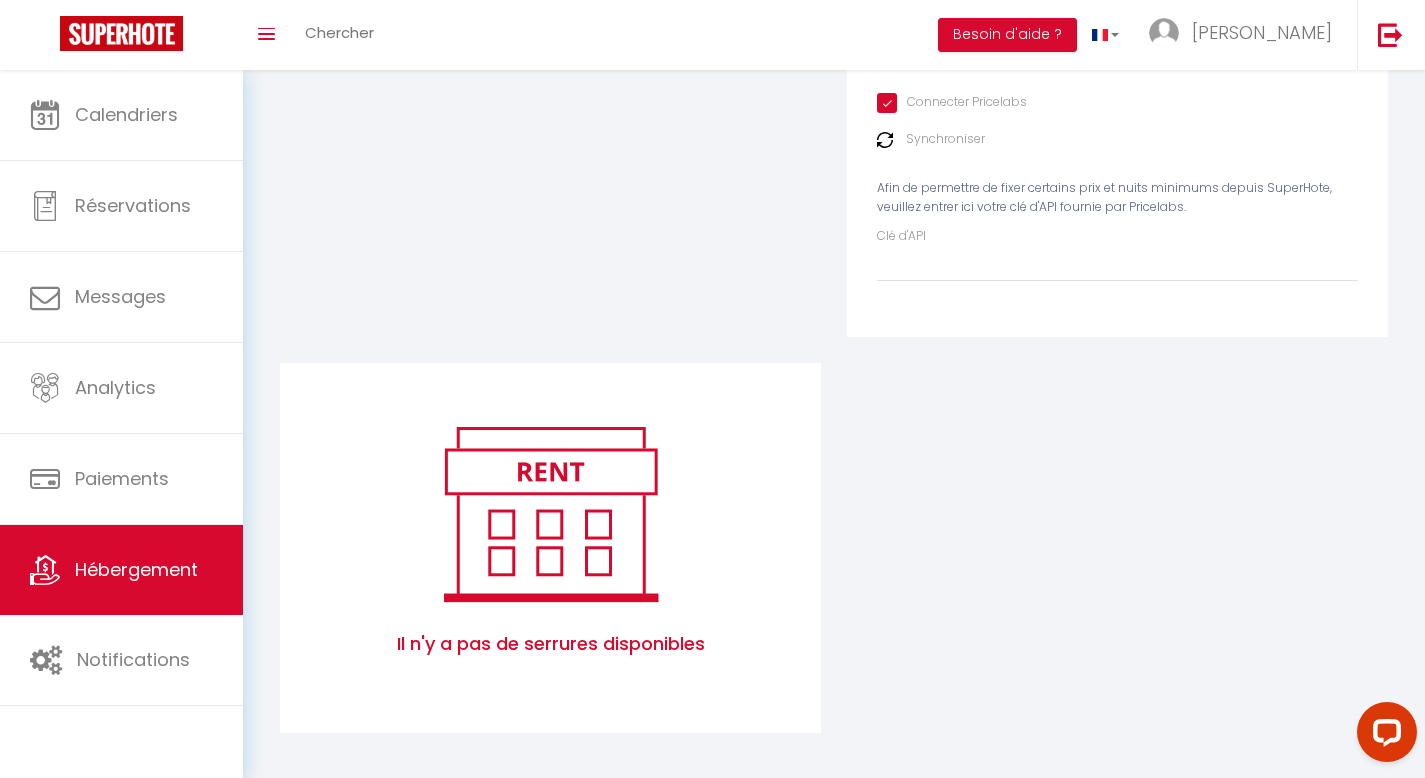 scroll, scrollTop: 472, scrollLeft: 0, axis: vertical 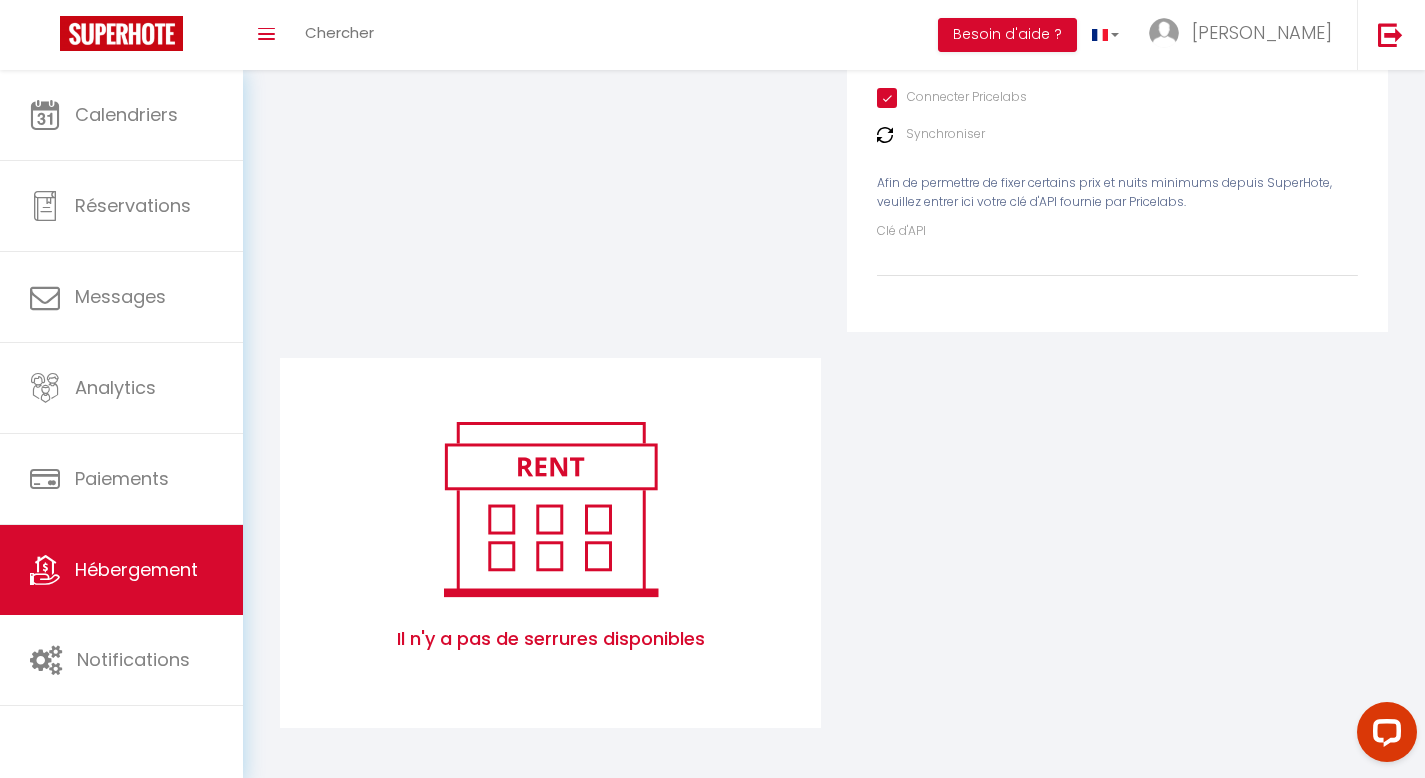 click at bounding box center (550, 509) 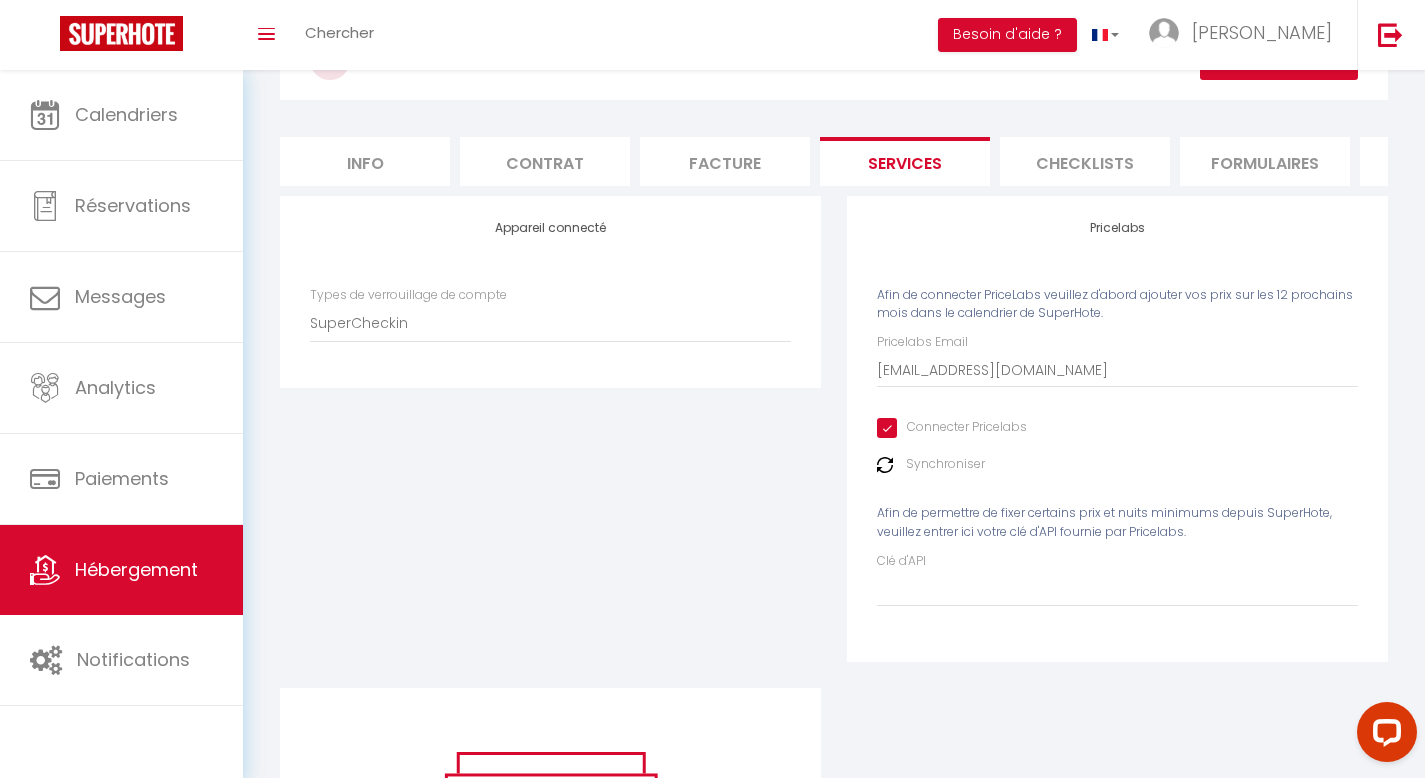 scroll, scrollTop: 123, scrollLeft: 0, axis: vertical 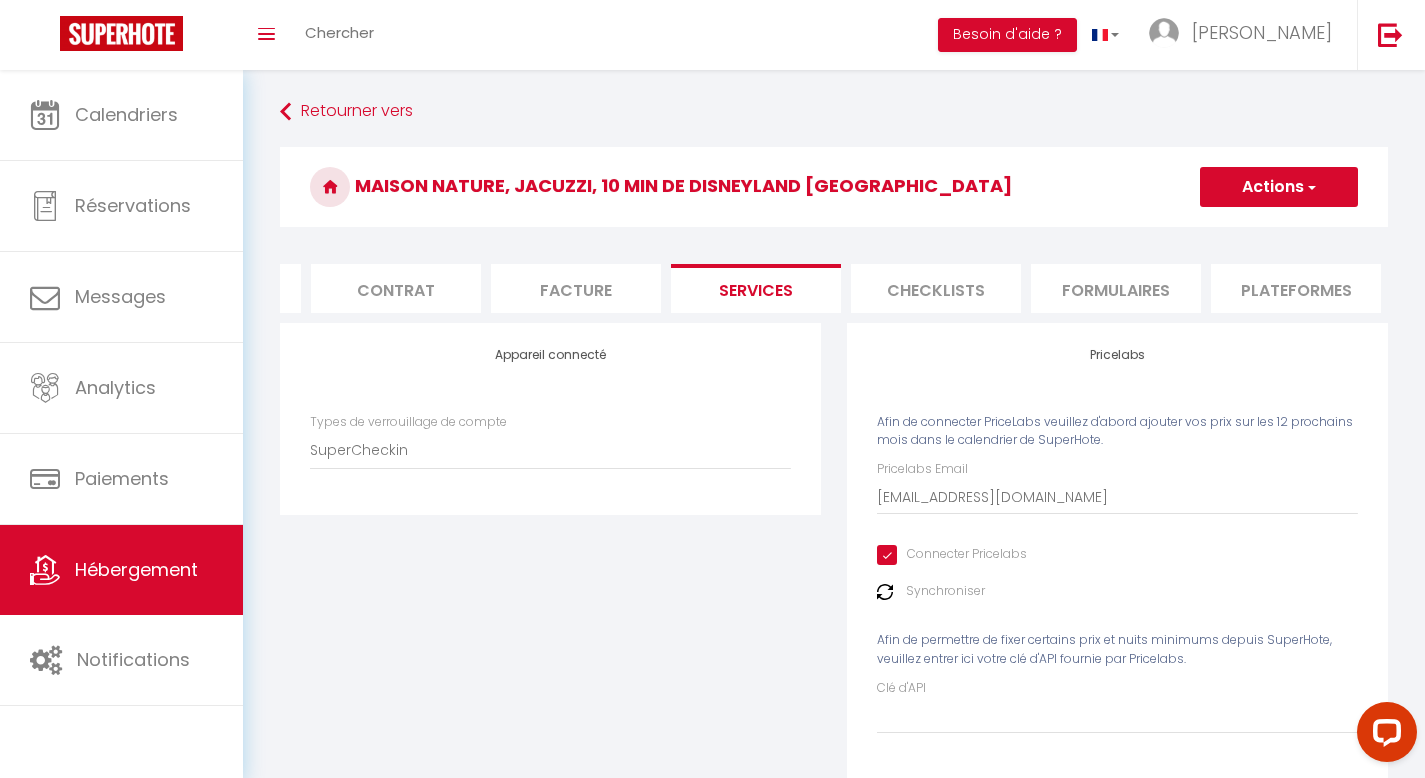 click on "Maison Nature, Jacuzzi, 10 min de Disneyland [GEOGRAPHIC_DATA]" at bounding box center (834, 187) 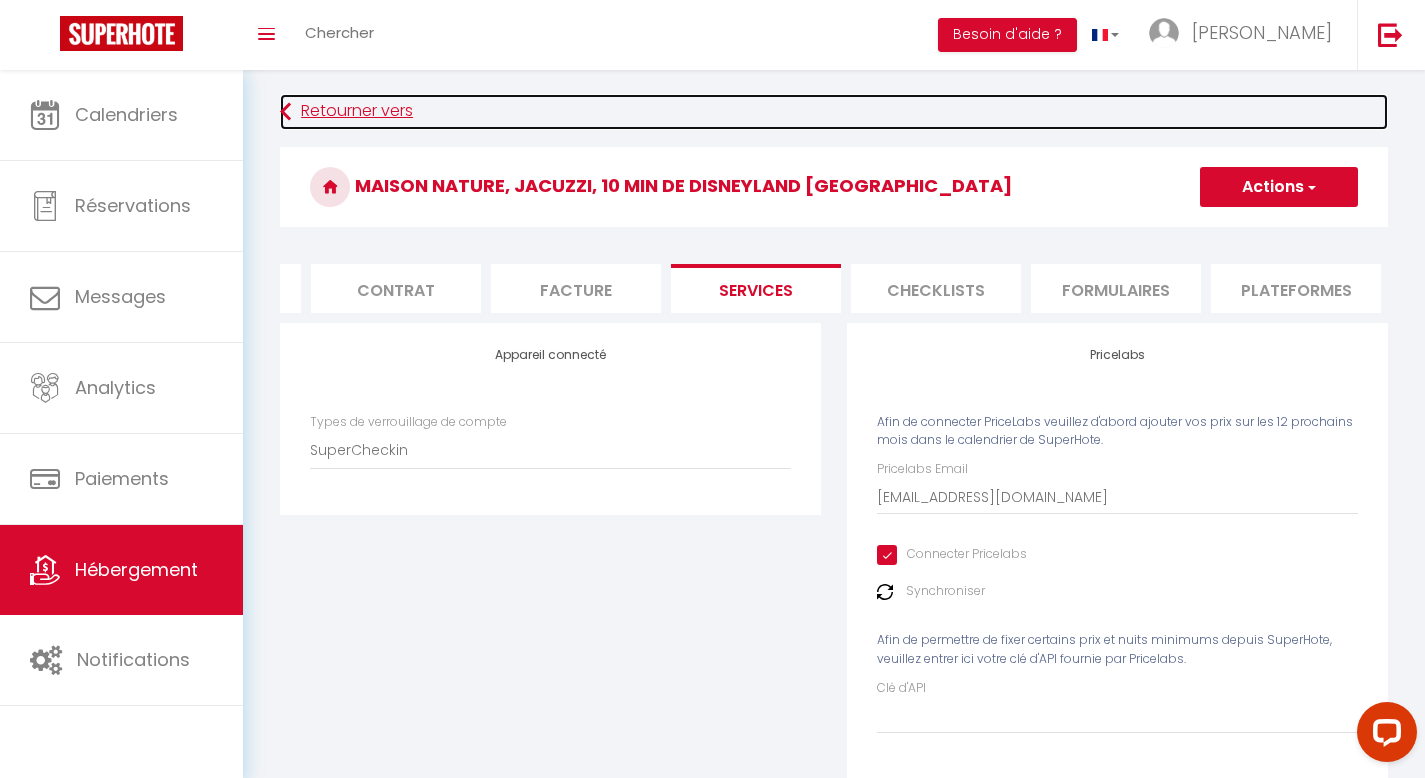click on "Retourner vers" at bounding box center [834, 112] 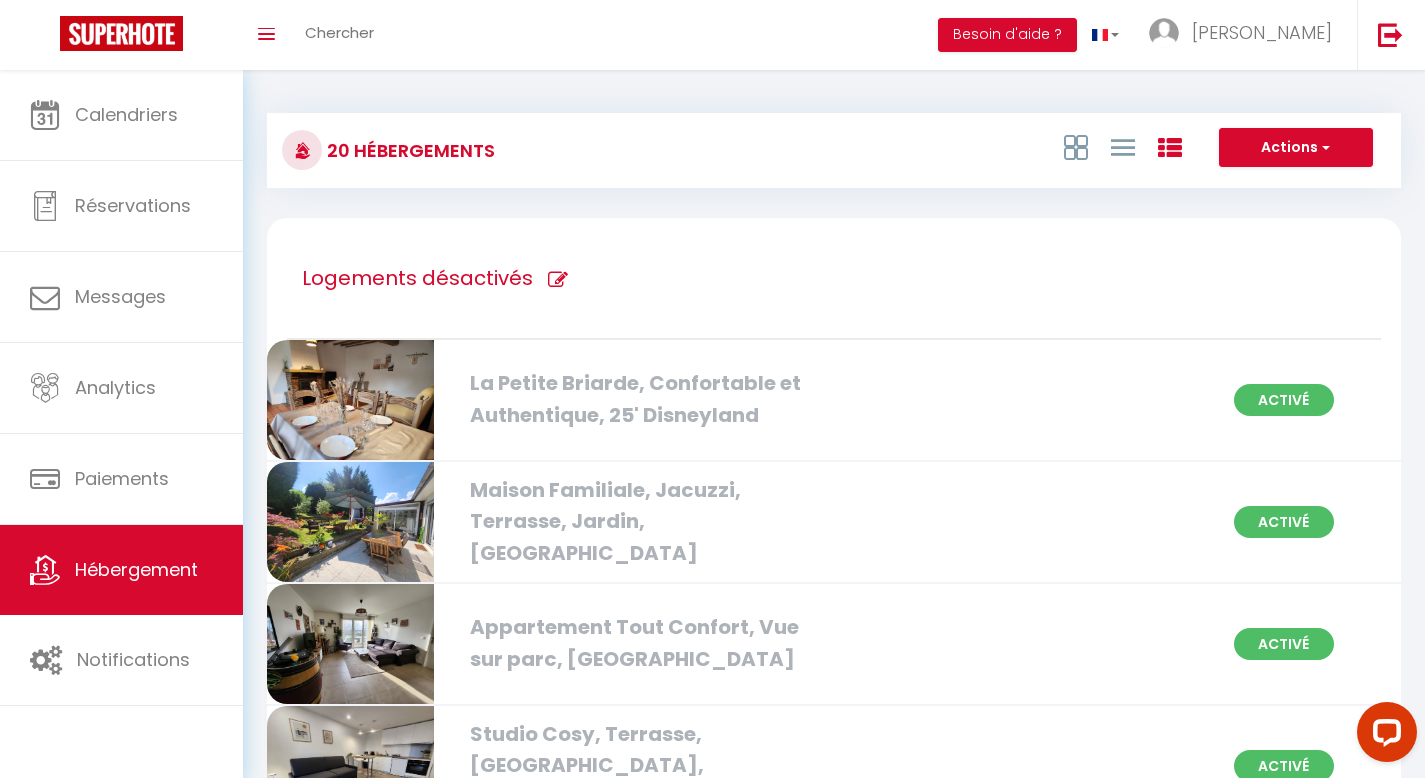 click on "Actions
Créer un Hébergement
Nouveau groupe" at bounding box center [1023, 150] 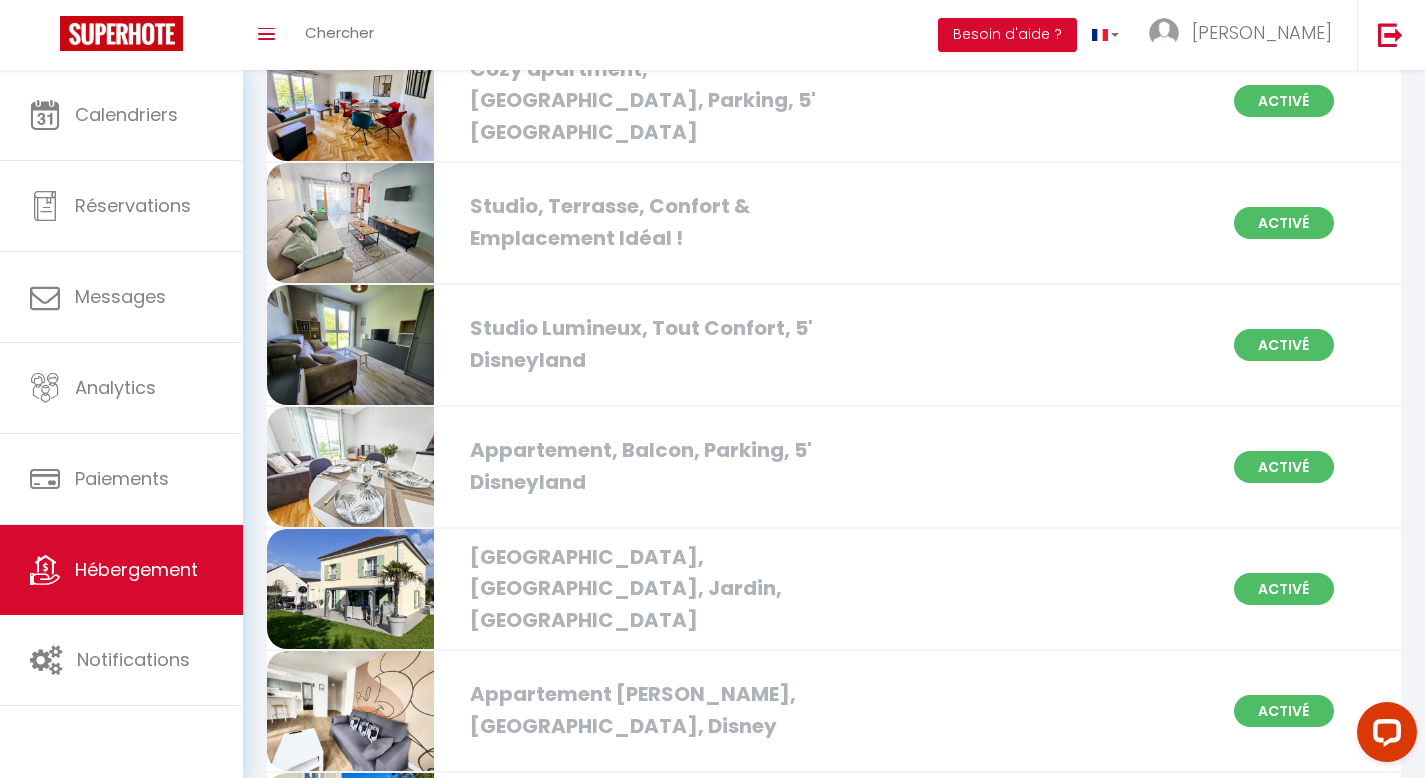 scroll, scrollTop: 1190, scrollLeft: 0, axis: vertical 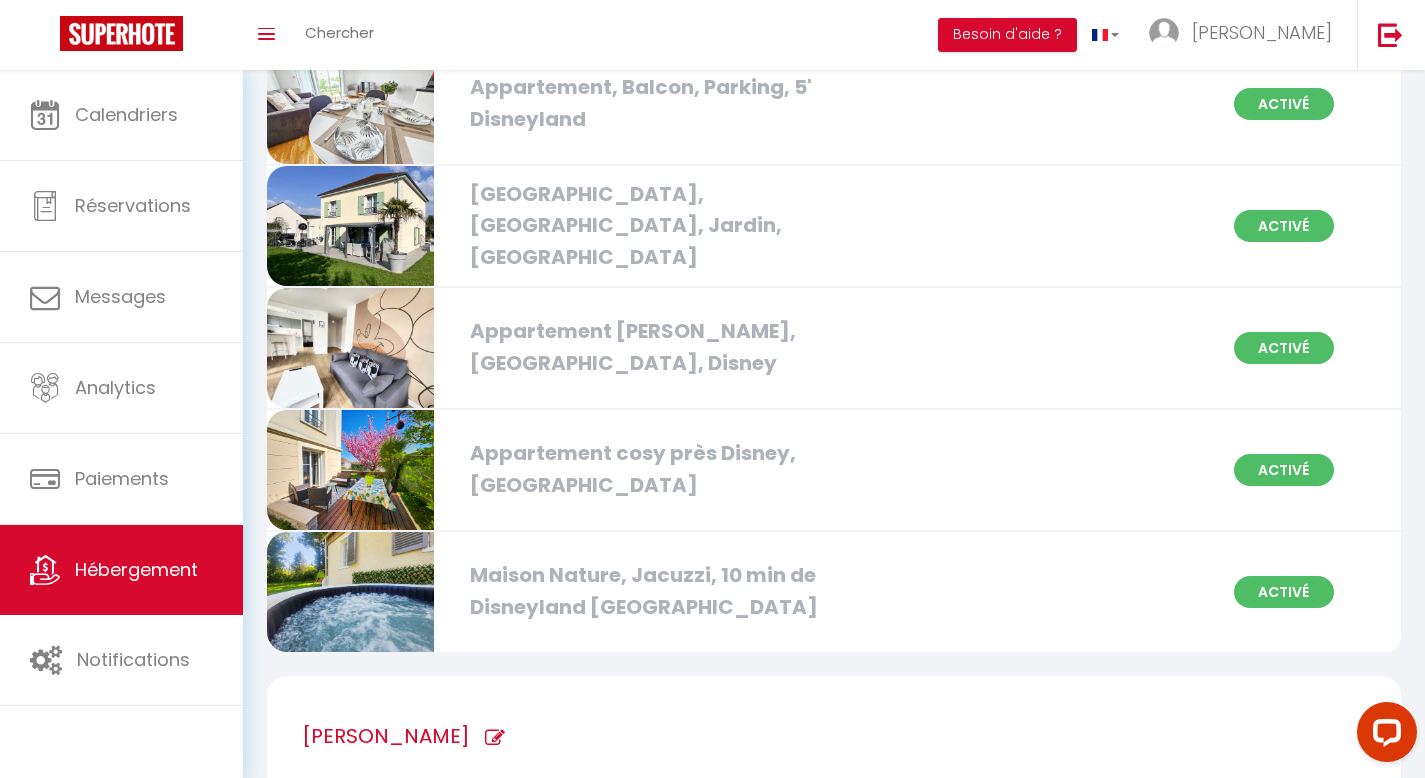 click on "Appartement cosy près Disney, [GEOGRAPHIC_DATA]" at bounding box center [640, 469] 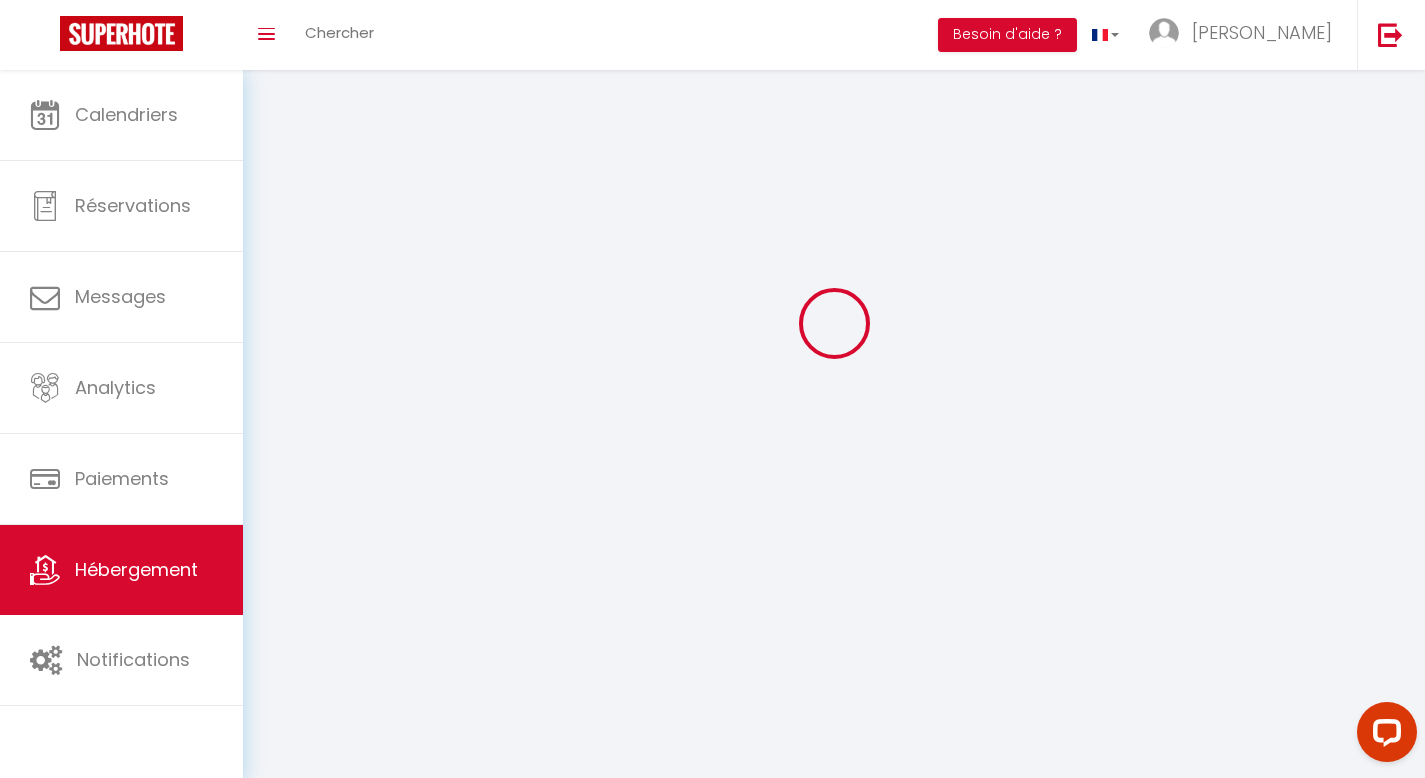 scroll, scrollTop: 0, scrollLeft: 0, axis: both 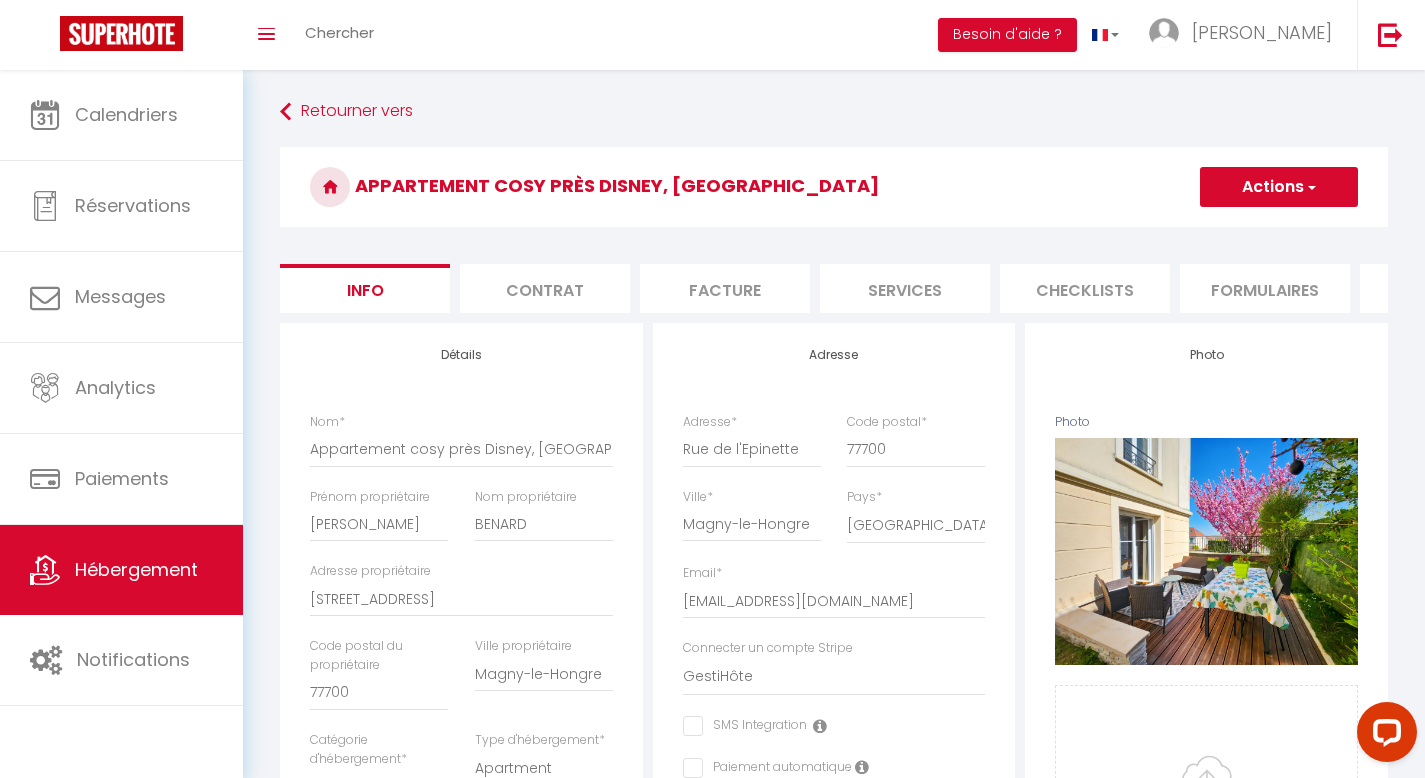click on "Services" at bounding box center (905, 288) 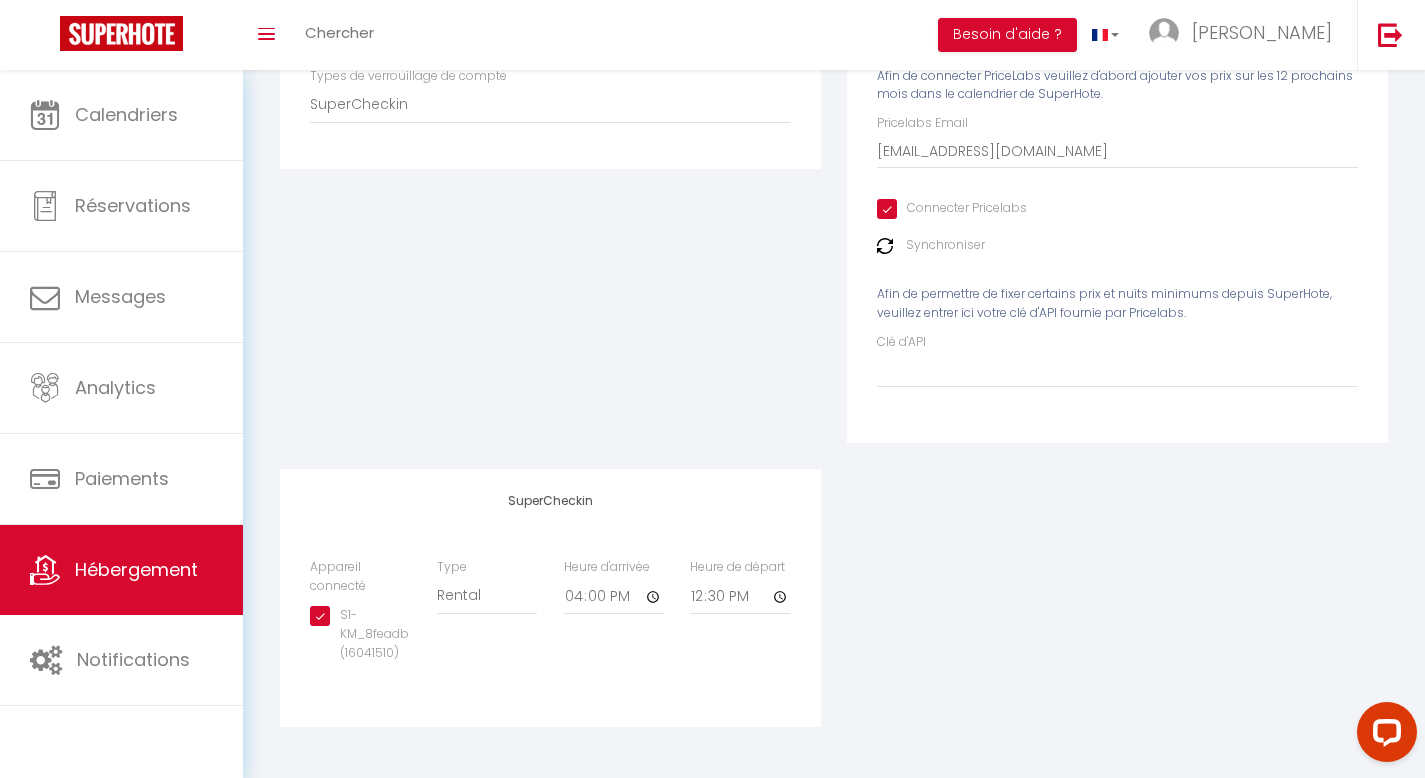 scroll, scrollTop: 361, scrollLeft: 0, axis: vertical 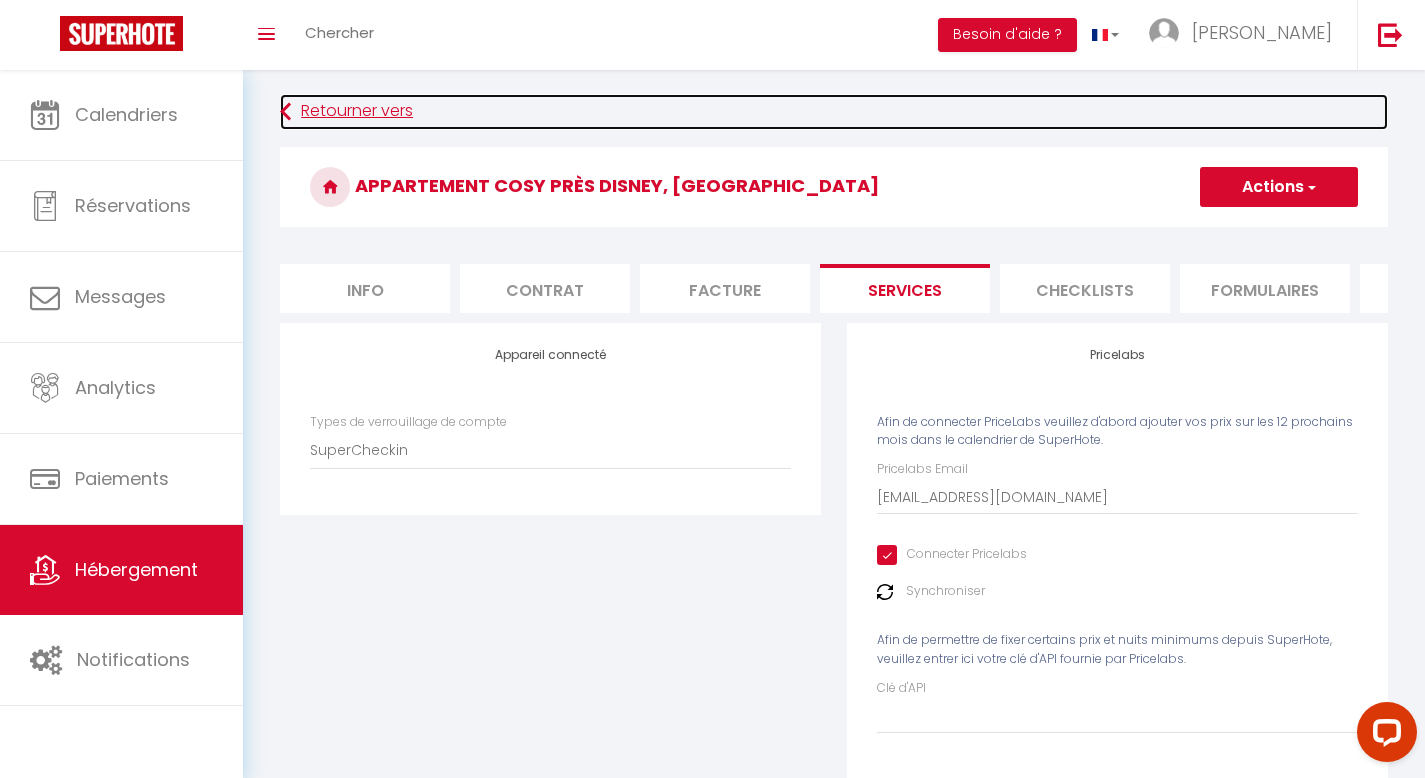 click on "Retourner vers" at bounding box center (834, 112) 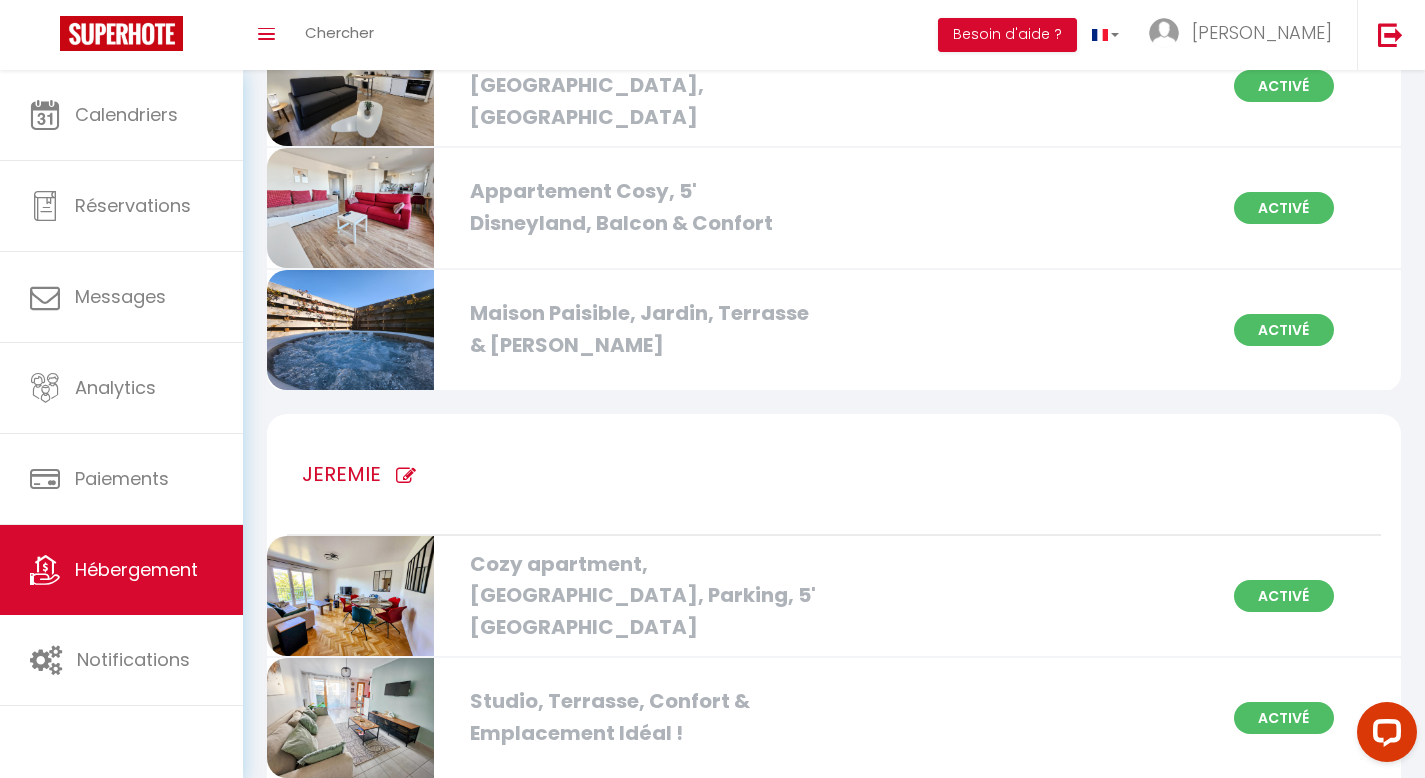 scroll, scrollTop: 682, scrollLeft: 0, axis: vertical 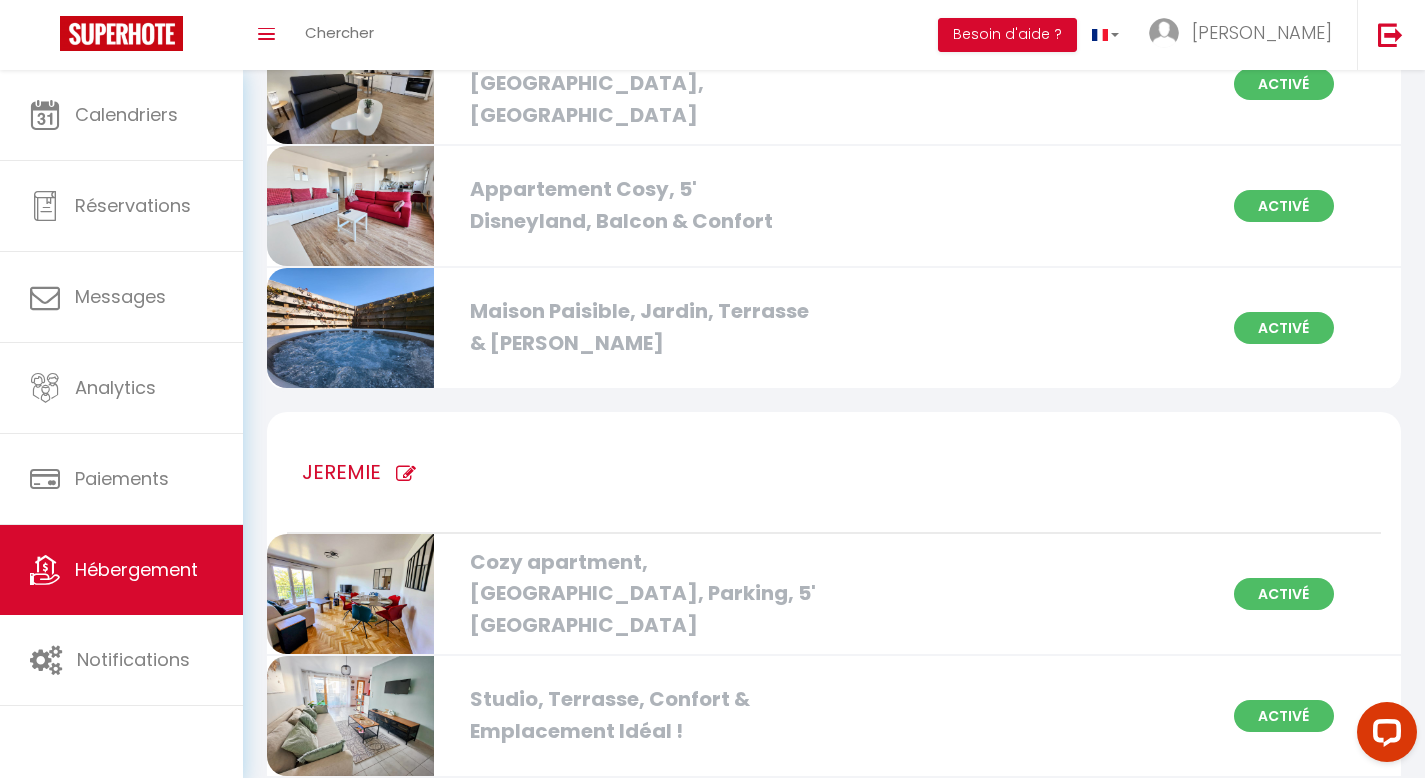 click on "Maison Paisible, Jardin, Terrasse & [PERSON_NAME]" at bounding box center [640, 327] 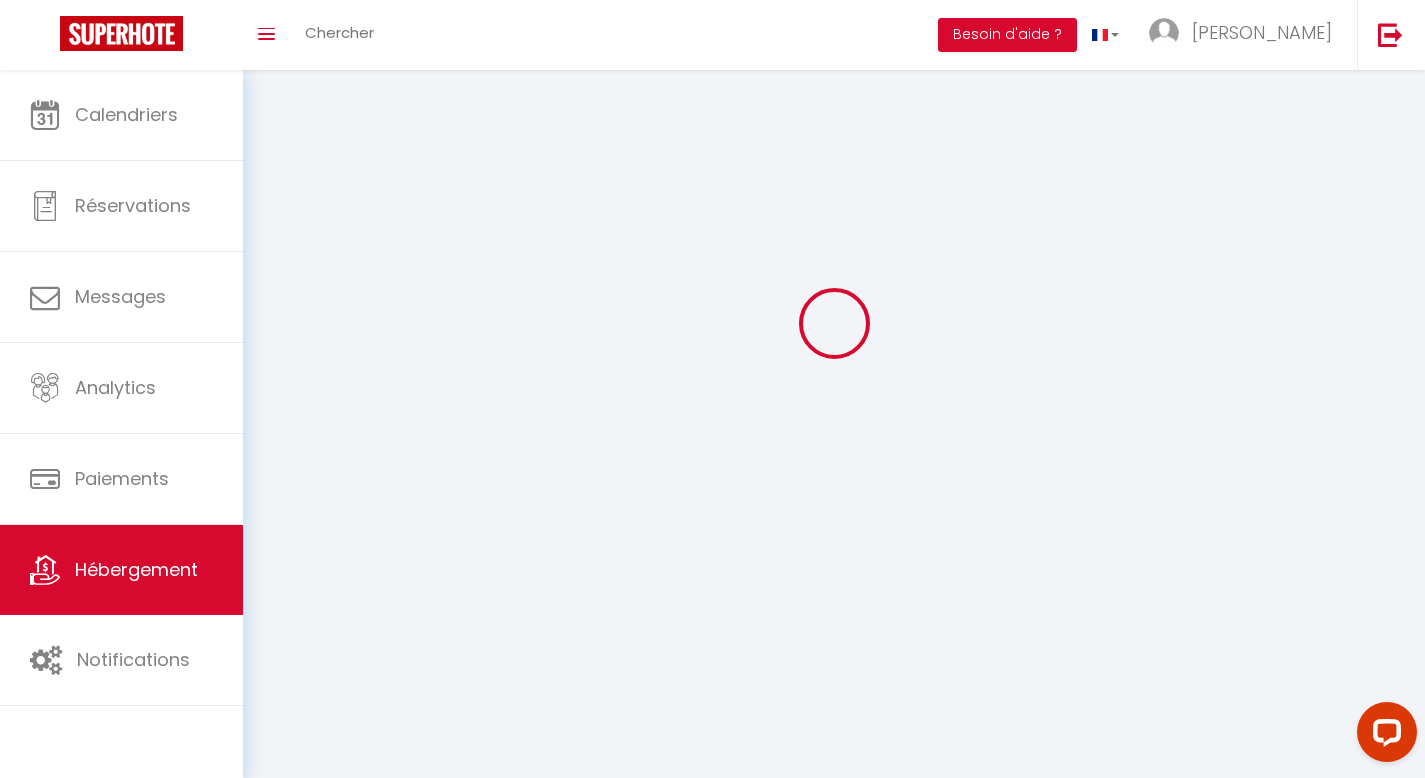 scroll, scrollTop: 0, scrollLeft: 0, axis: both 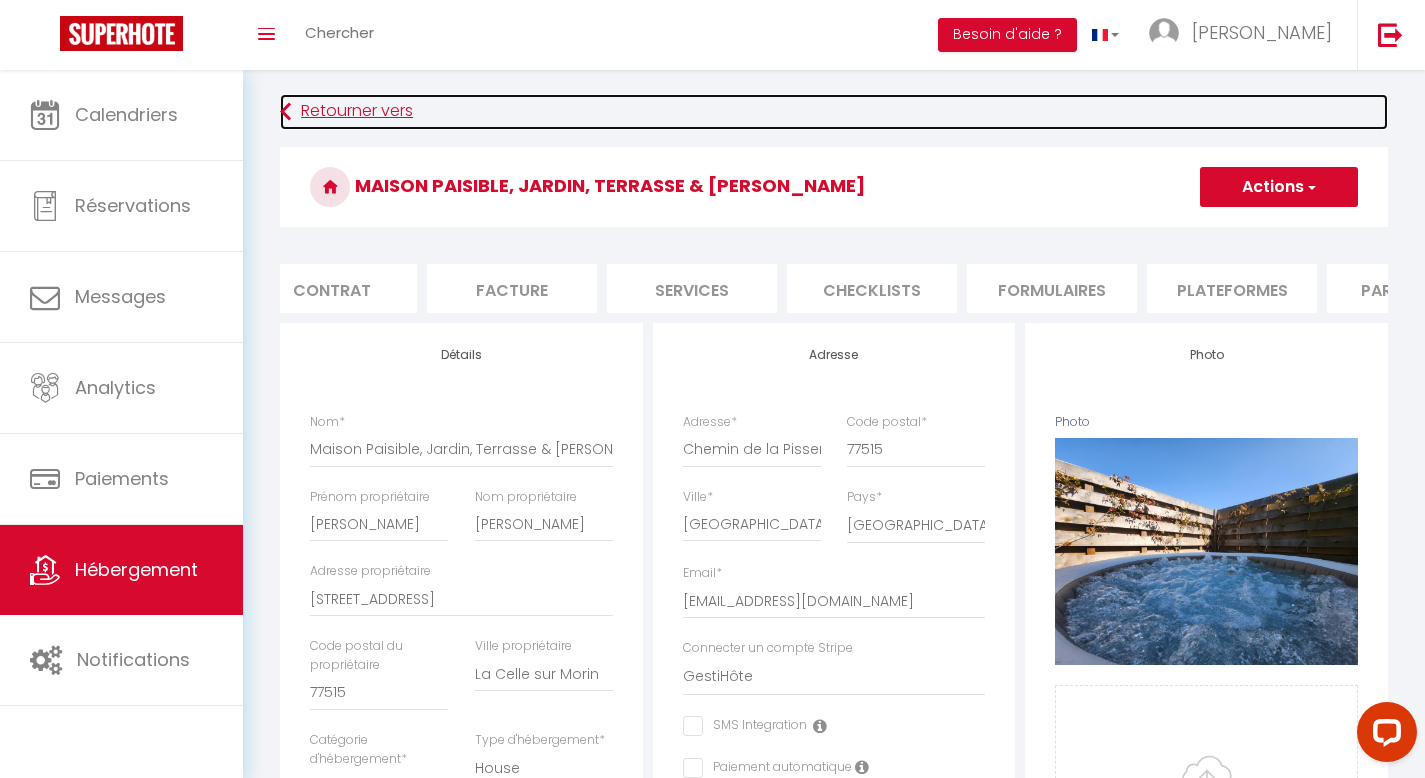 click on "Retourner vers" at bounding box center [834, 112] 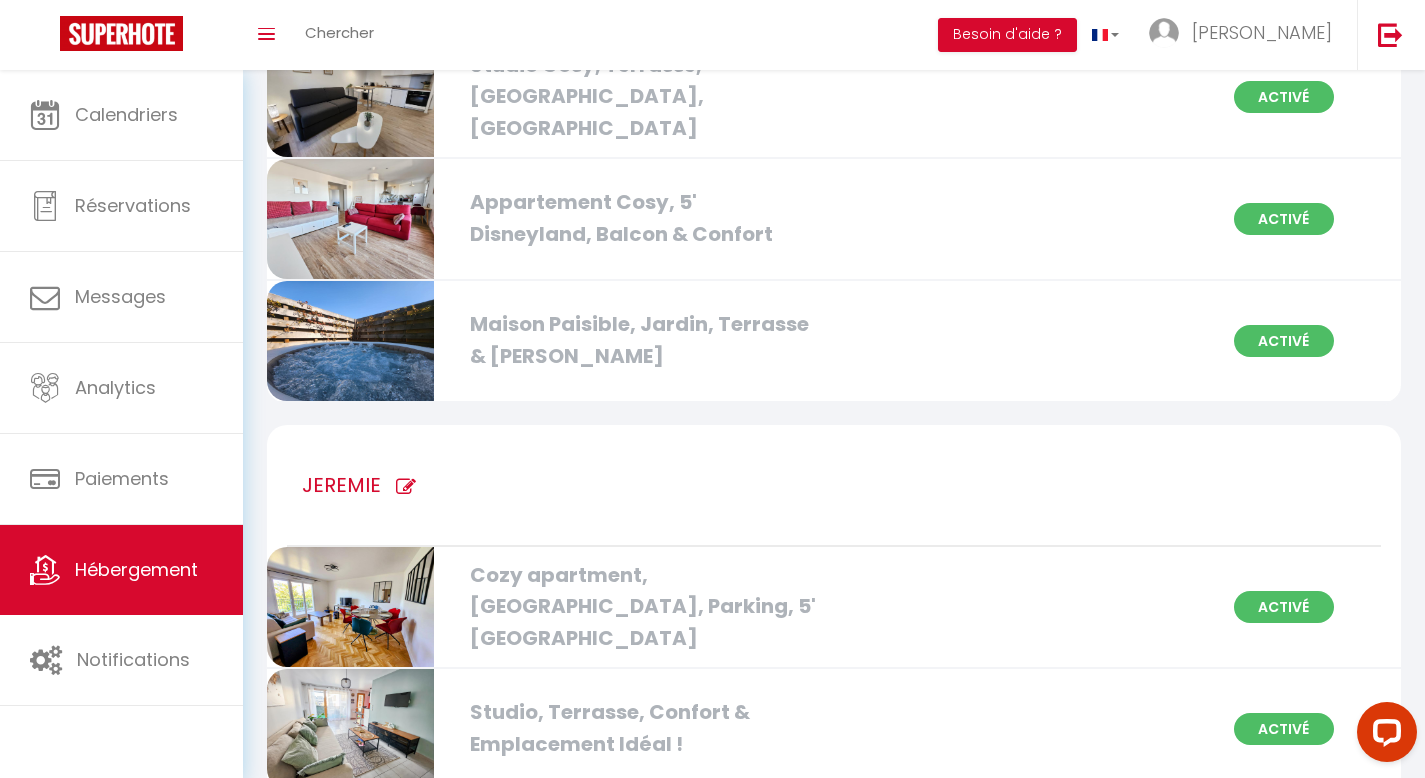 scroll, scrollTop: 657, scrollLeft: 0, axis: vertical 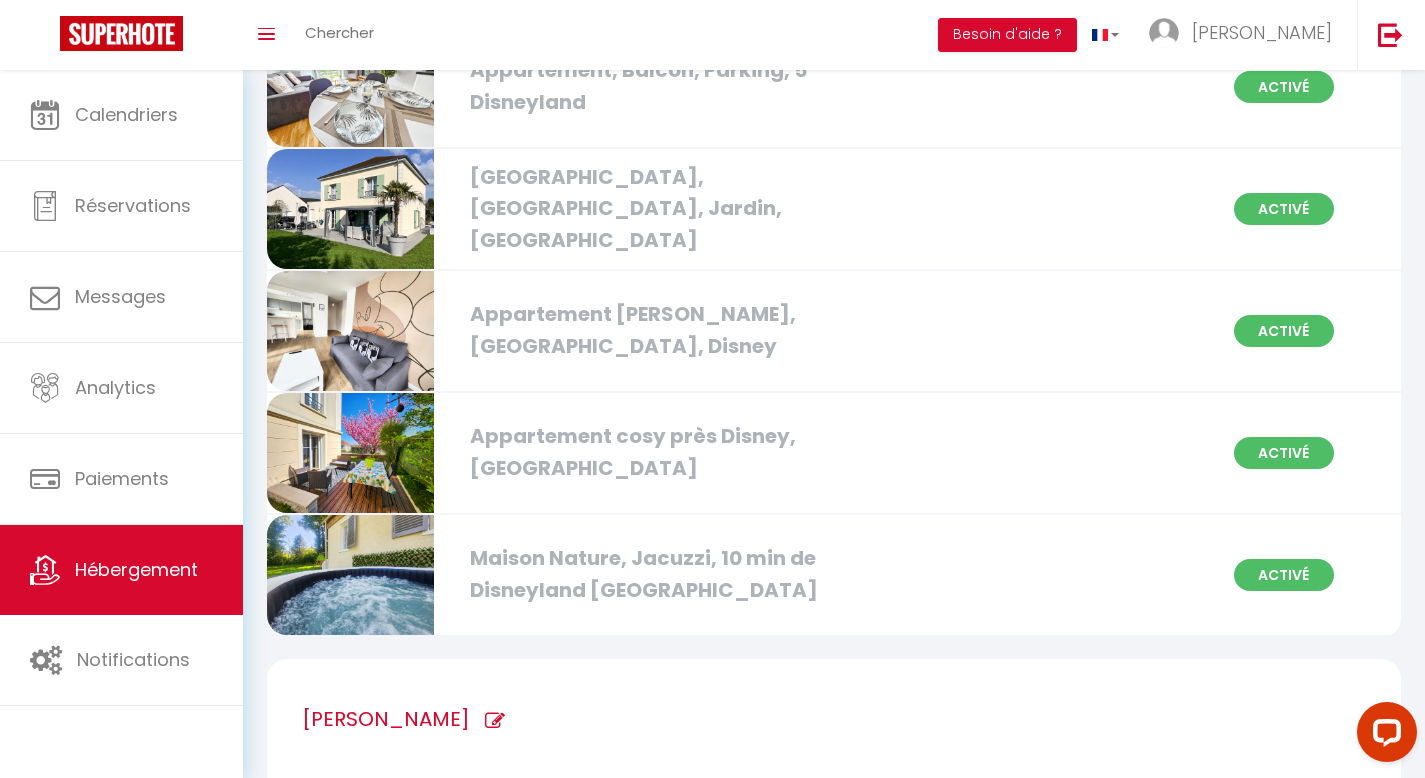 click on "Maison Nature, Jacuzzi, 10 min de Disneyland [GEOGRAPHIC_DATA]" at bounding box center [640, 574] 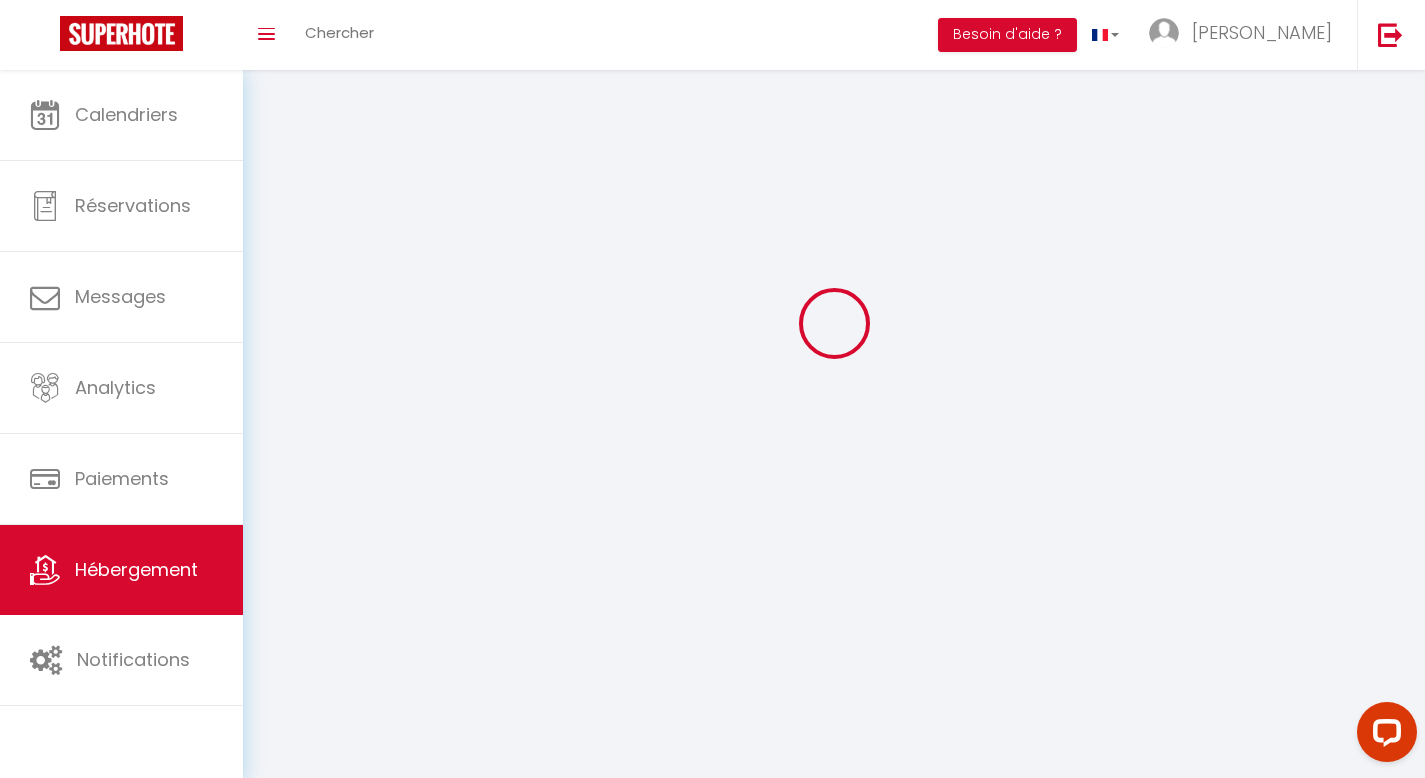 scroll, scrollTop: 0, scrollLeft: 0, axis: both 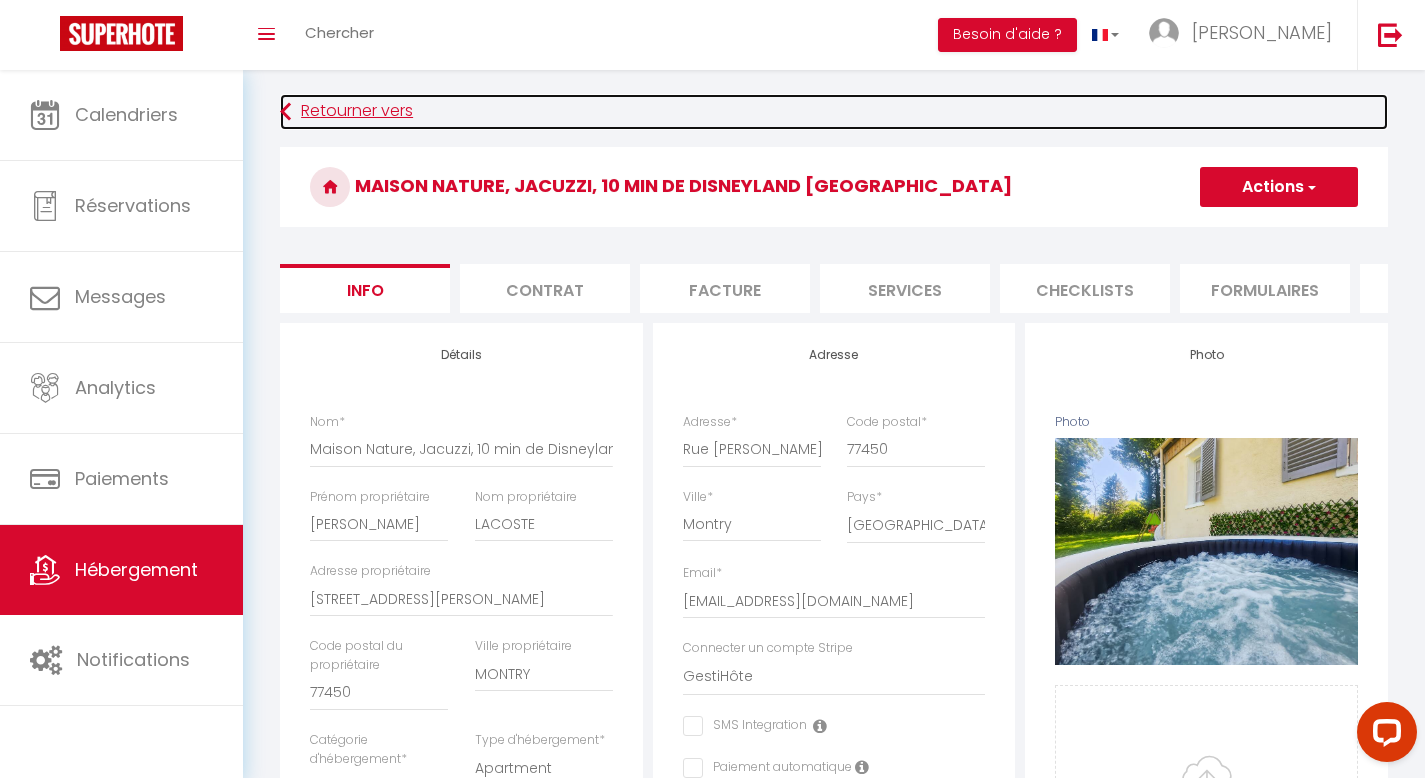 click on "Retourner vers" at bounding box center [834, 112] 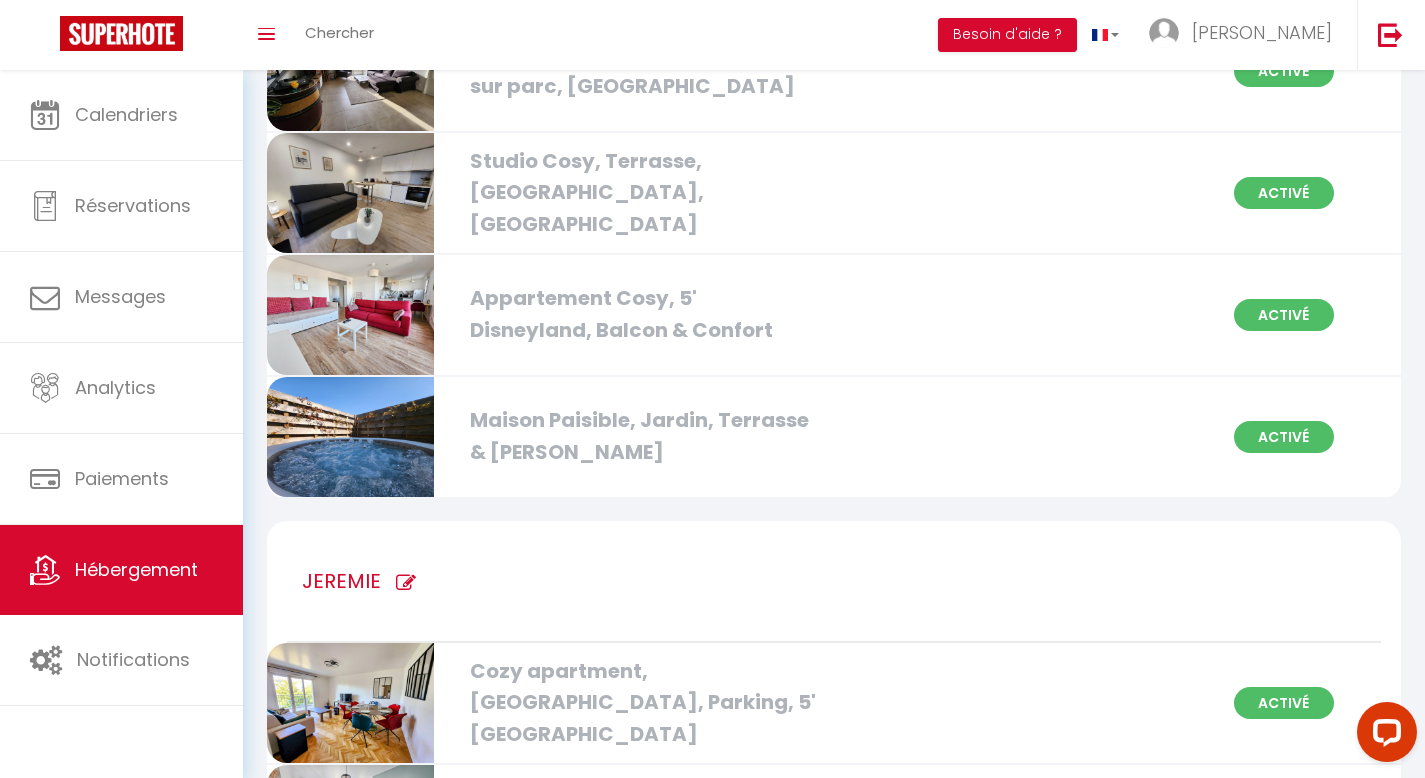scroll, scrollTop: 543, scrollLeft: 0, axis: vertical 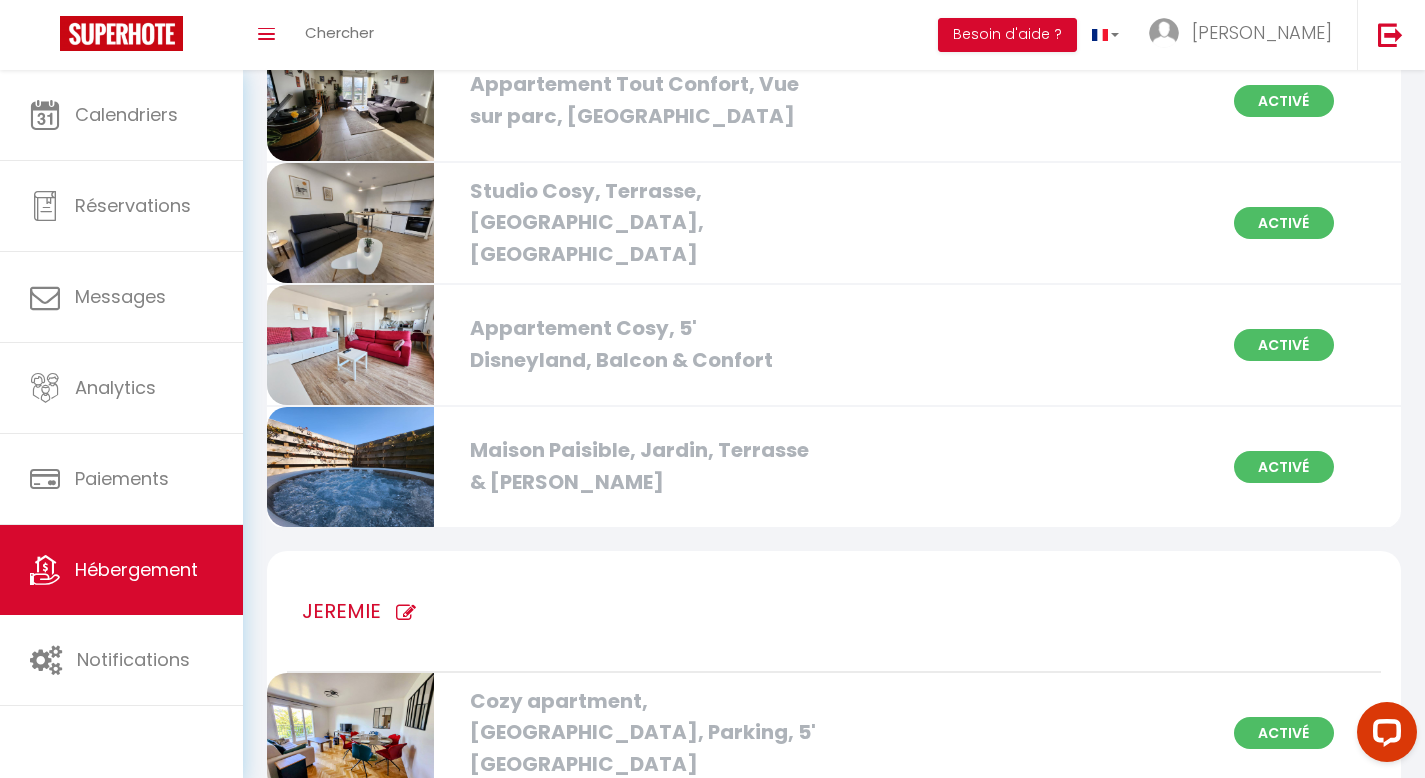 click on "Maison Paisible, Jardin, Terrasse & [PERSON_NAME]" at bounding box center (640, 466) 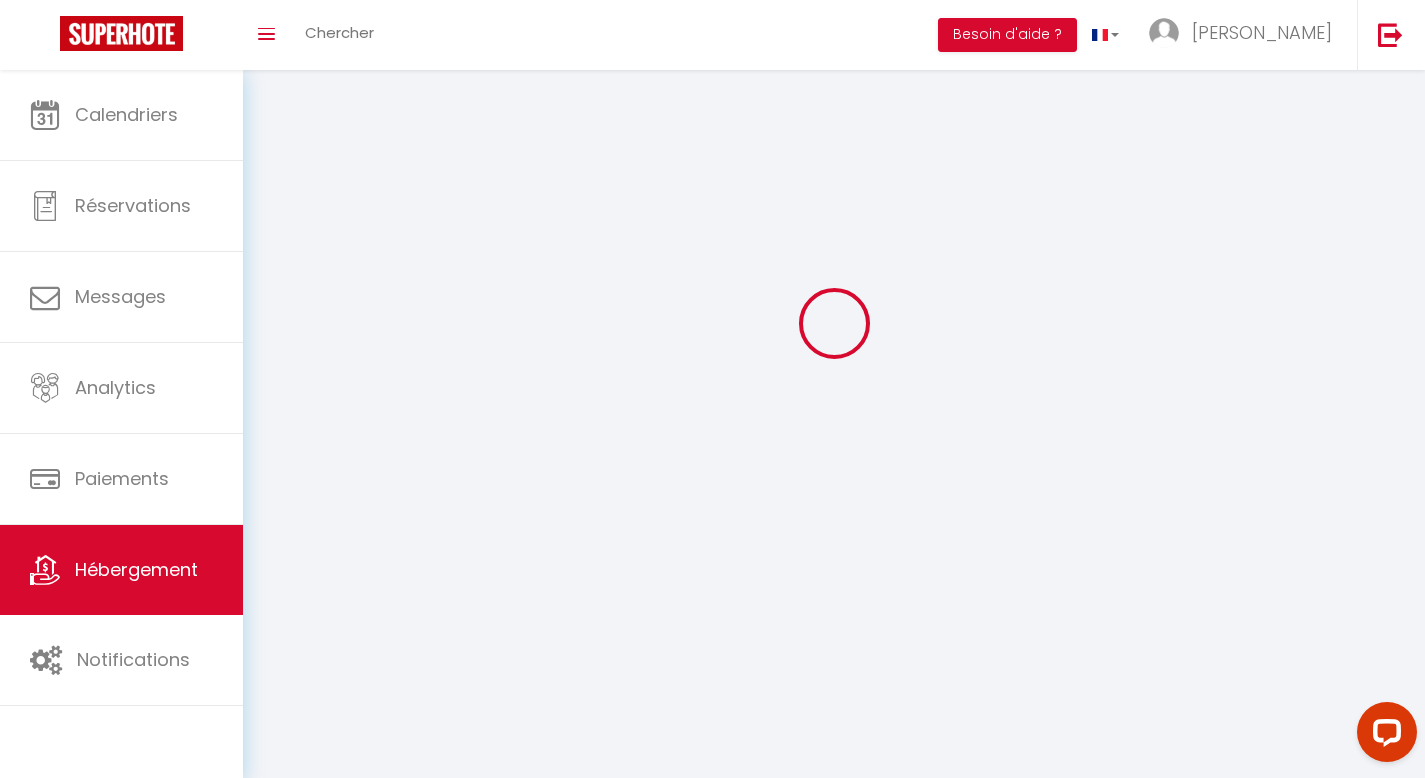 scroll, scrollTop: 0, scrollLeft: 0, axis: both 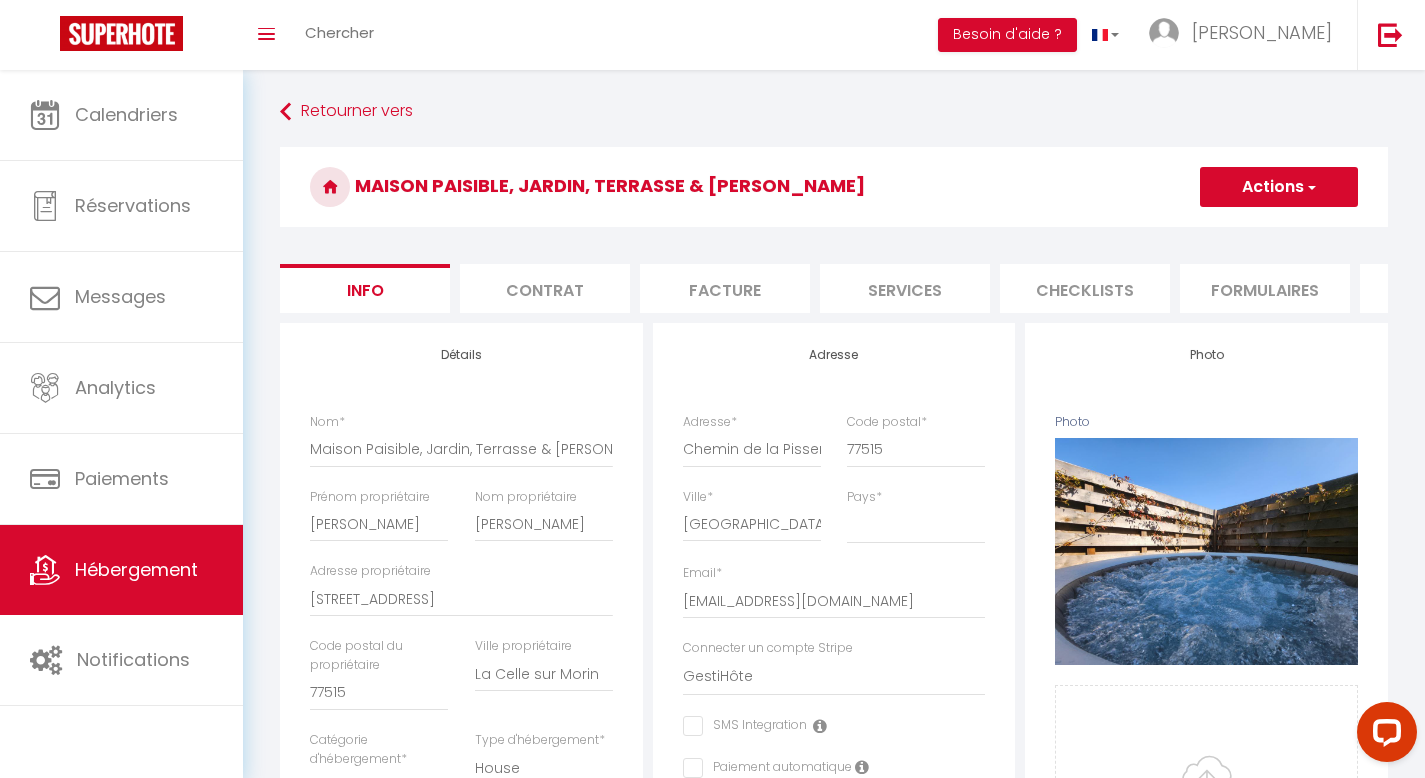 drag, startPoint x: 939, startPoint y: 315, endPoint x: 904, endPoint y: 163, distance: 155.97757 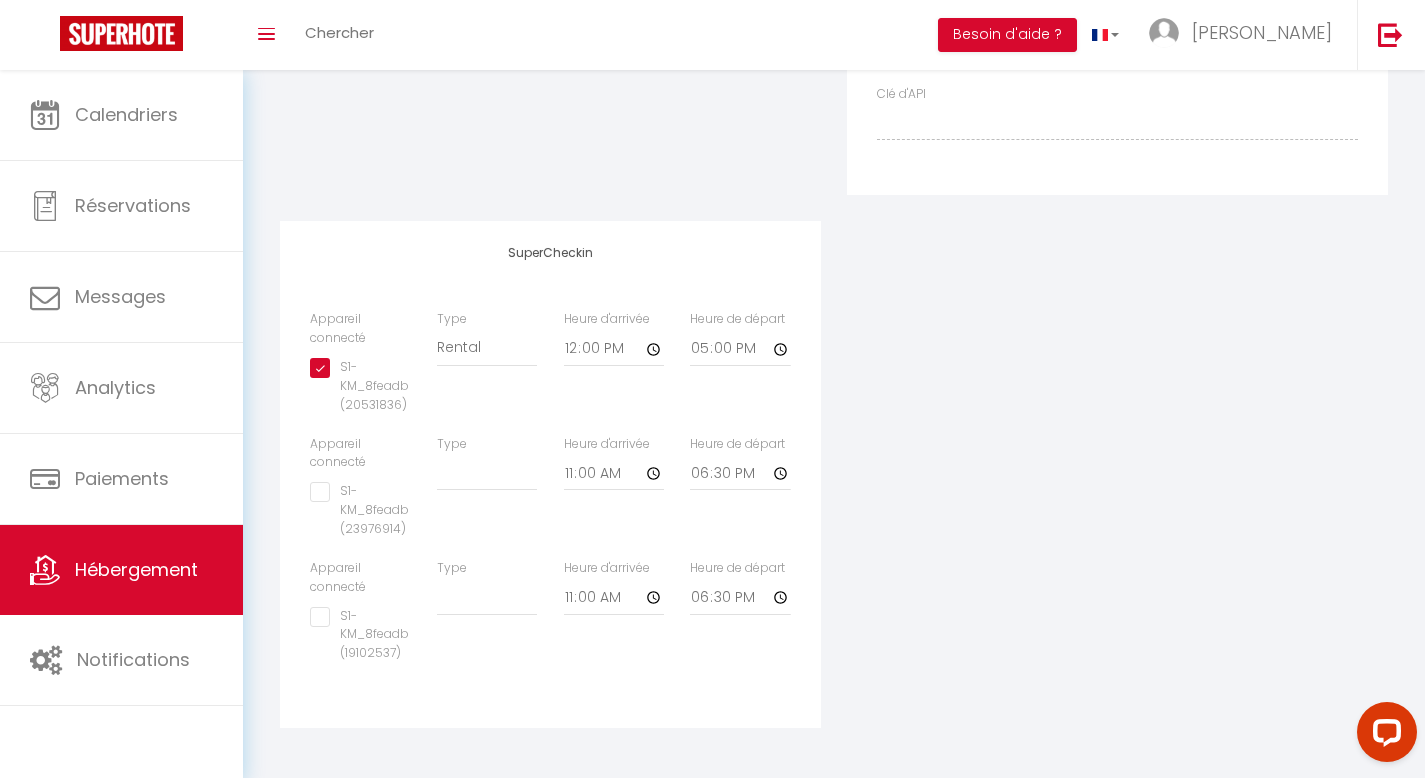 scroll, scrollTop: 545, scrollLeft: 0, axis: vertical 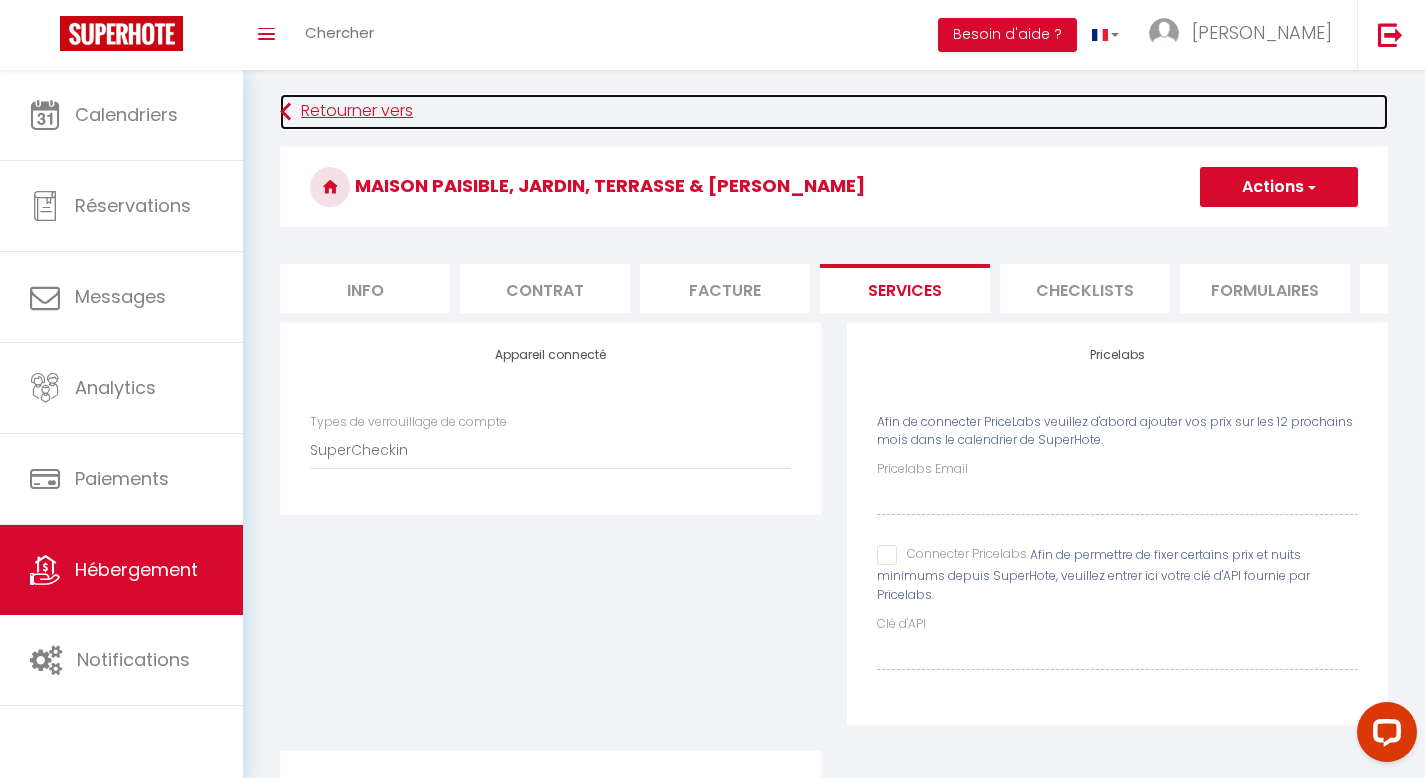 click on "Retourner vers" at bounding box center (834, 112) 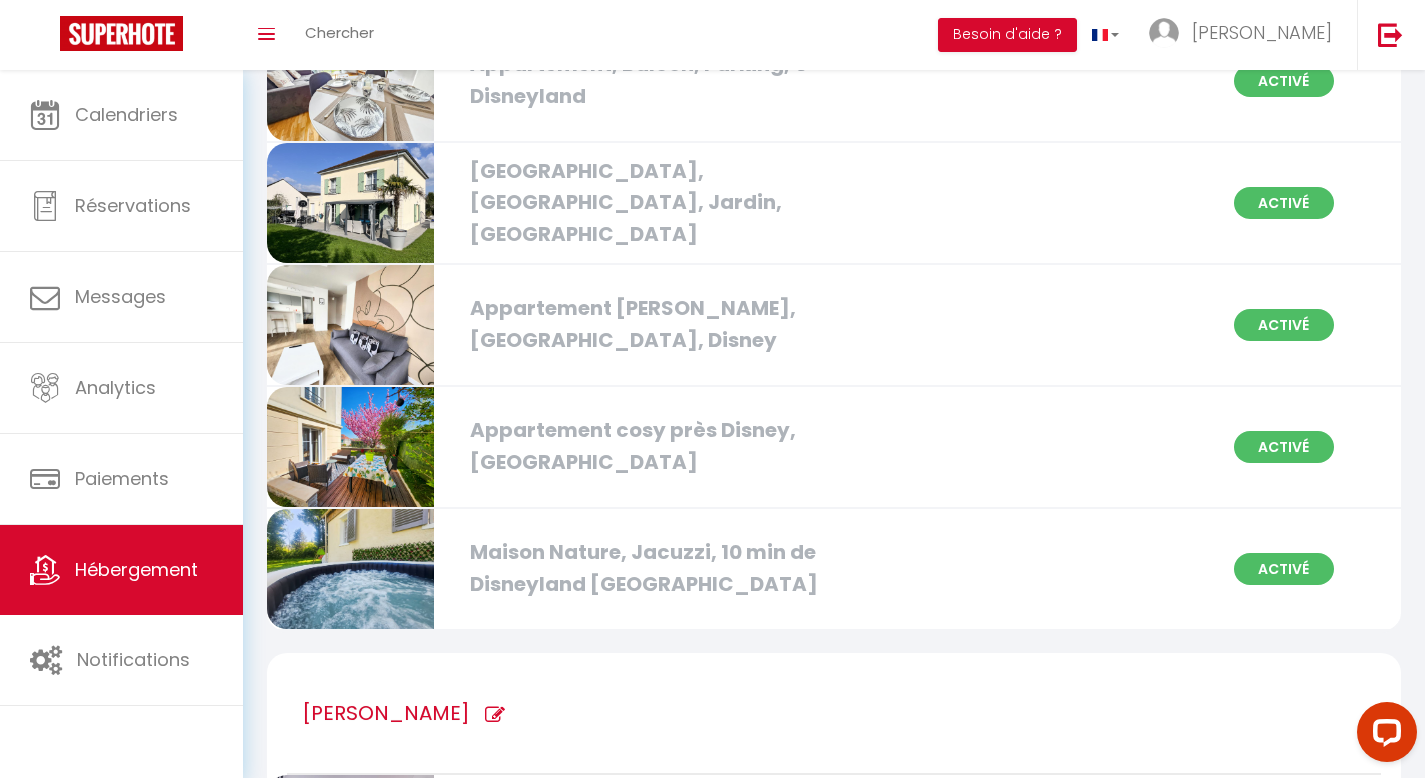 scroll, scrollTop: 1570, scrollLeft: 0, axis: vertical 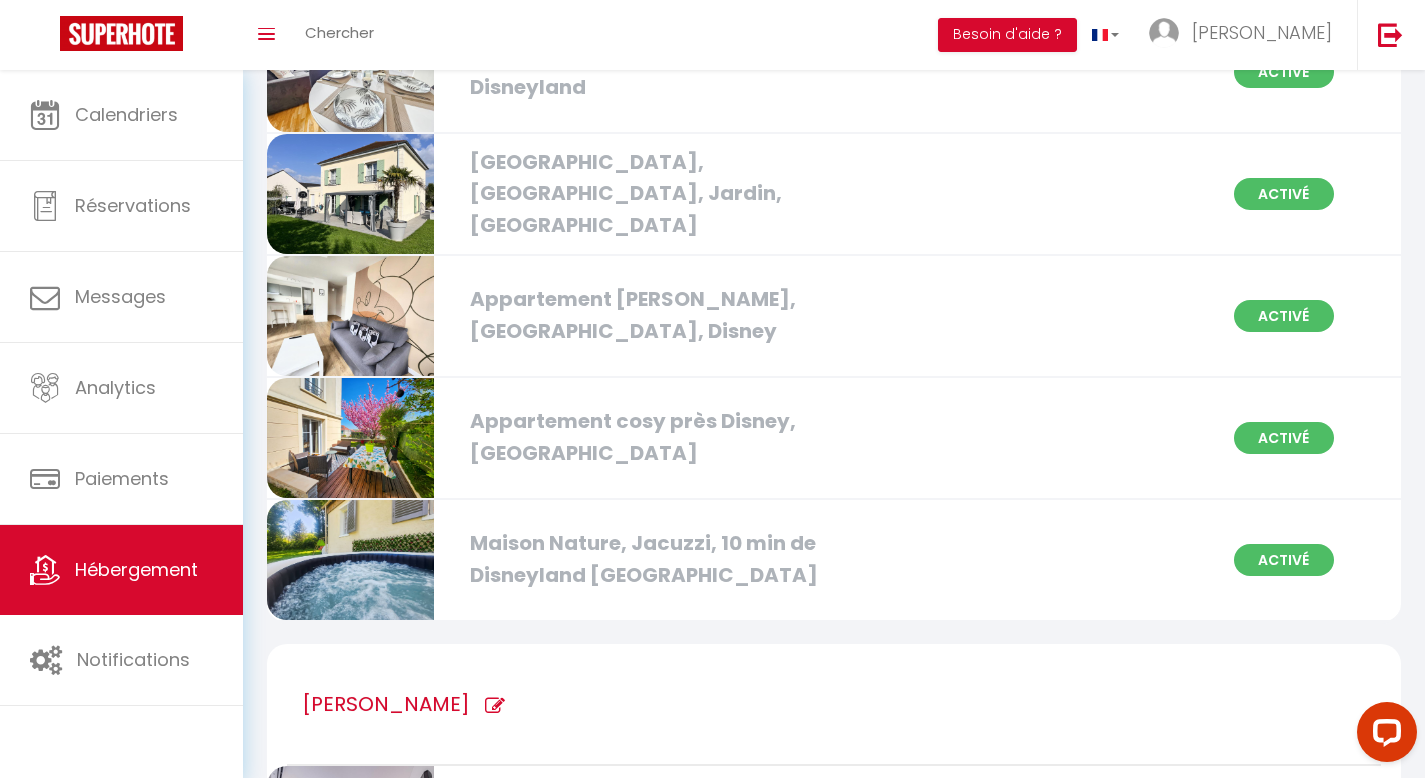 click on "Maison Nature, Jacuzzi, 10 min de Disneyland [GEOGRAPHIC_DATA]" at bounding box center [640, 559] 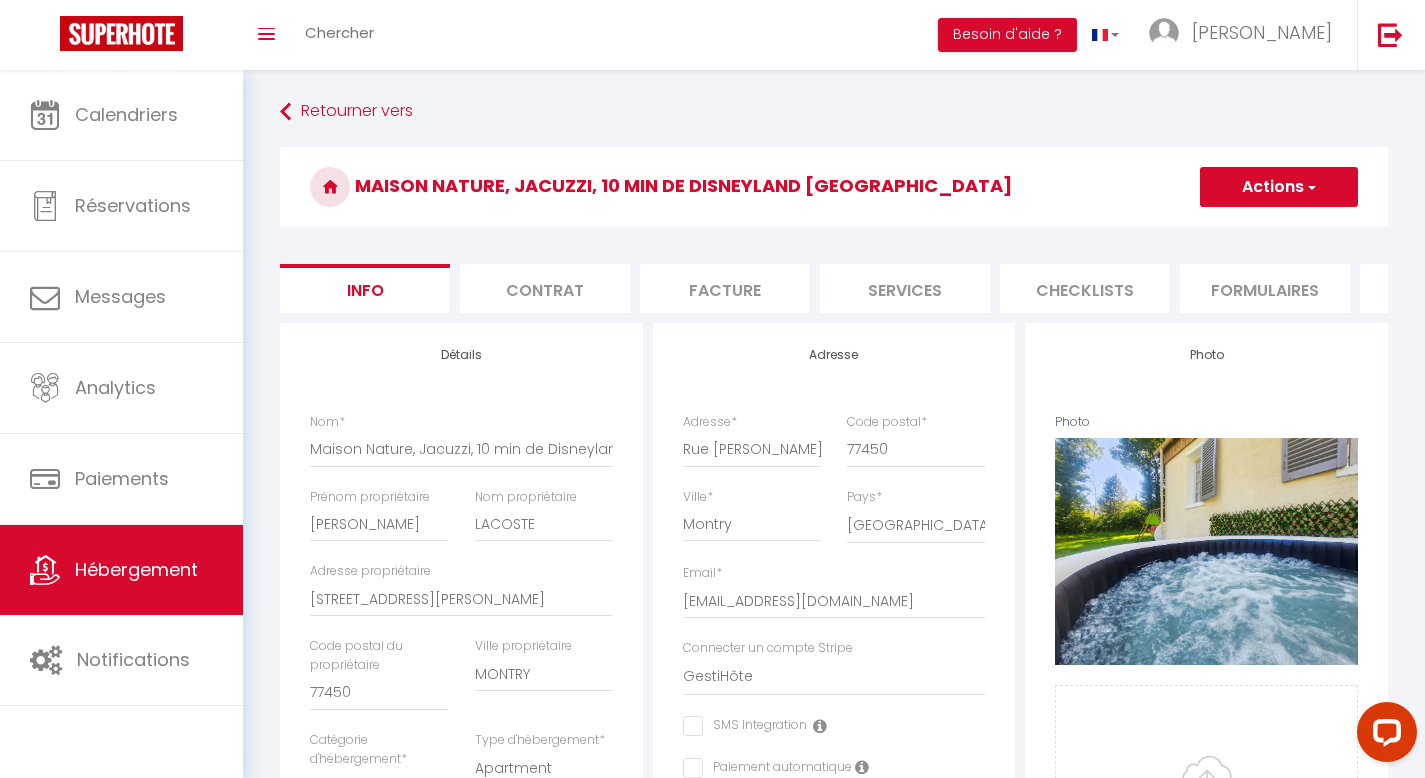 click on "Services" at bounding box center [905, 288] 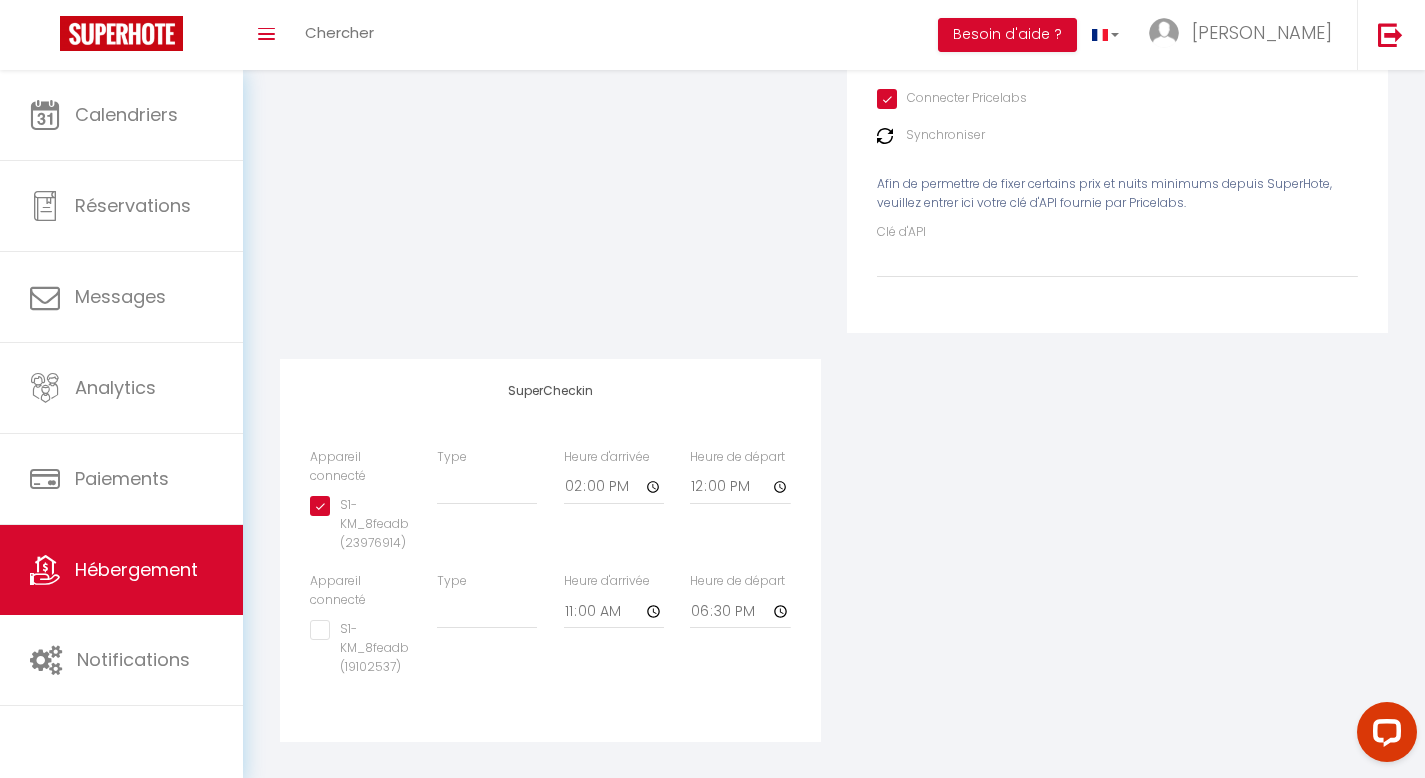 scroll, scrollTop: 485, scrollLeft: 0, axis: vertical 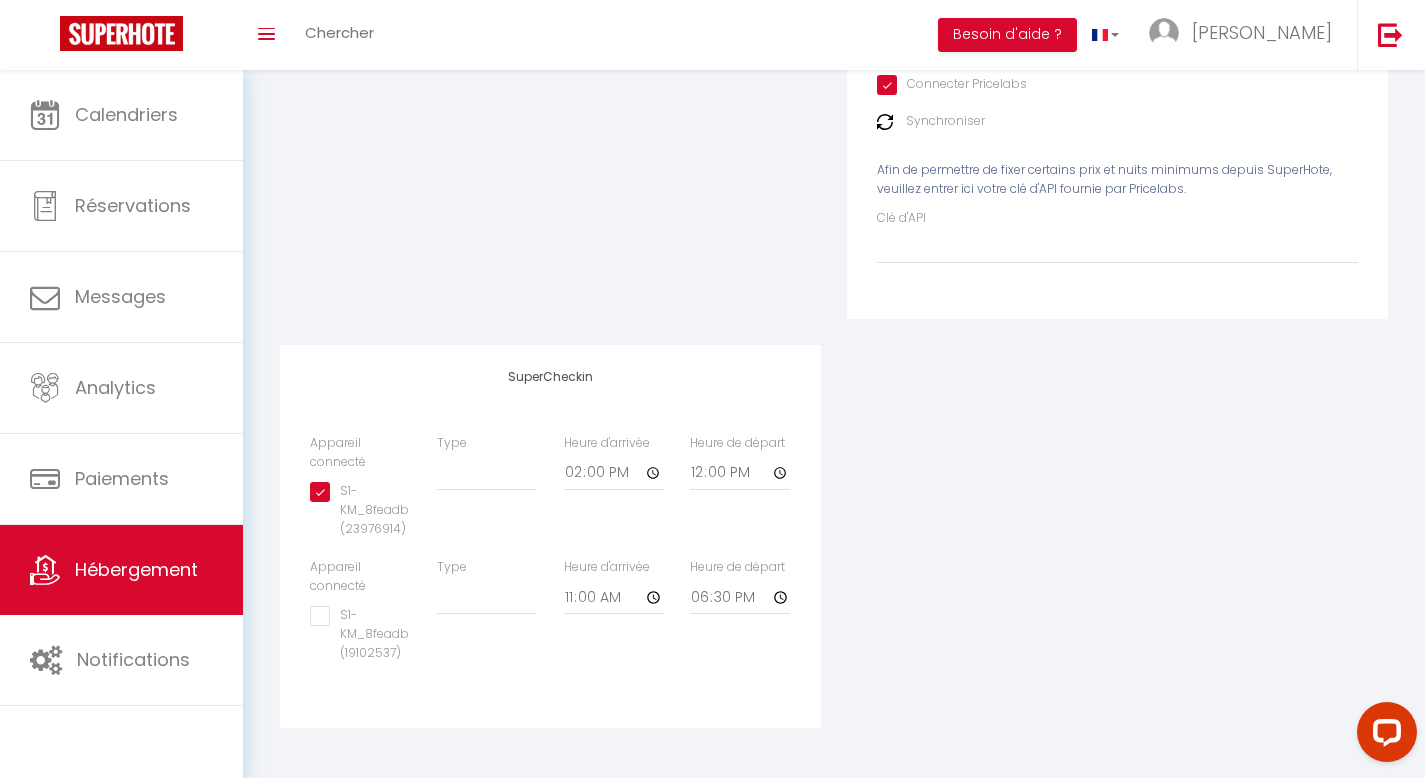click on "Appareil connecté
Types de verrouillage de compte
SuperCheckin" at bounding box center (550, 99) 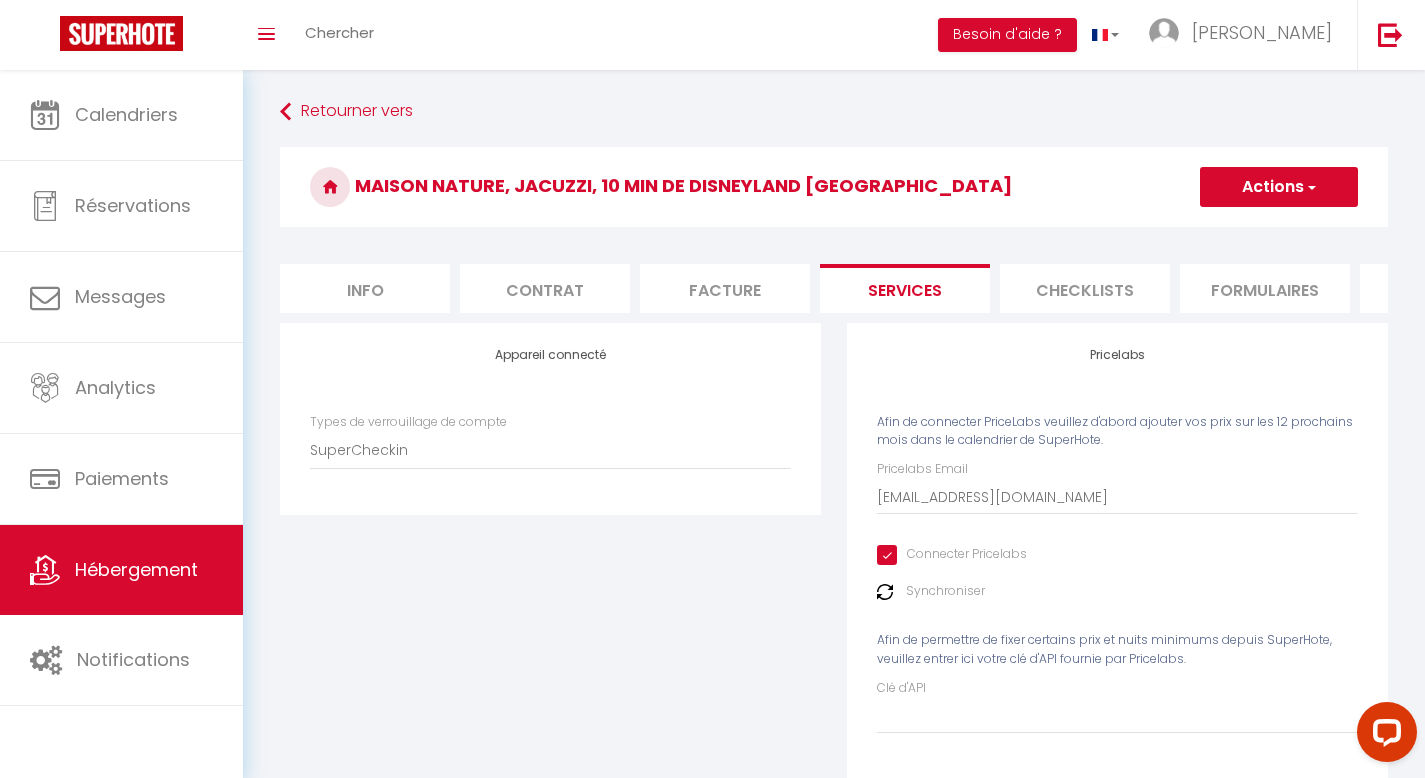 click on "Actions" at bounding box center (1279, 187) 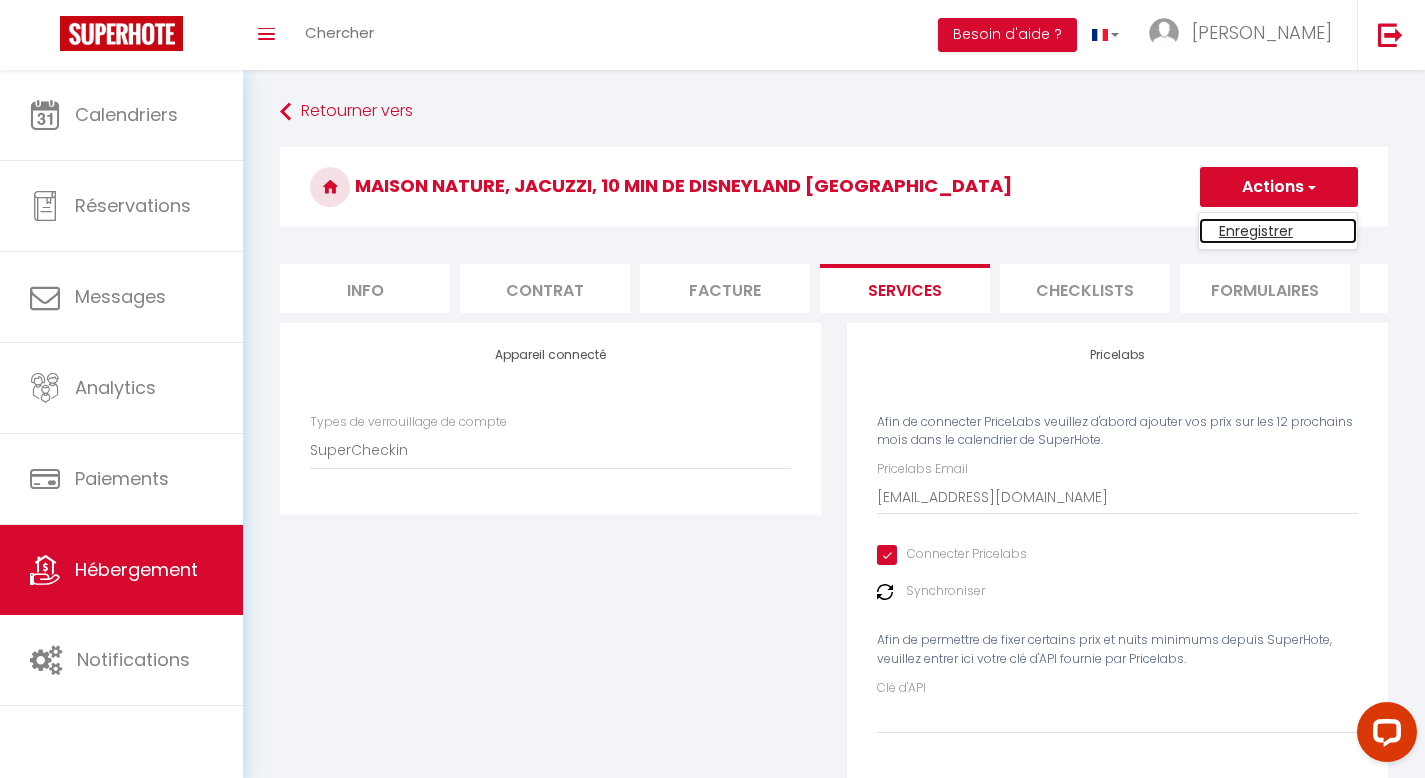 click on "Enregistrer" at bounding box center [1278, 231] 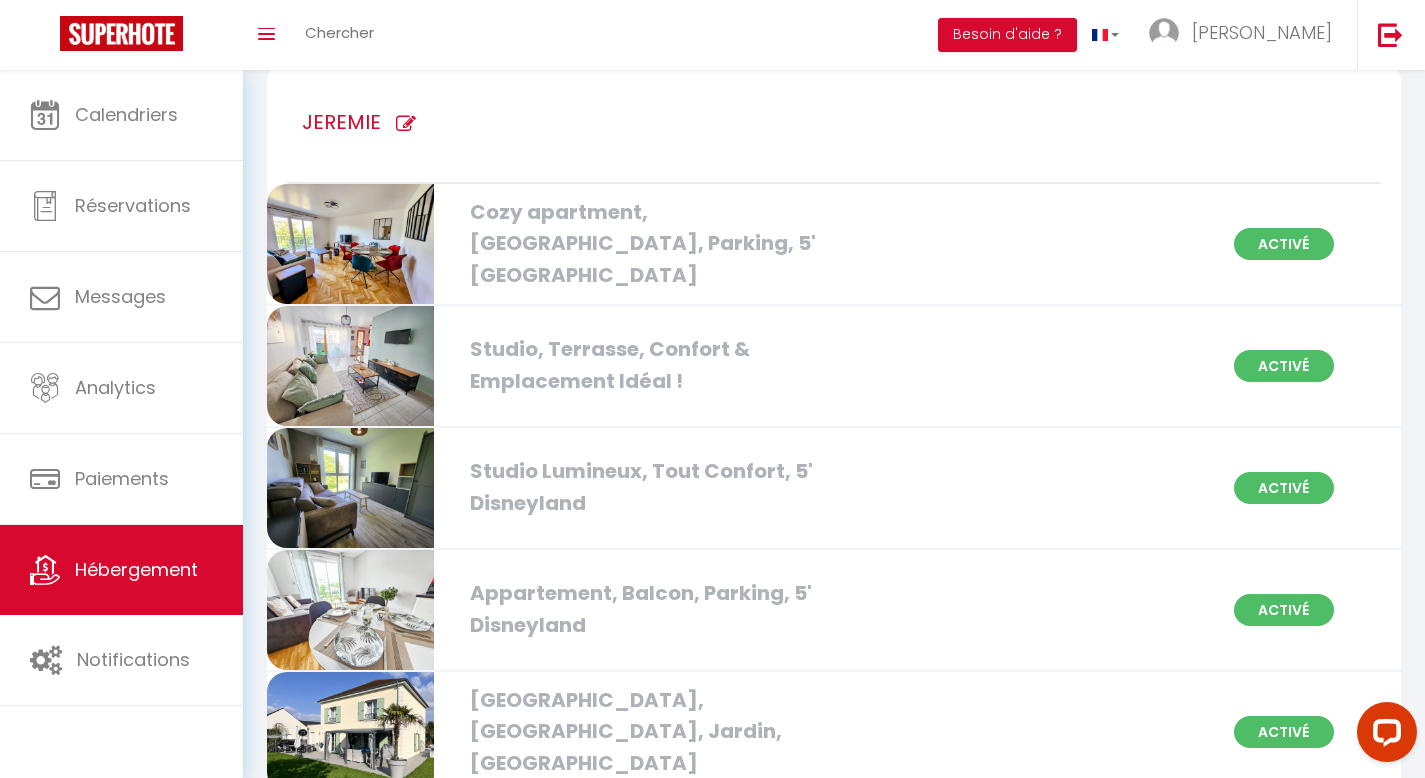 scroll, scrollTop: 8, scrollLeft: 0, axis: vertical 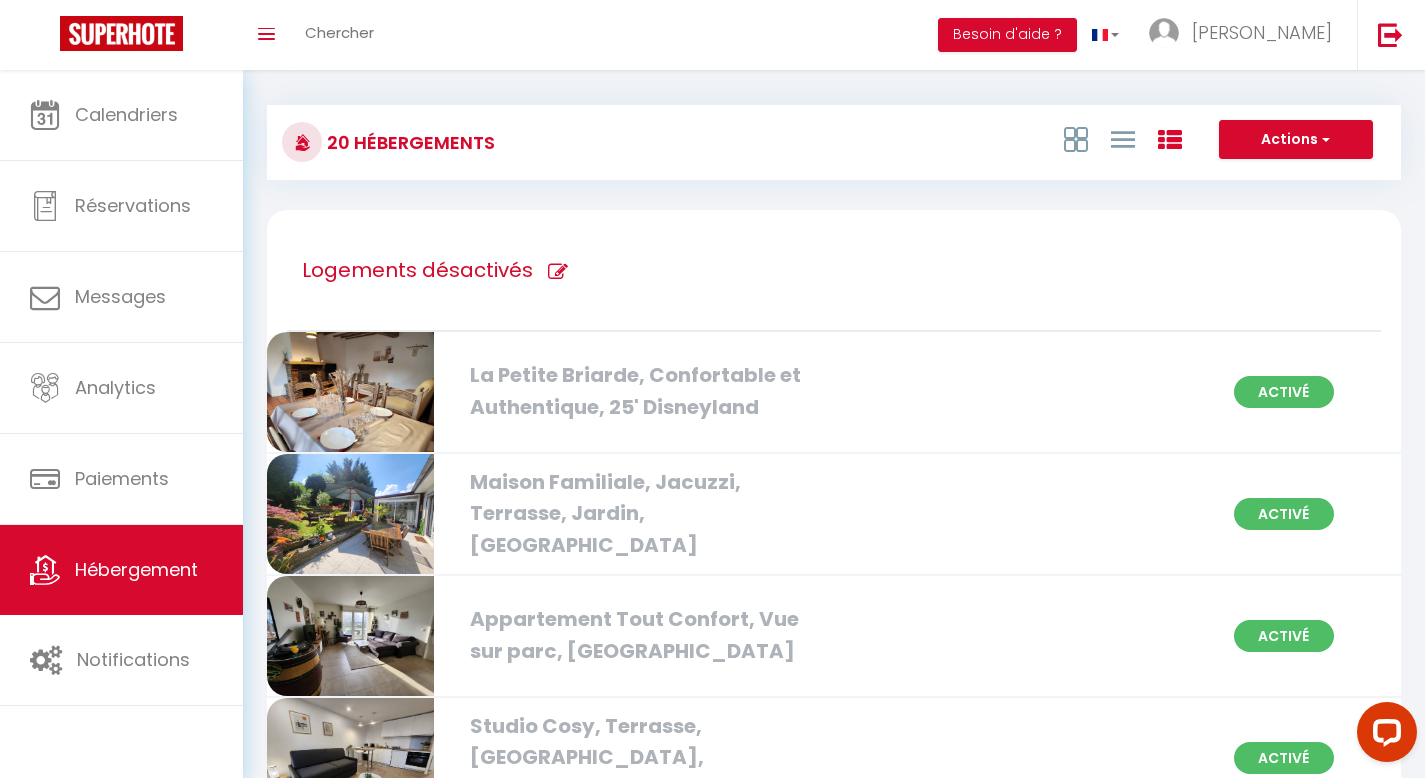 click on "Actions
Créer un Hébergement
Nouveau groupe" at bounding box center [1023, 142] 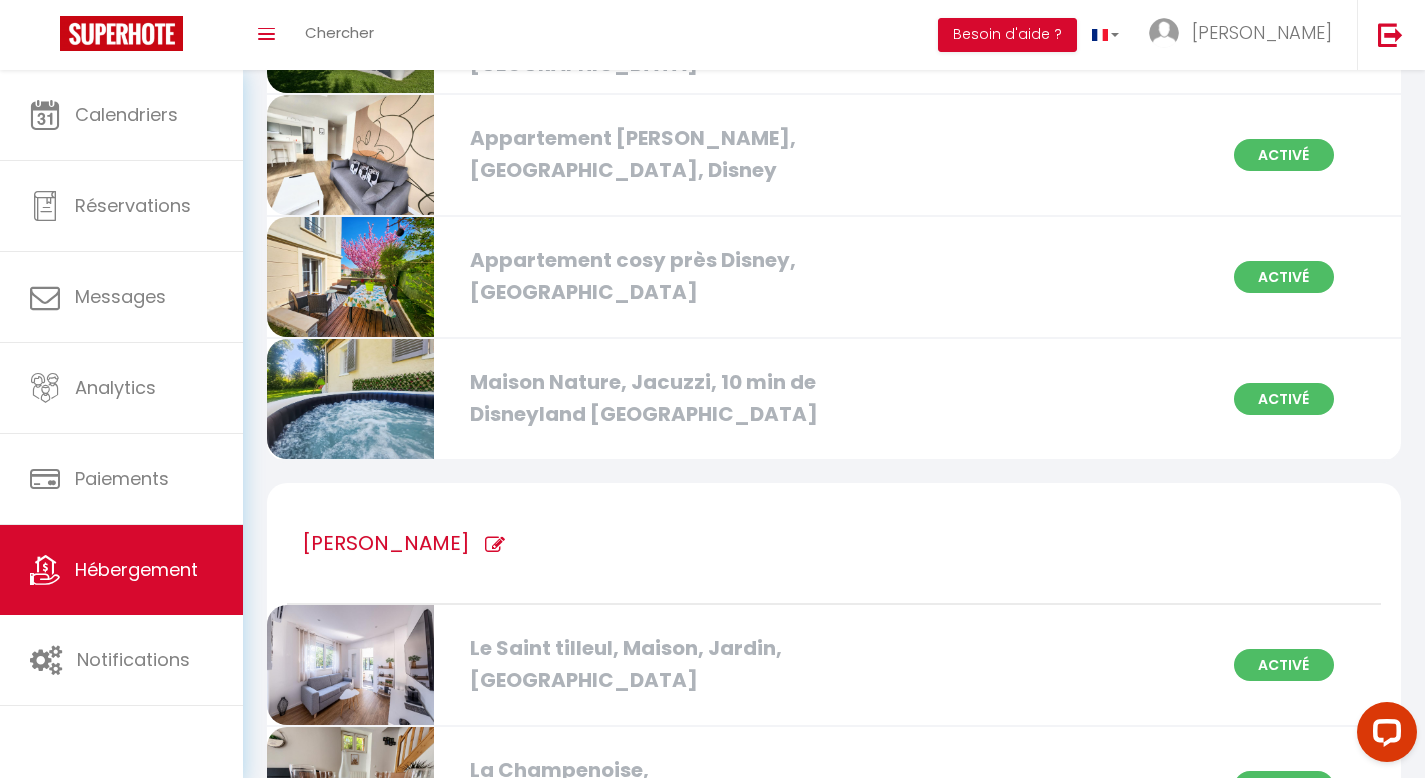 scroll, scrollTop: 1796, scrollLeft: 0, axis: vertical 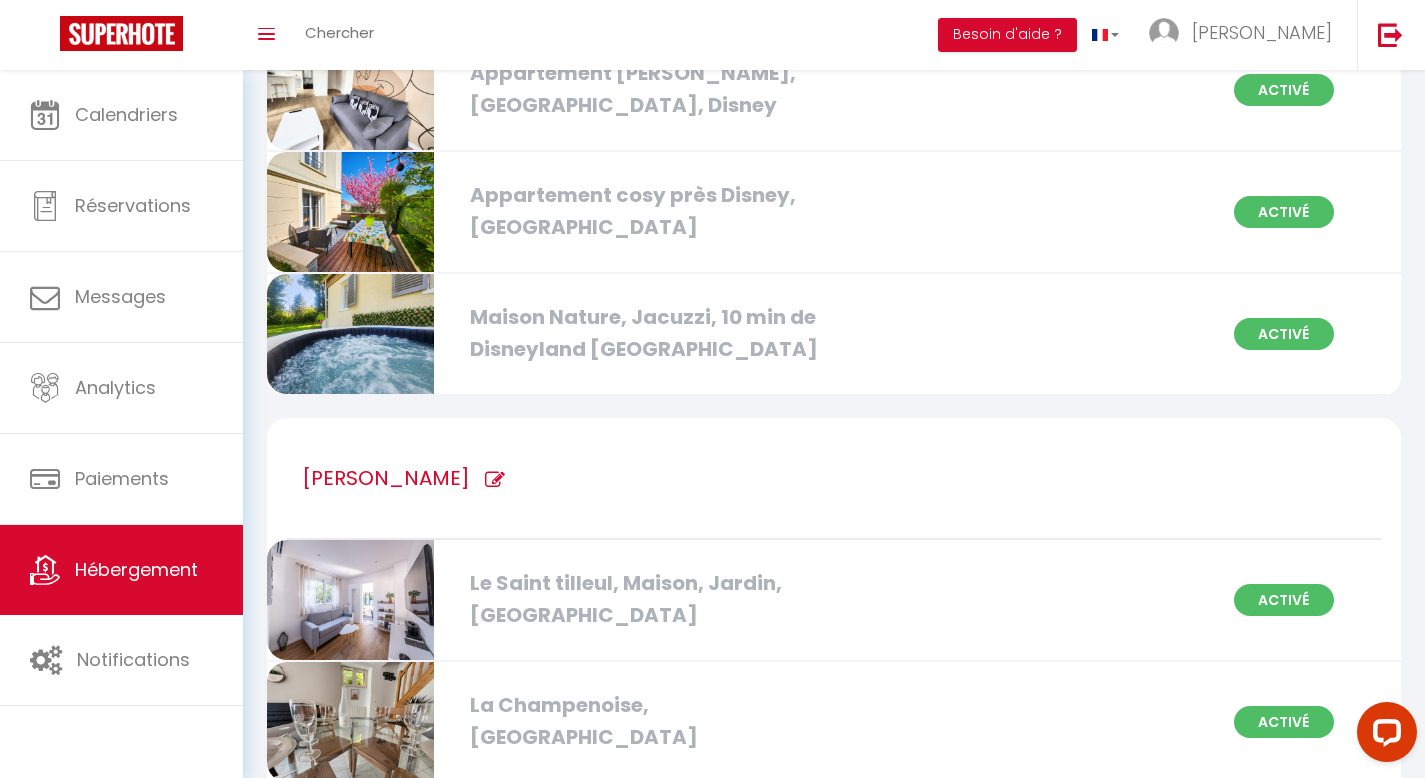 click on "Maison Nature, Jacuzzi, 10 min de Disneyland [GEOGRAPHIC_DATA]" at bounding box center [640, 333] 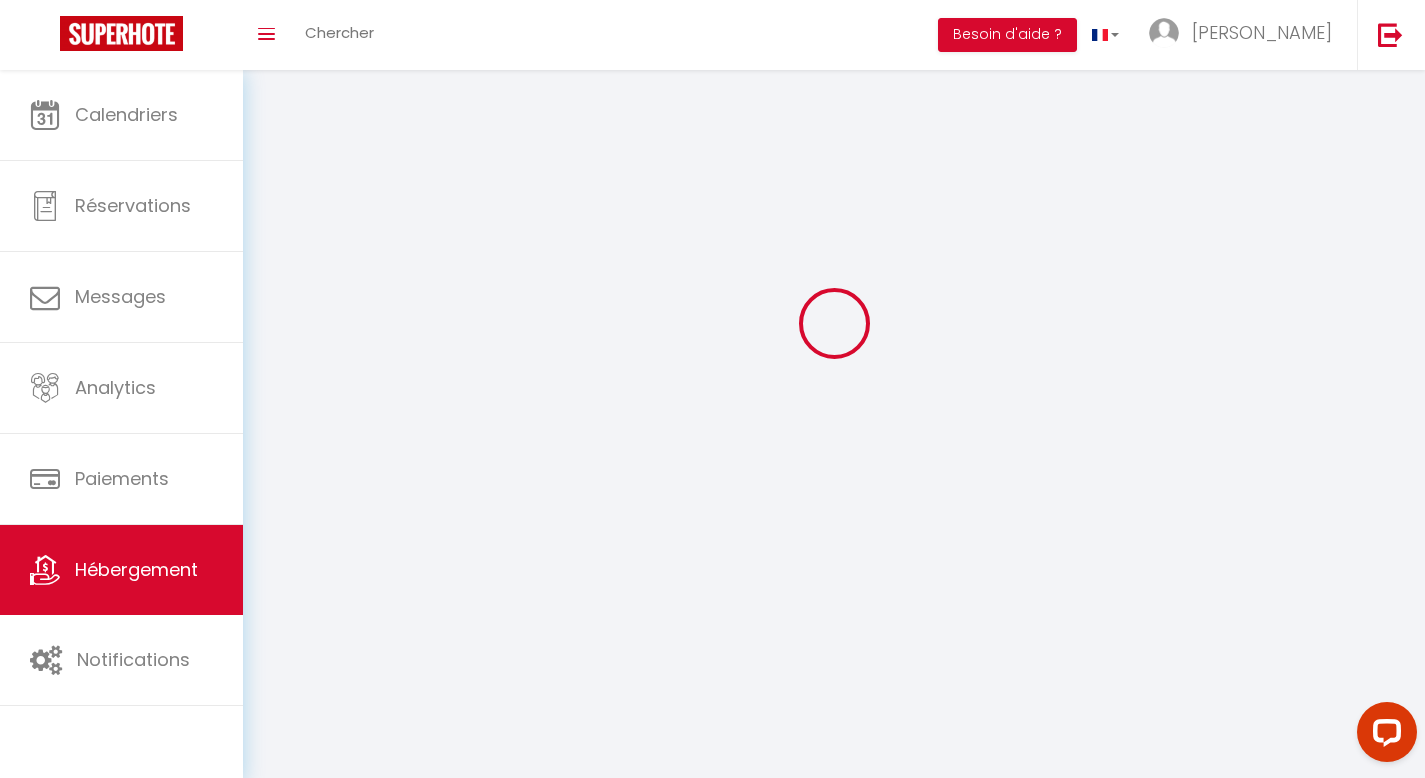 scroll, scrollTop: 0, scrollLeft: 0, axis: both 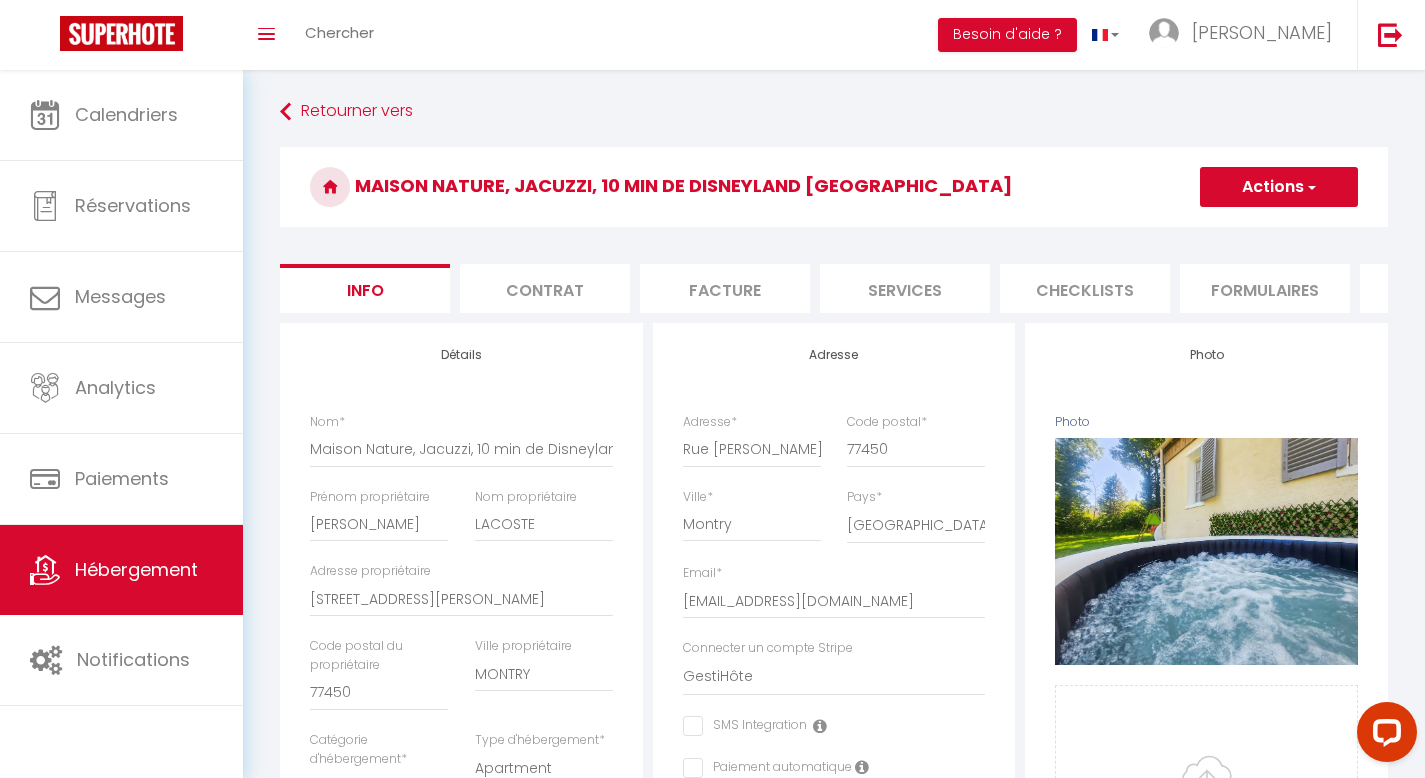 click on "Contrat" at bounding box center (545, 288) 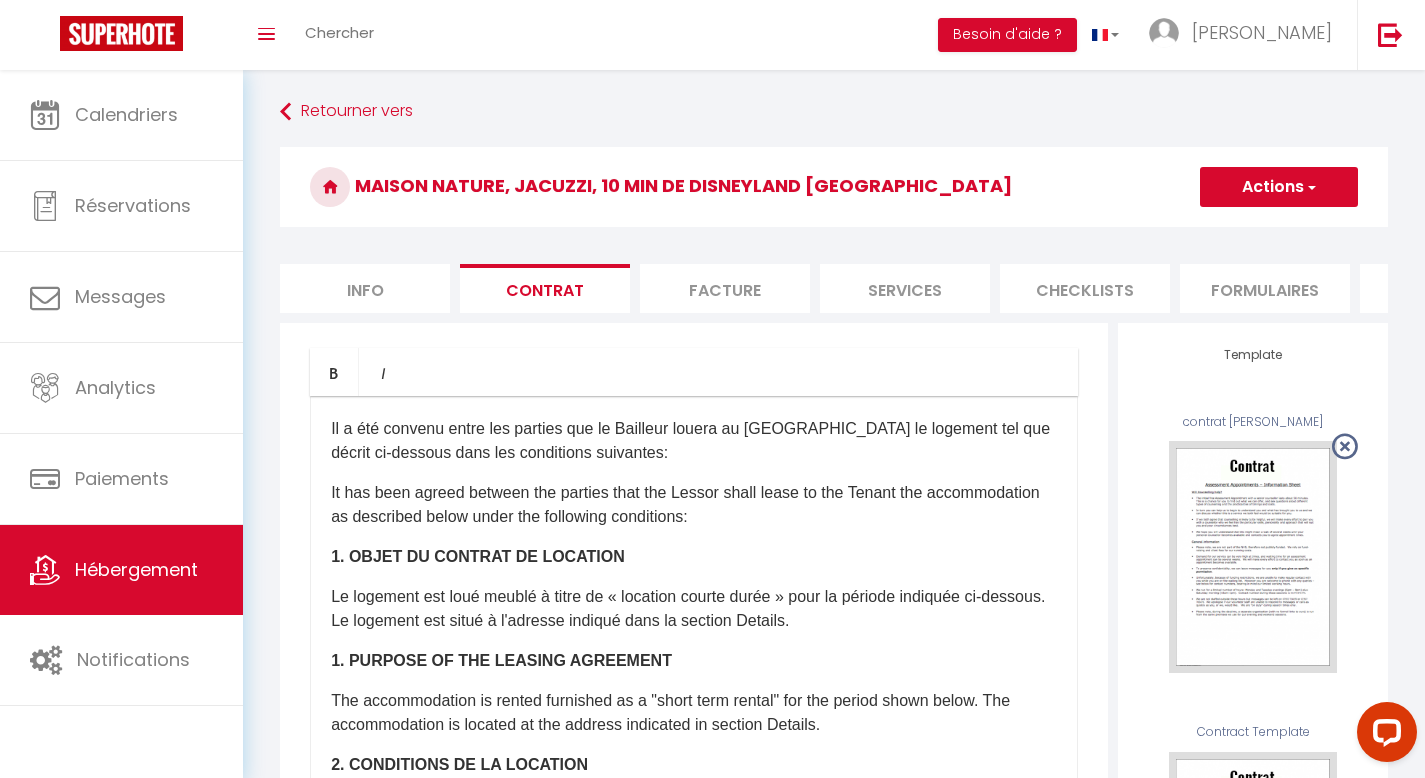 click on "Facture" at bounding box center (725, 288) 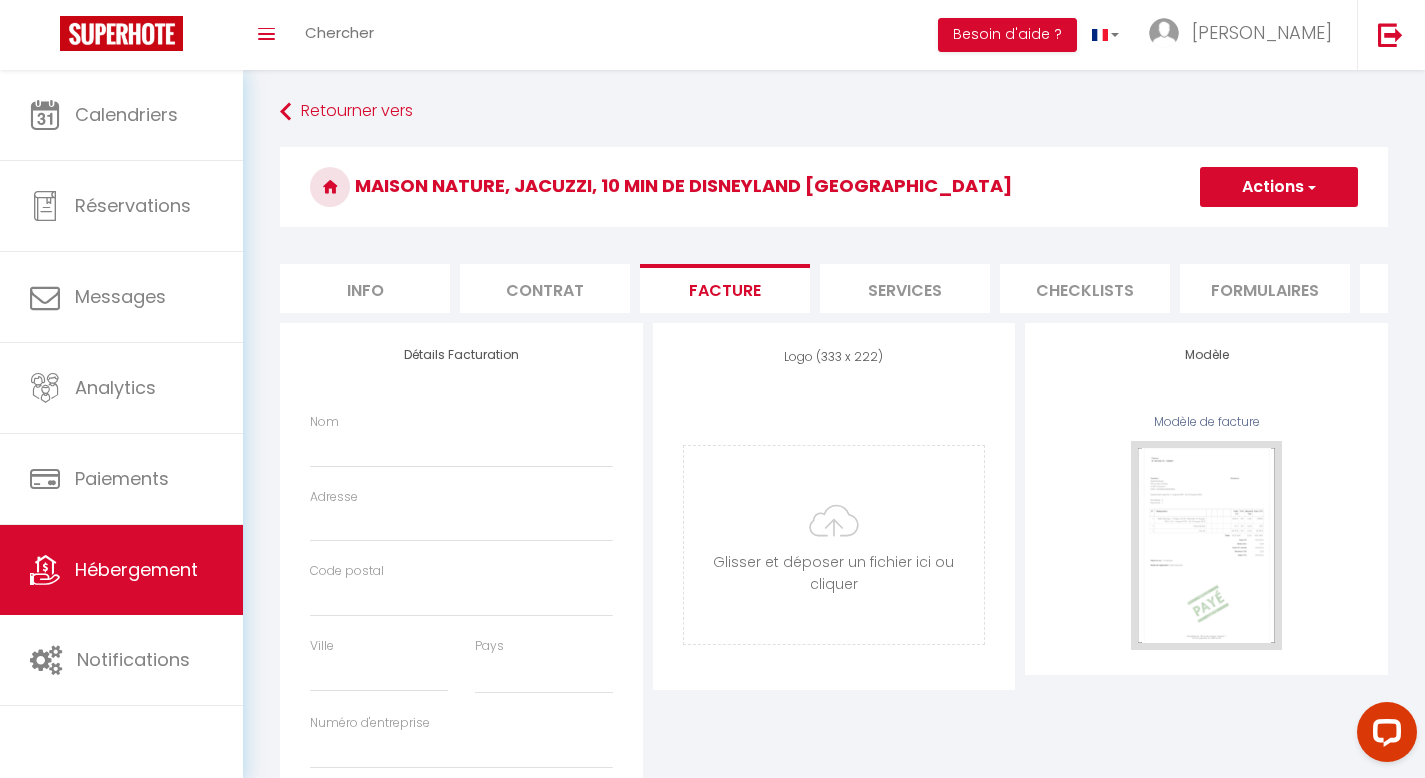 click on "Services" at bounding box center [905, 288] 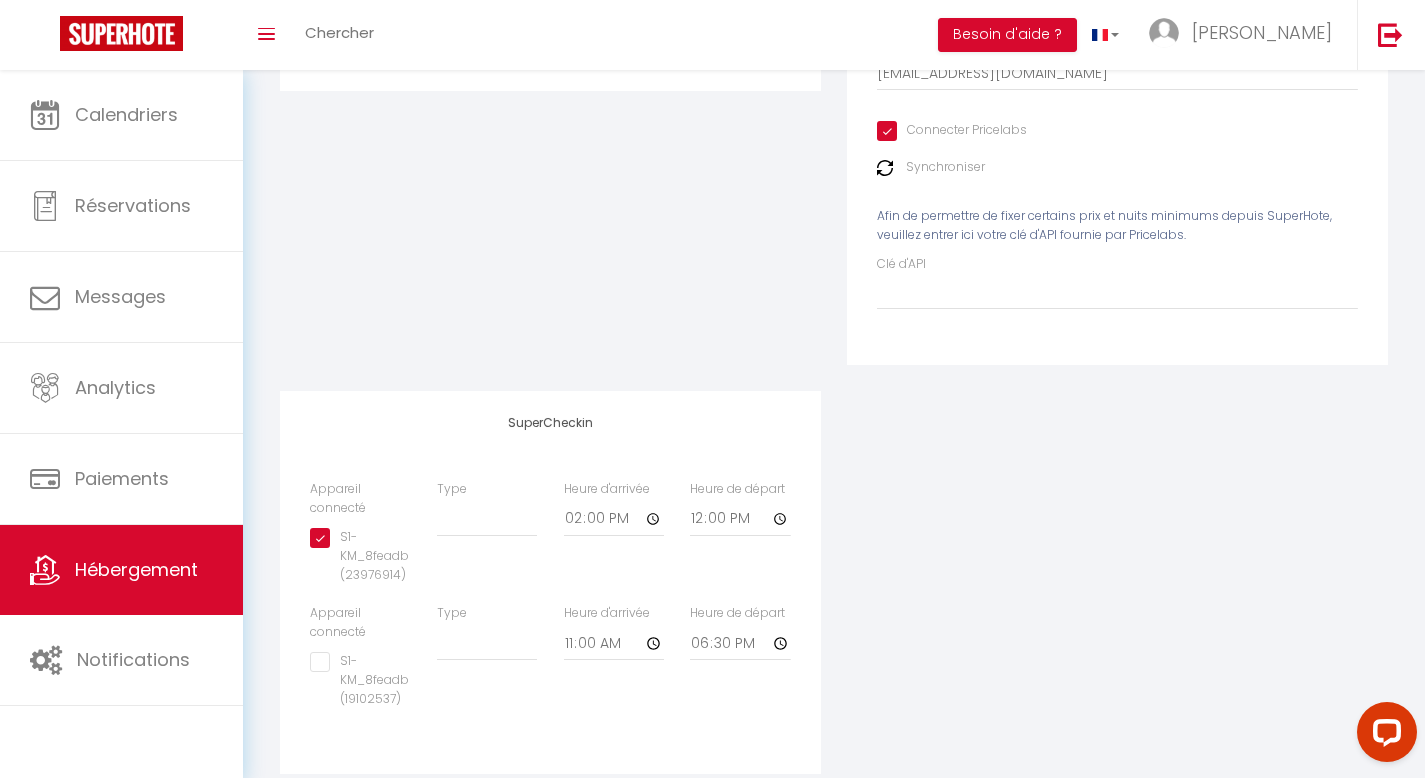scroll, scrollTop: 485, scrollLeft: 0, axis: vertical 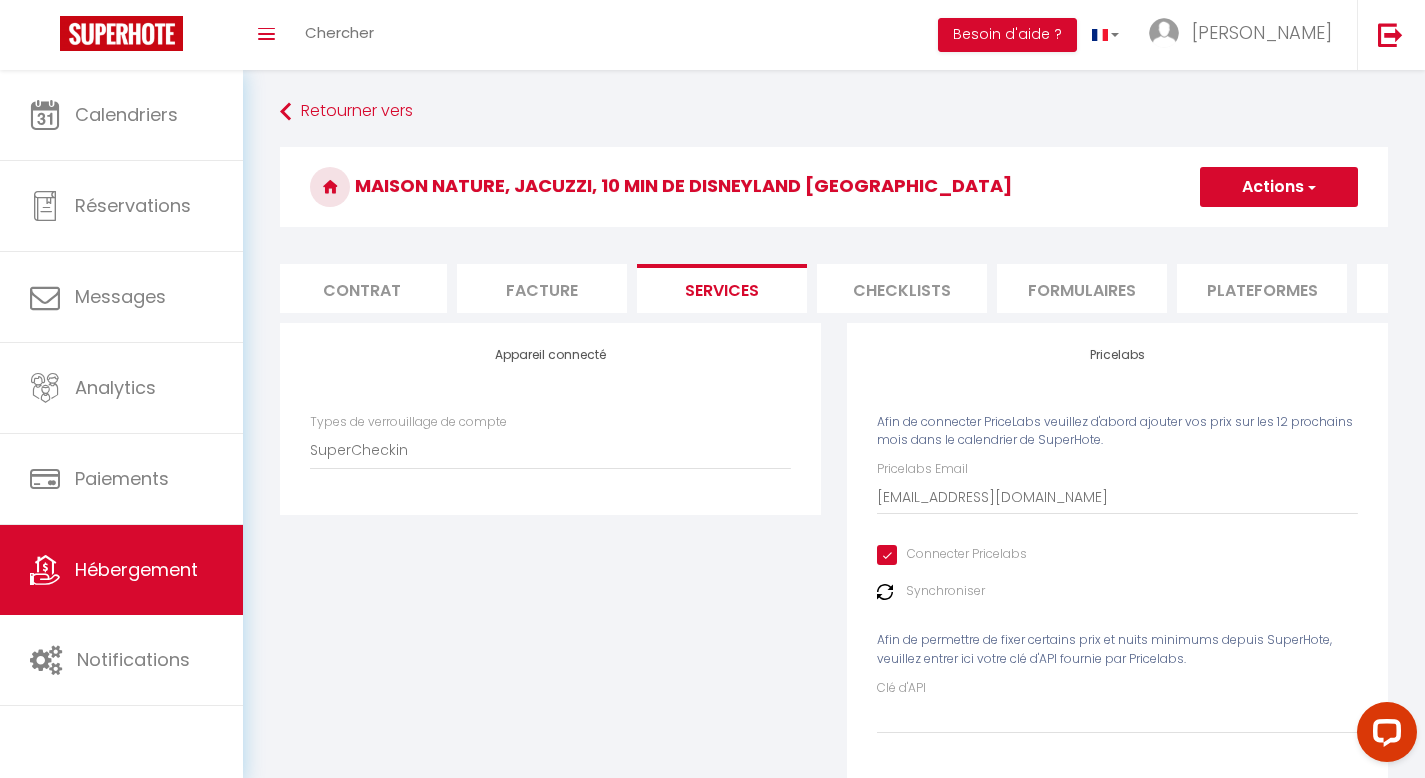 click on "Checklists" at bounding box center [902, 288] 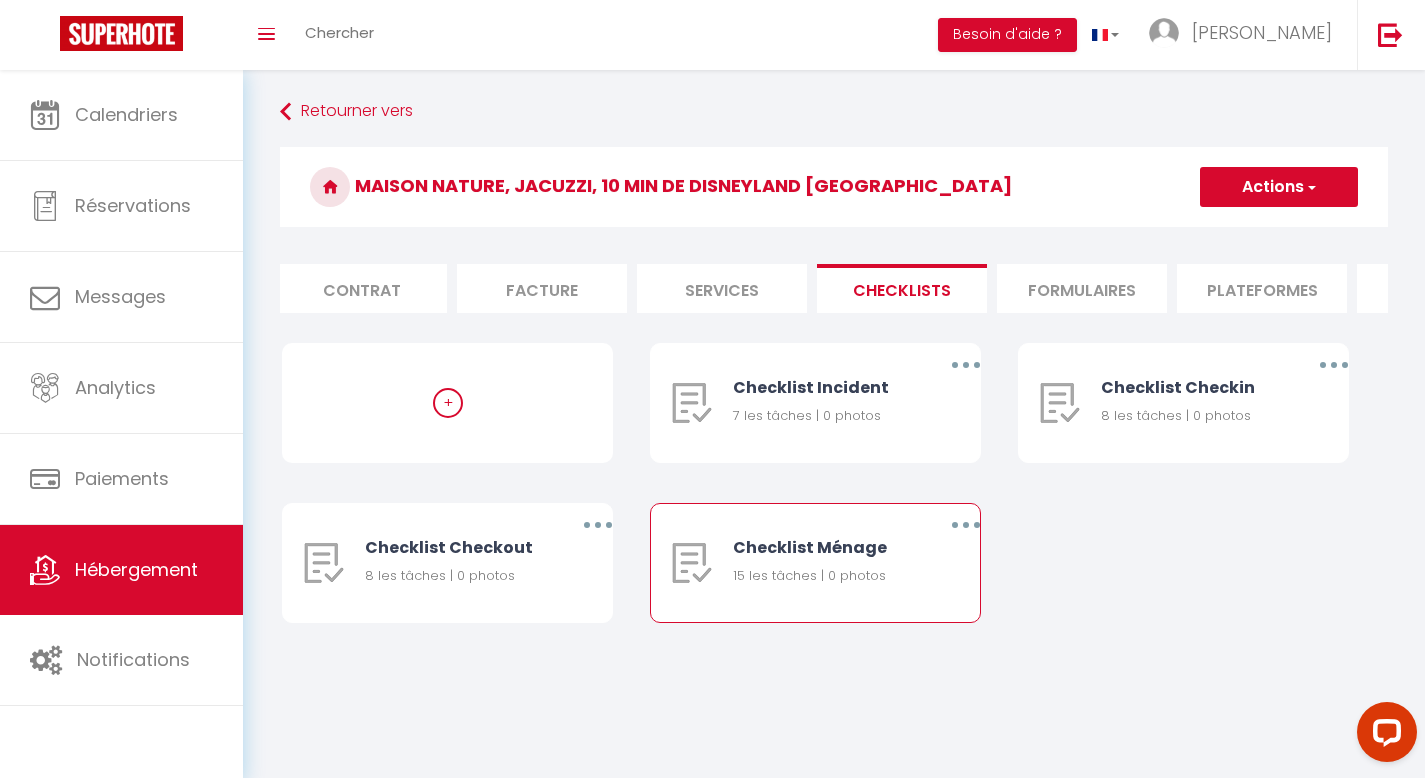click at bounding box center [966, 525] 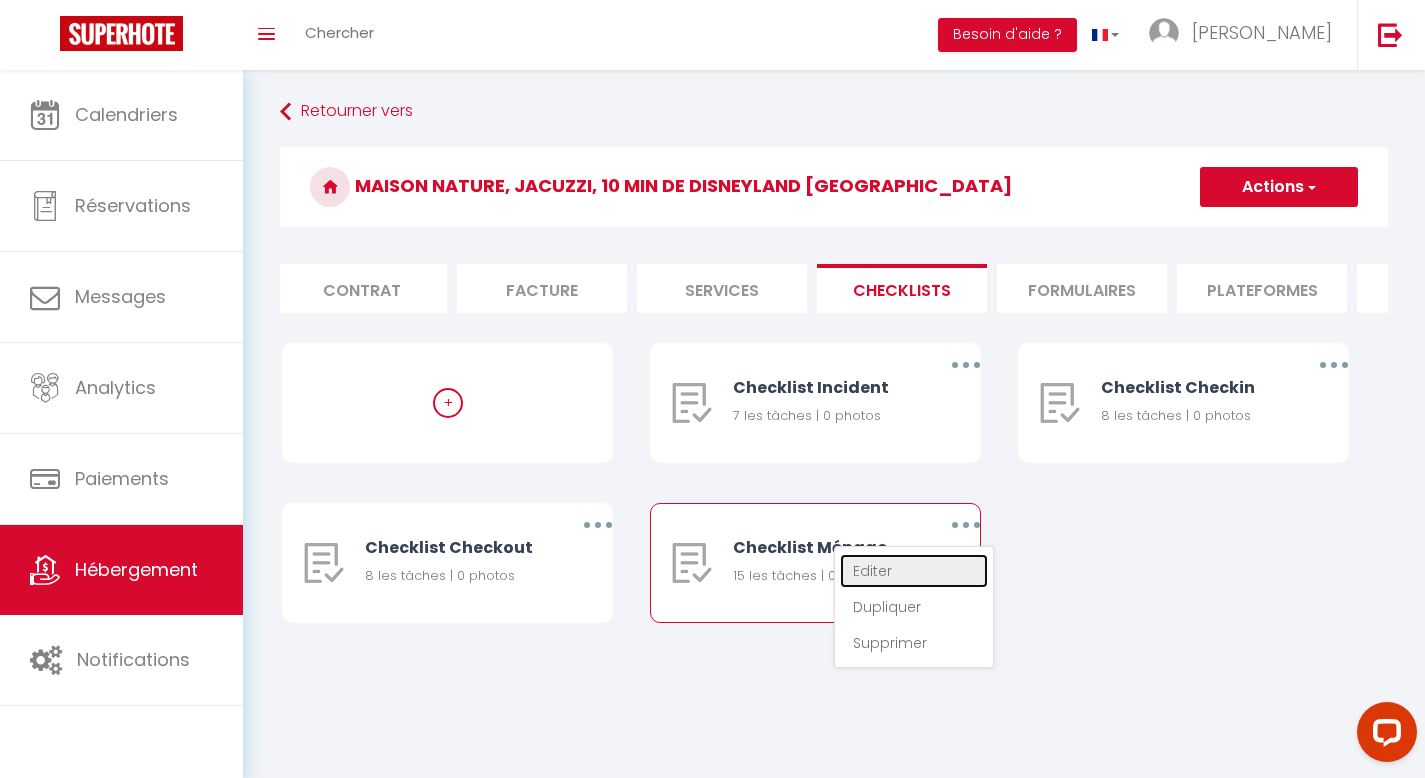 click on "Editer" at bounding box center [914, 571] 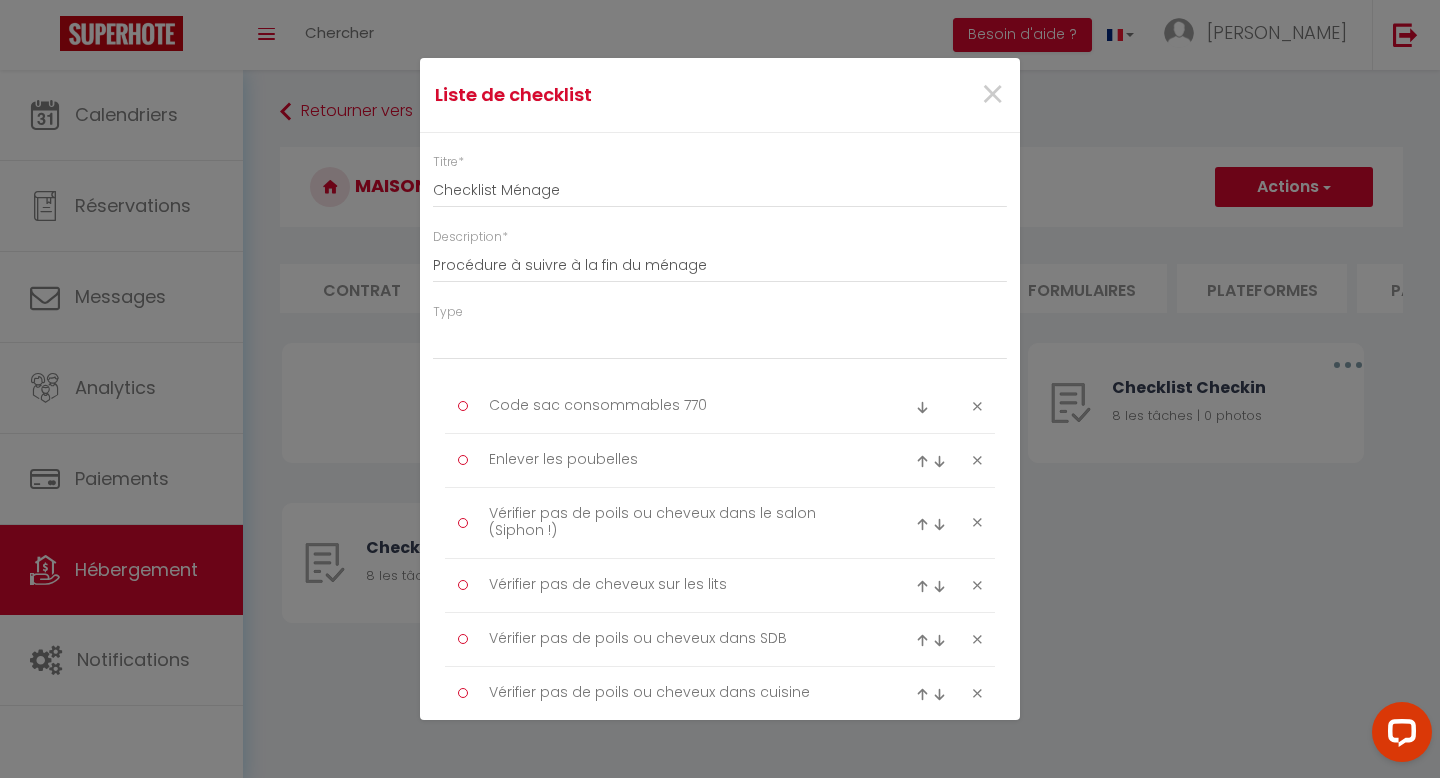 scroll, scrollTop: 25, scrollLeft: 0, axis: vertical 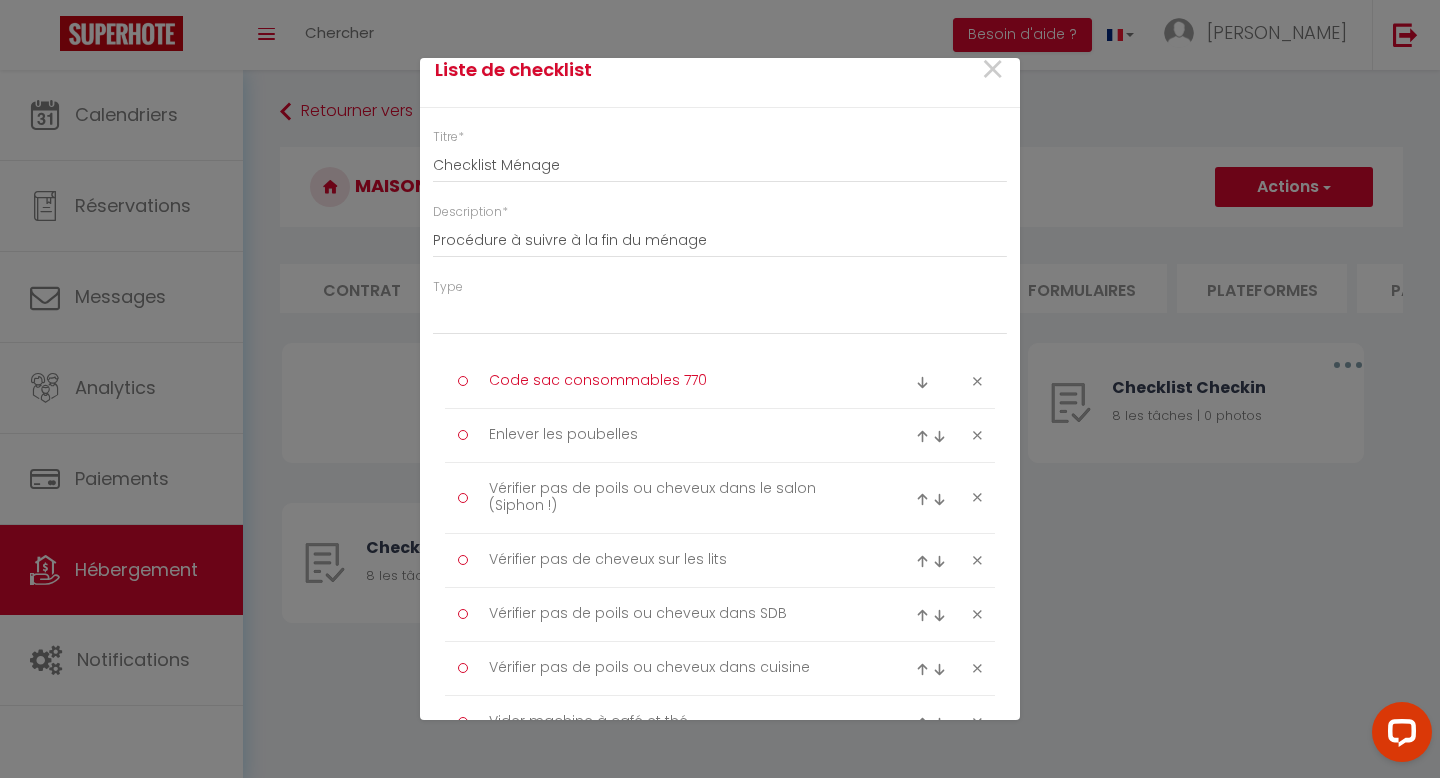 click on "Code sac consommables 770" at bounding box center (680, 381) 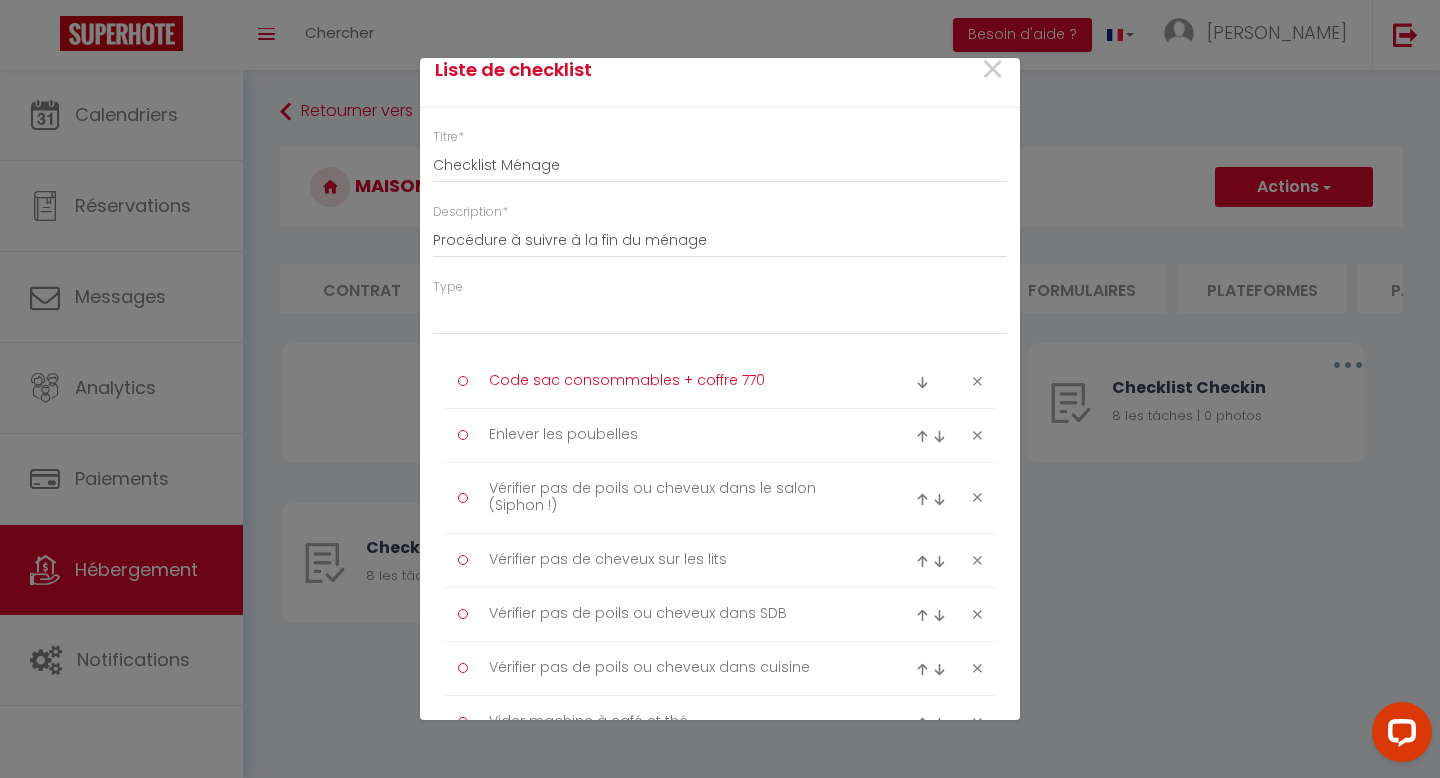 click on "Code sac consommables + coffre 770" at bounding box center (680, 381) 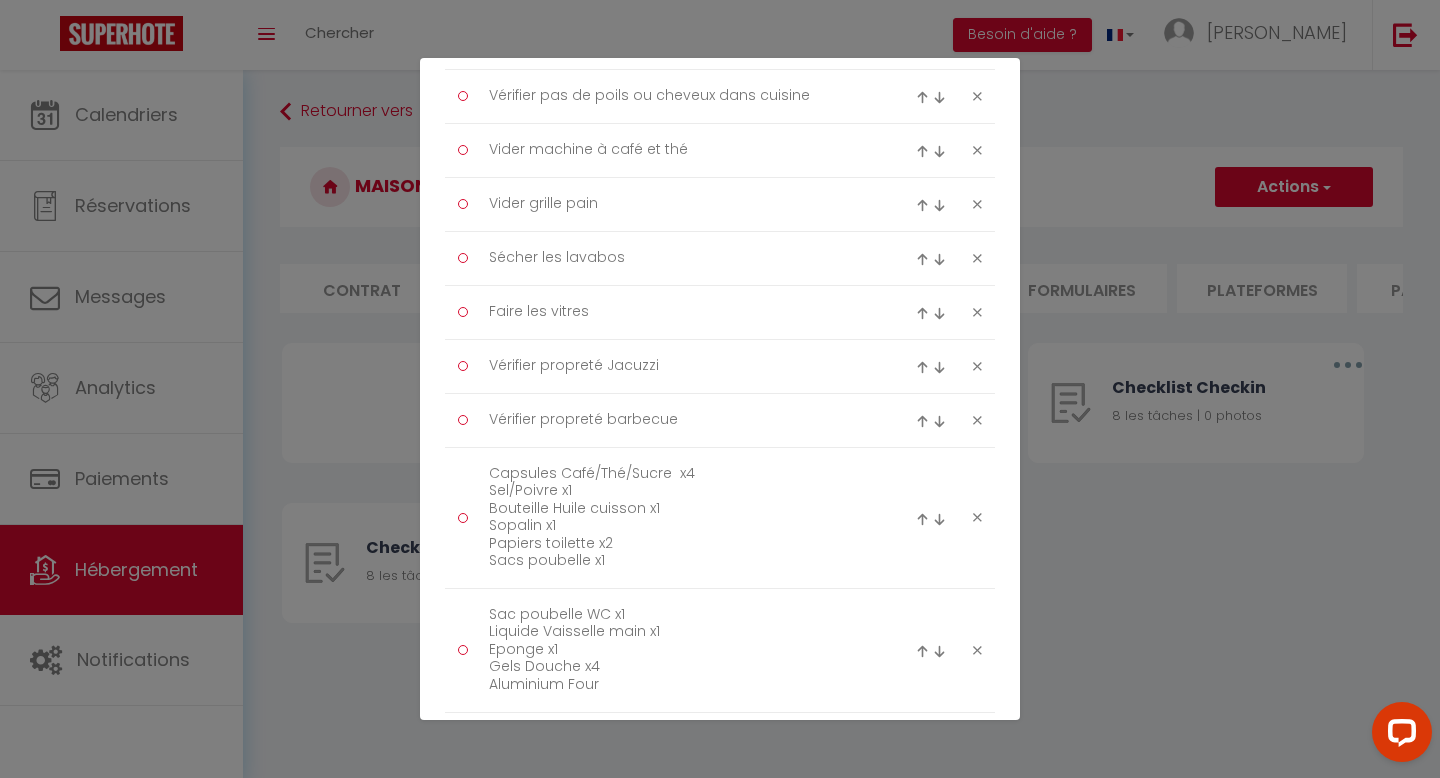 scroll, scrollTop: 599, scrollLeft: 0, axis: vertical 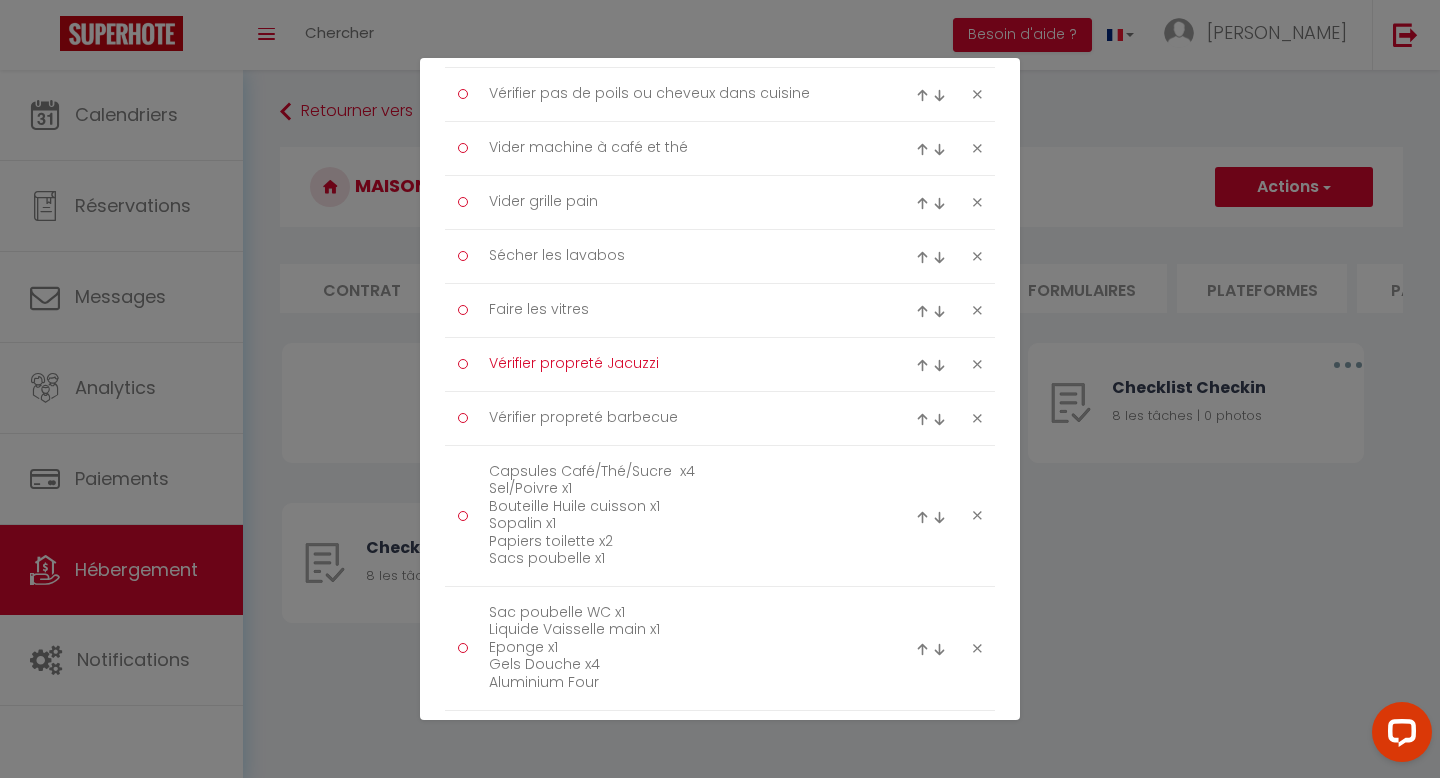 click on "Vérifier propreté Jacuzzi" at bounding box center [680, 364] 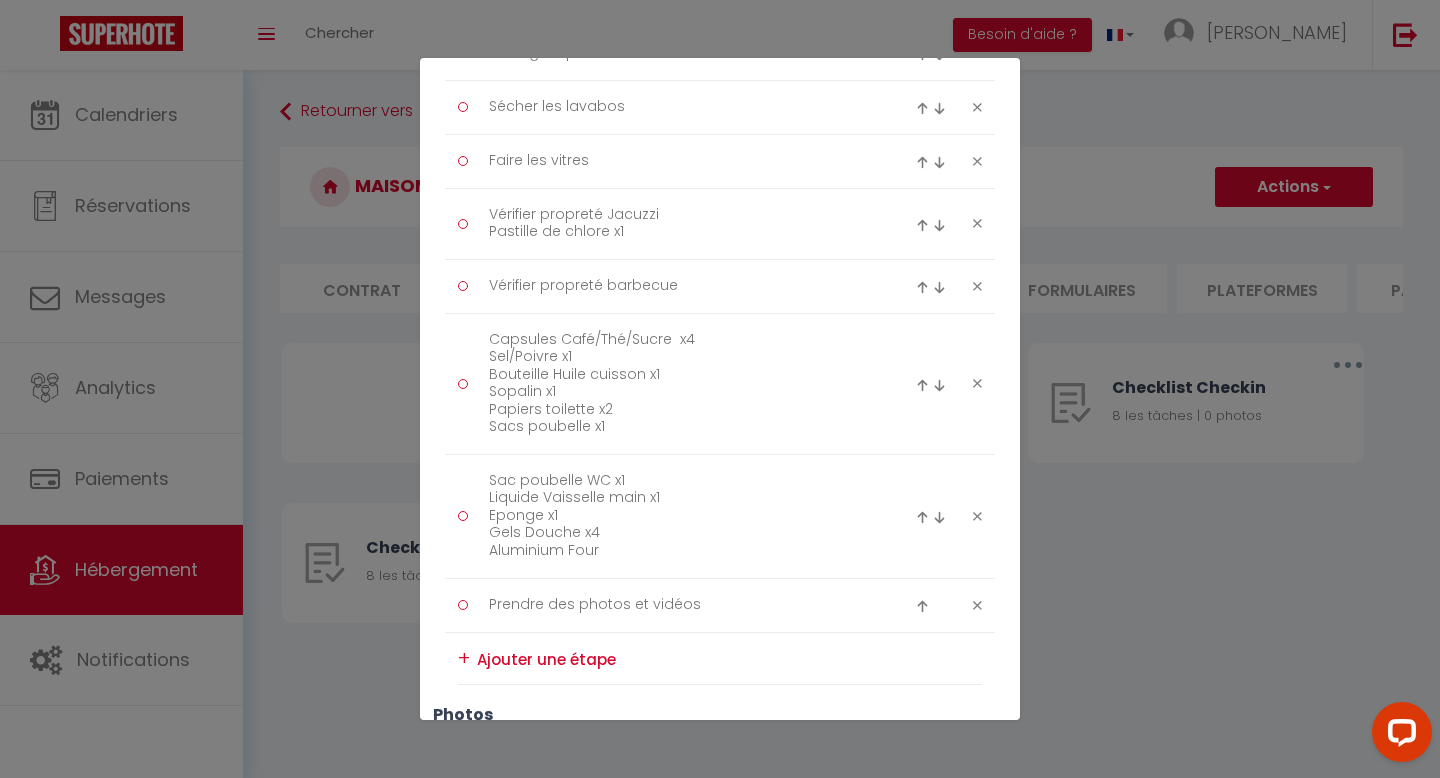 scroll, scrollTop: 749, scrollLeft: 0, axis: vertical 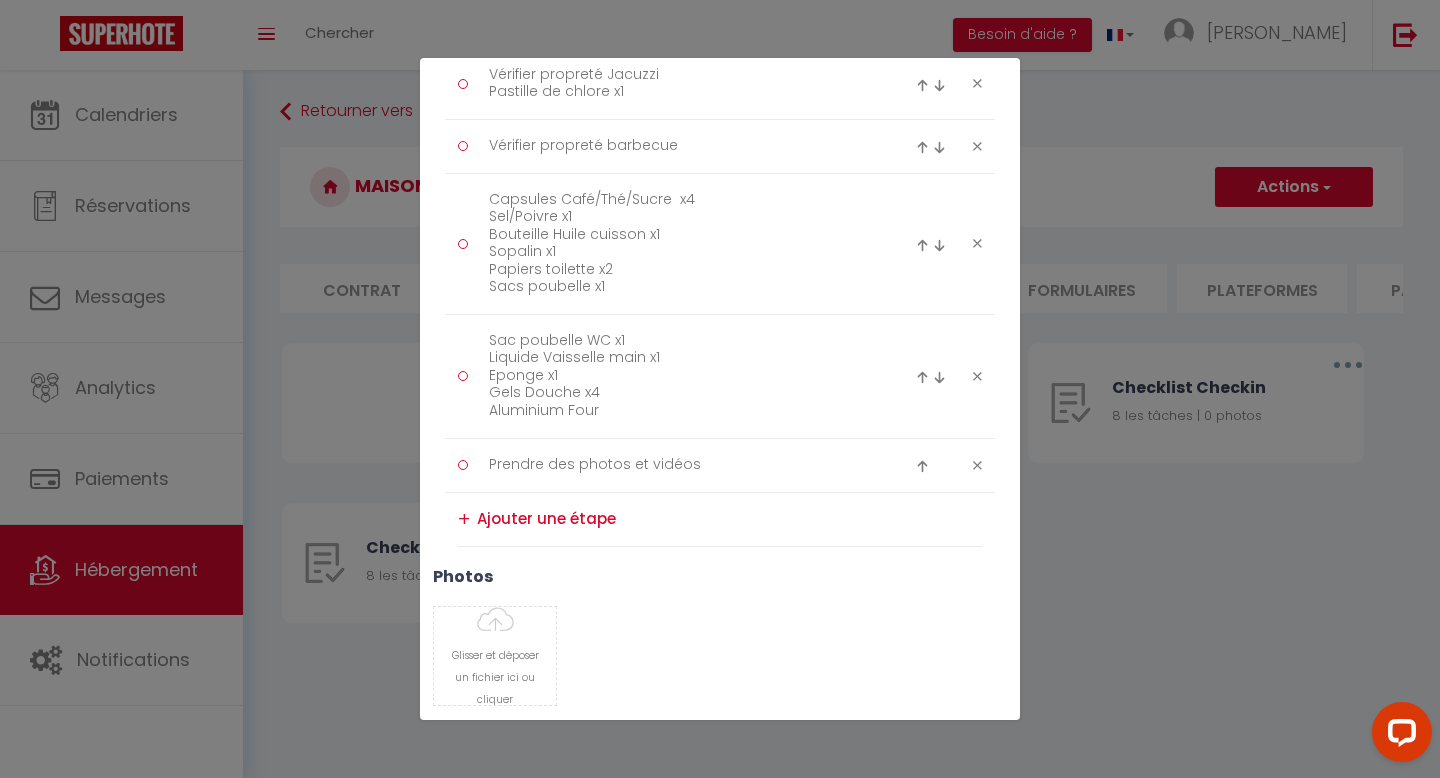 click at bounding box center (729, 519) 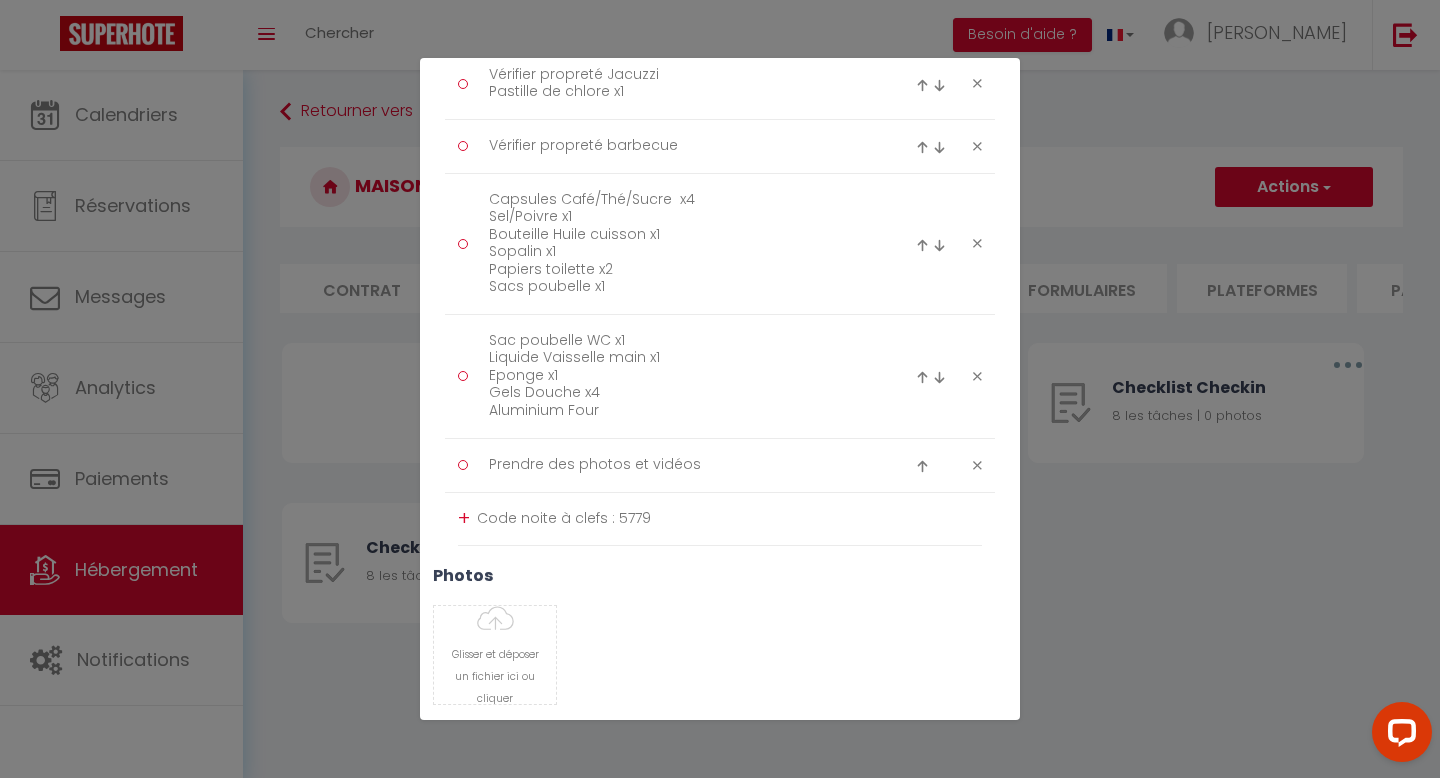 drag, startPoint x: 540, startPoint y: 514, endPoint x: 686, endPoint y: 540, distance: 148.297 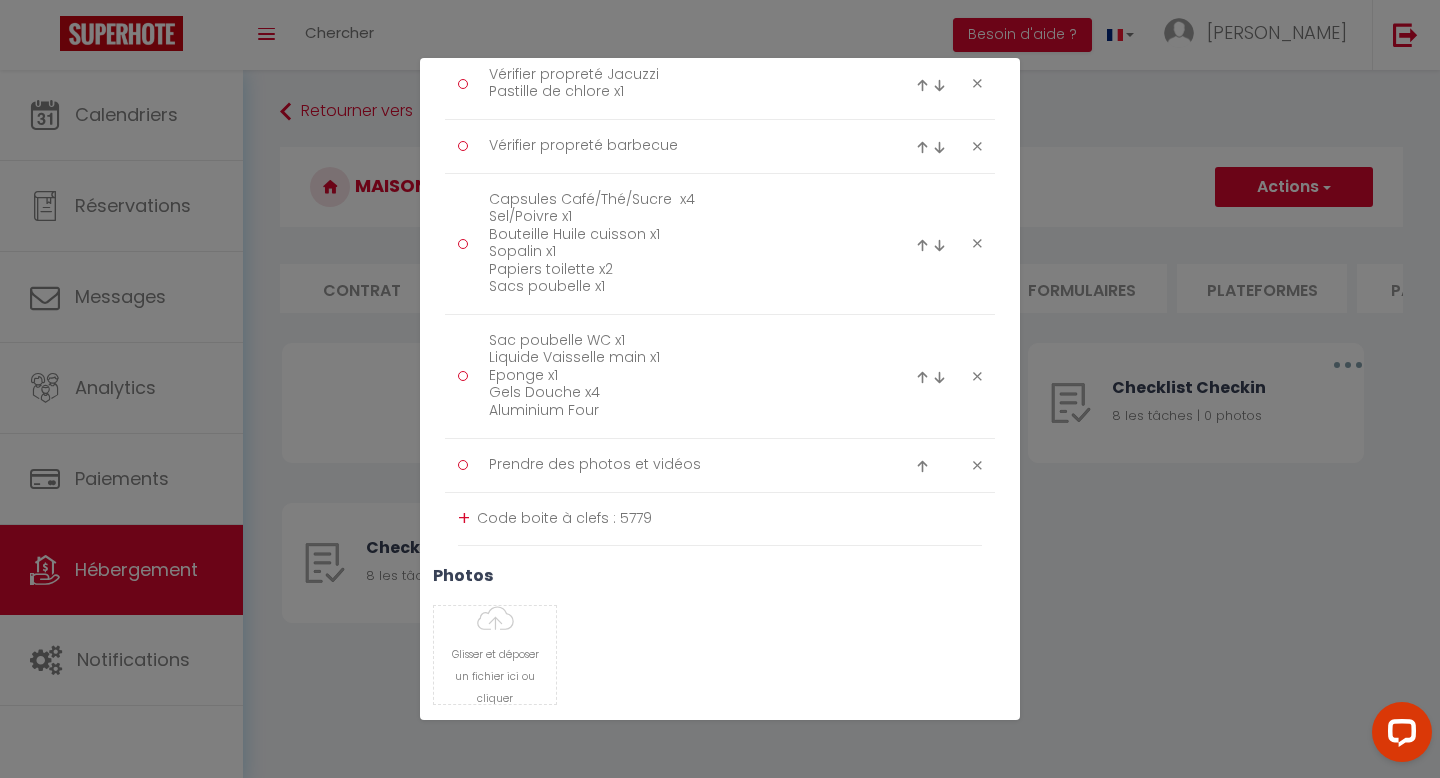 click on "Code boite à clefs : 5779" at bounding box center [729, 519] 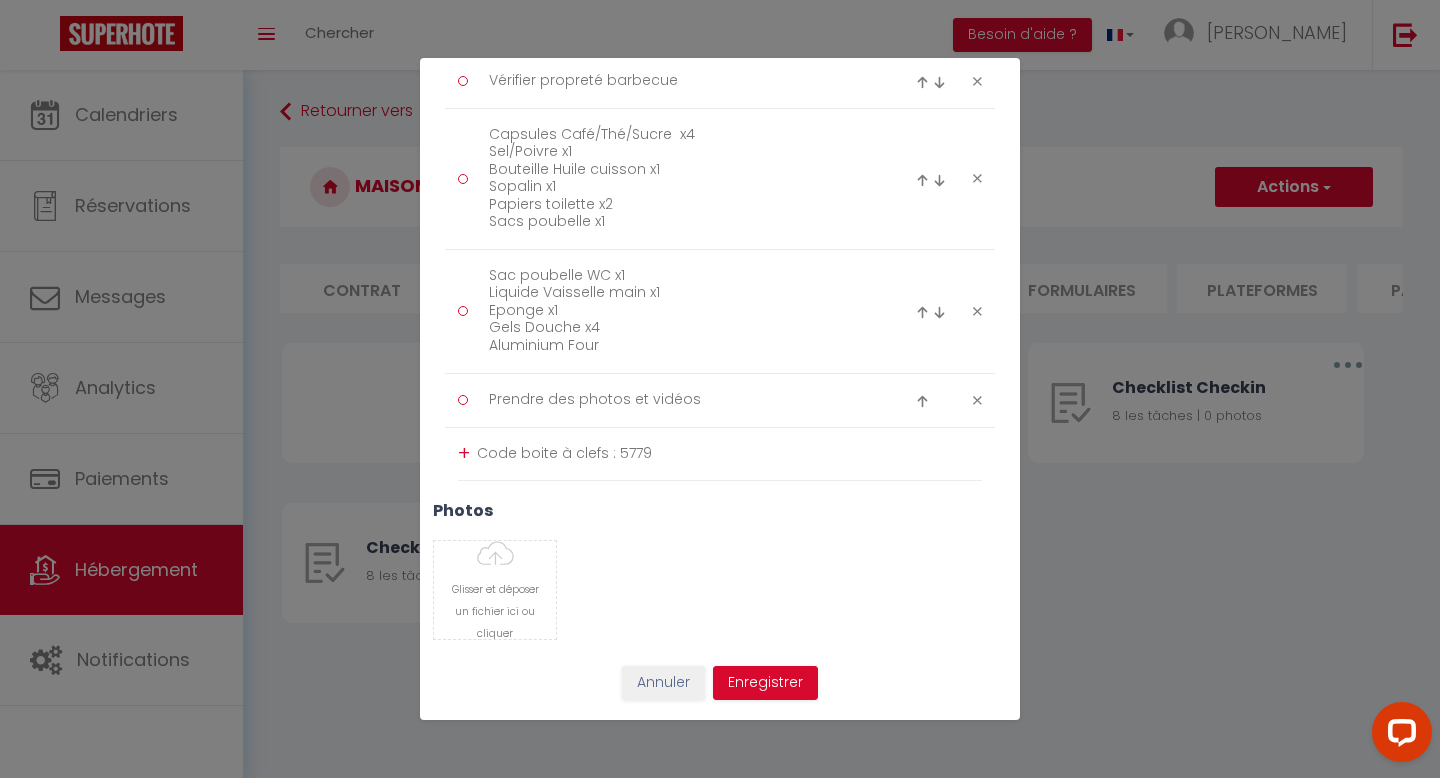 click on "+" at bounding box center (464, 453) 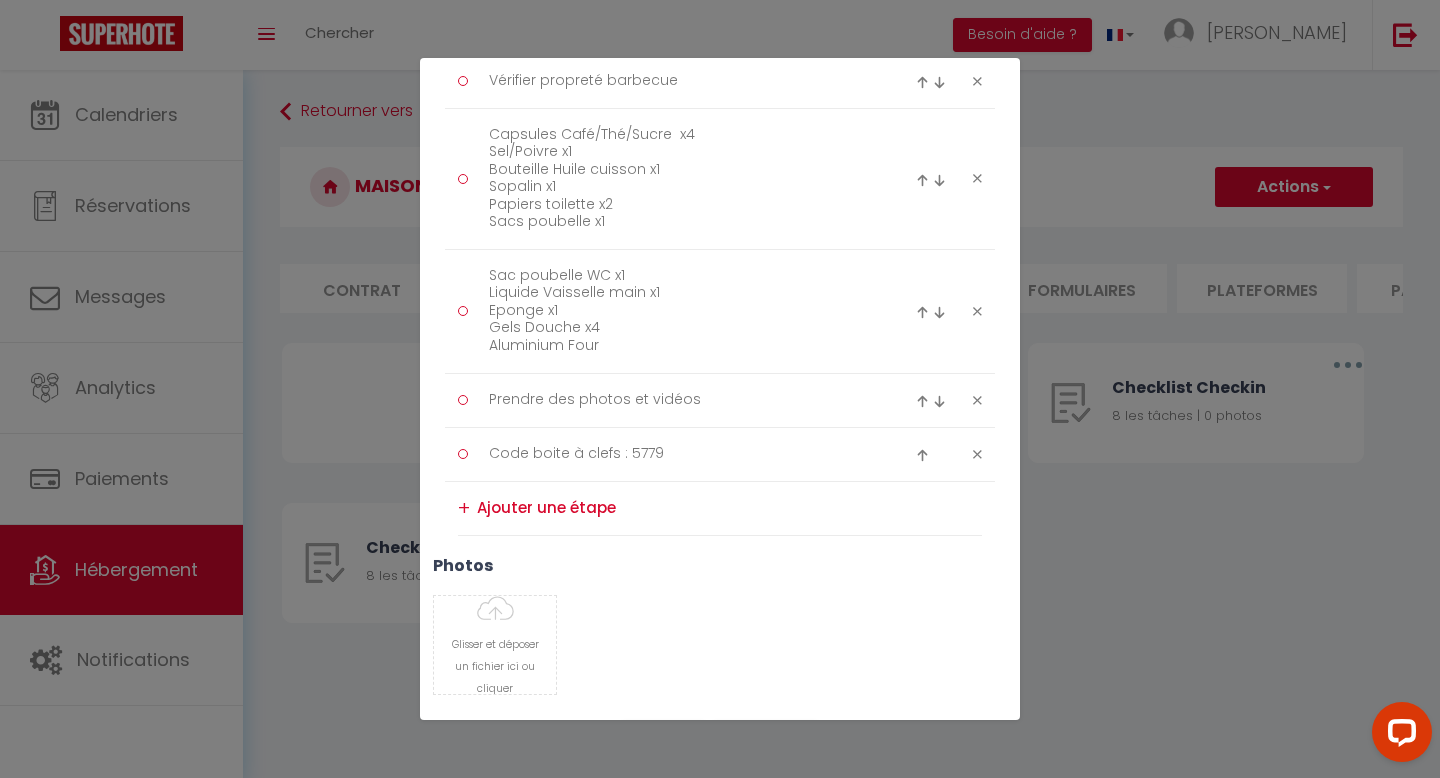 click at bounding box center [922, 455] 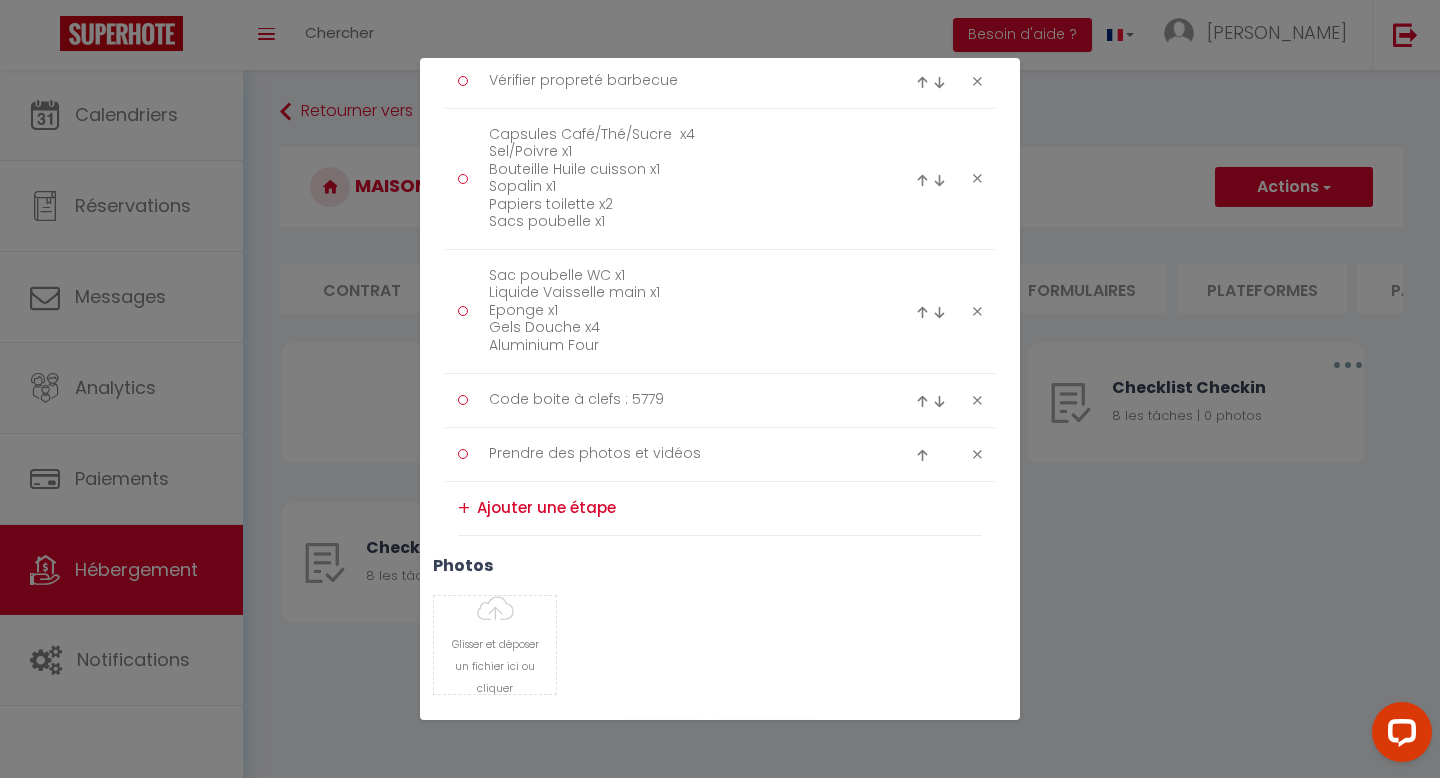 click at bounding box center [922, 401] 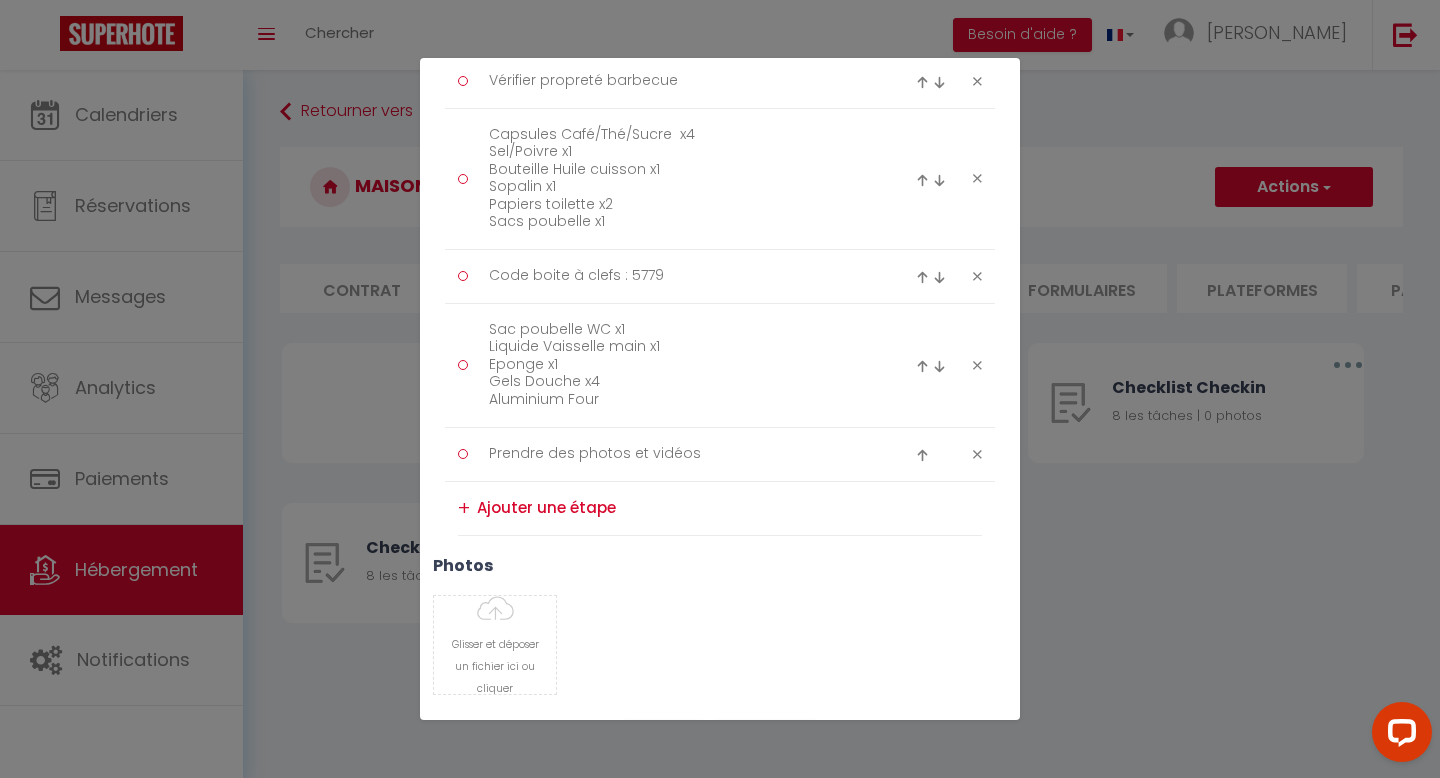 click at bounding box center [922, 277] 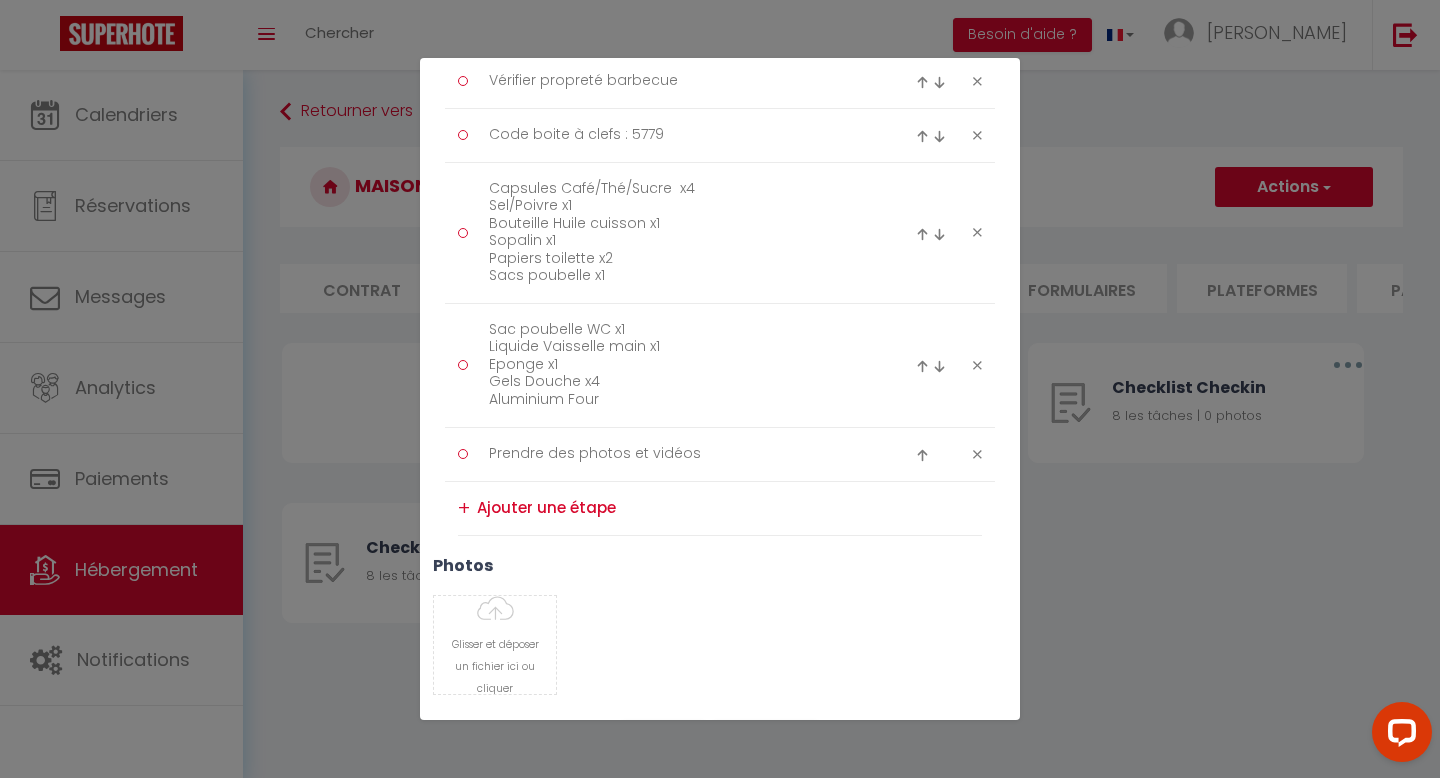 click at bounding box center [922, 136] 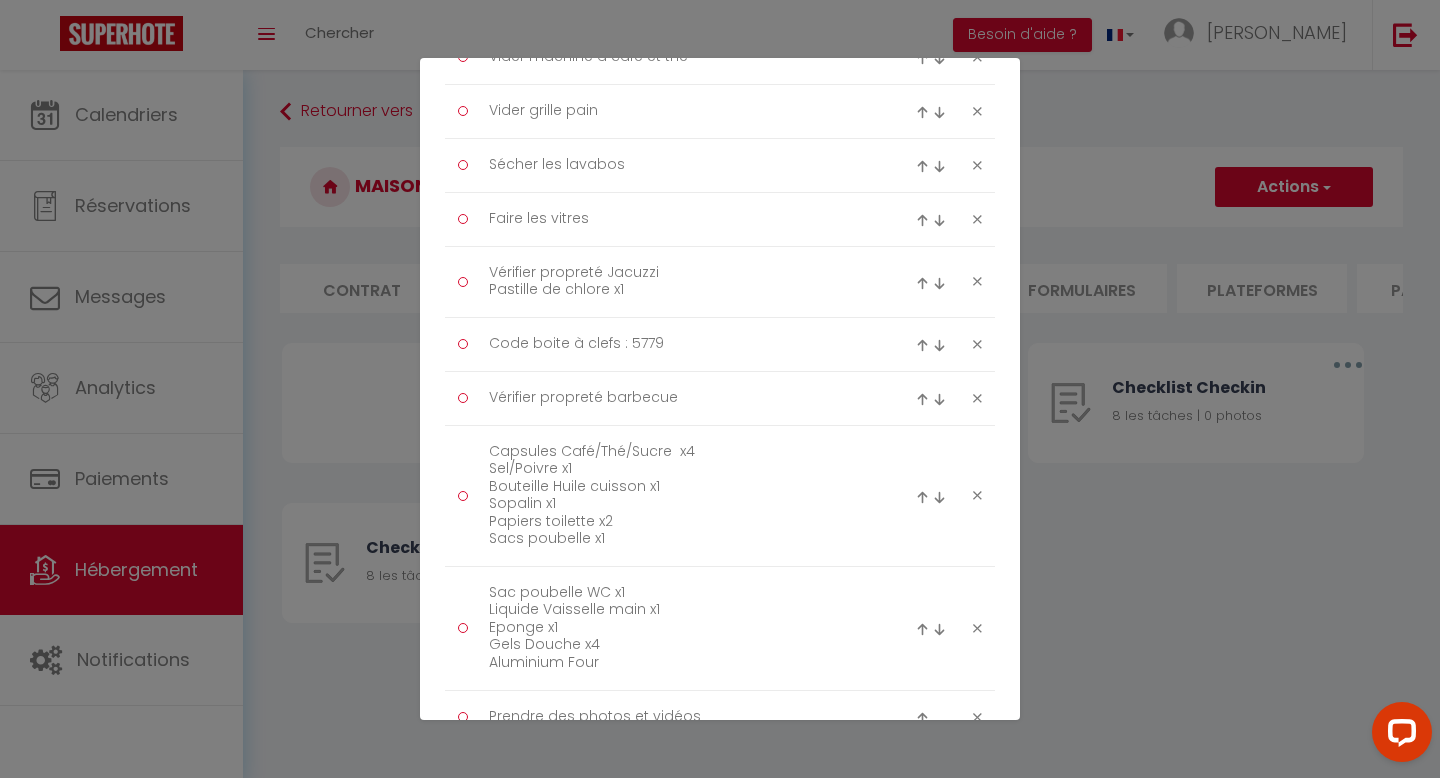 scroll, scrollTop: 678, scrollLeft: 0, axis: vertical 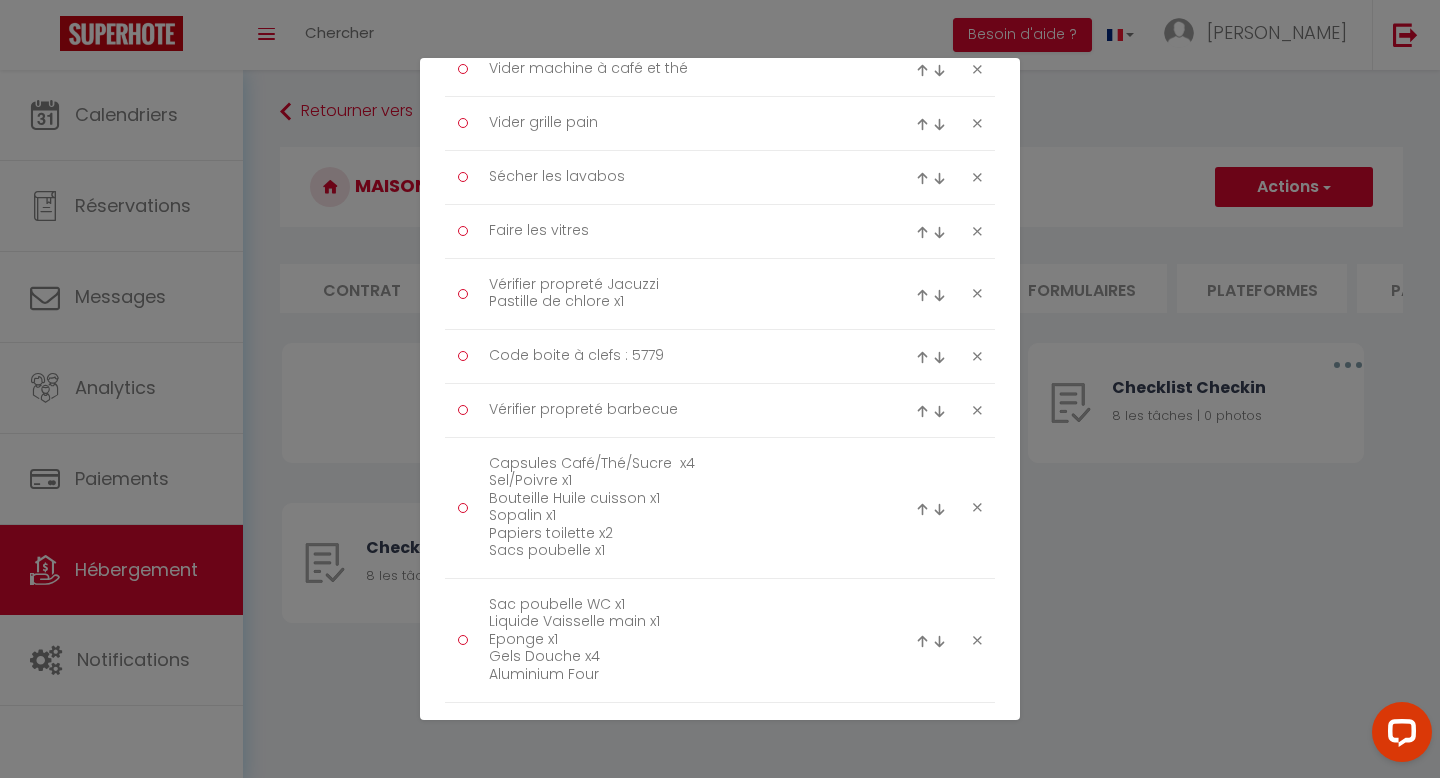 click at bounding box center [922, 357] 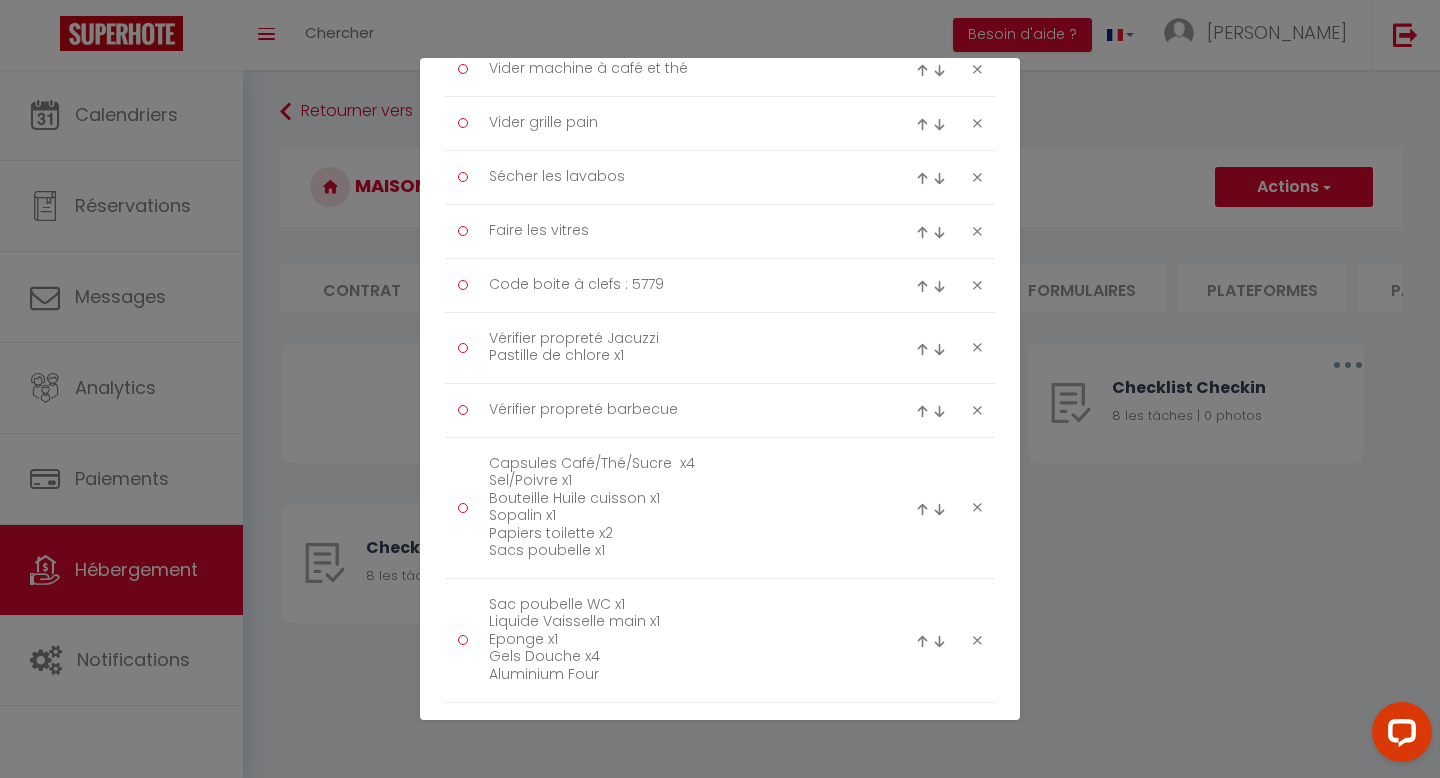click at bounding box center (922, 286) 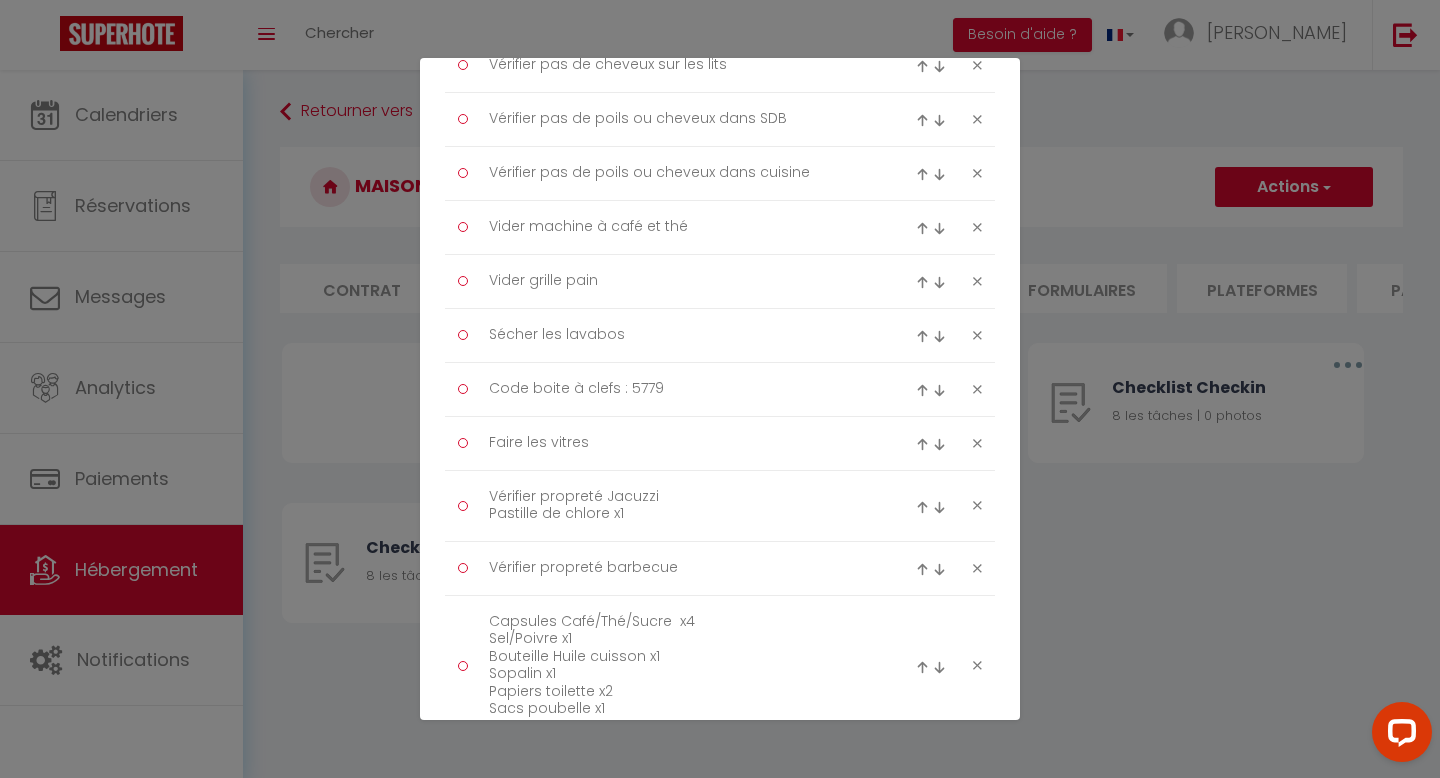 scroll, scrollTop: 518, scrollLeft: 0, axis: vertical 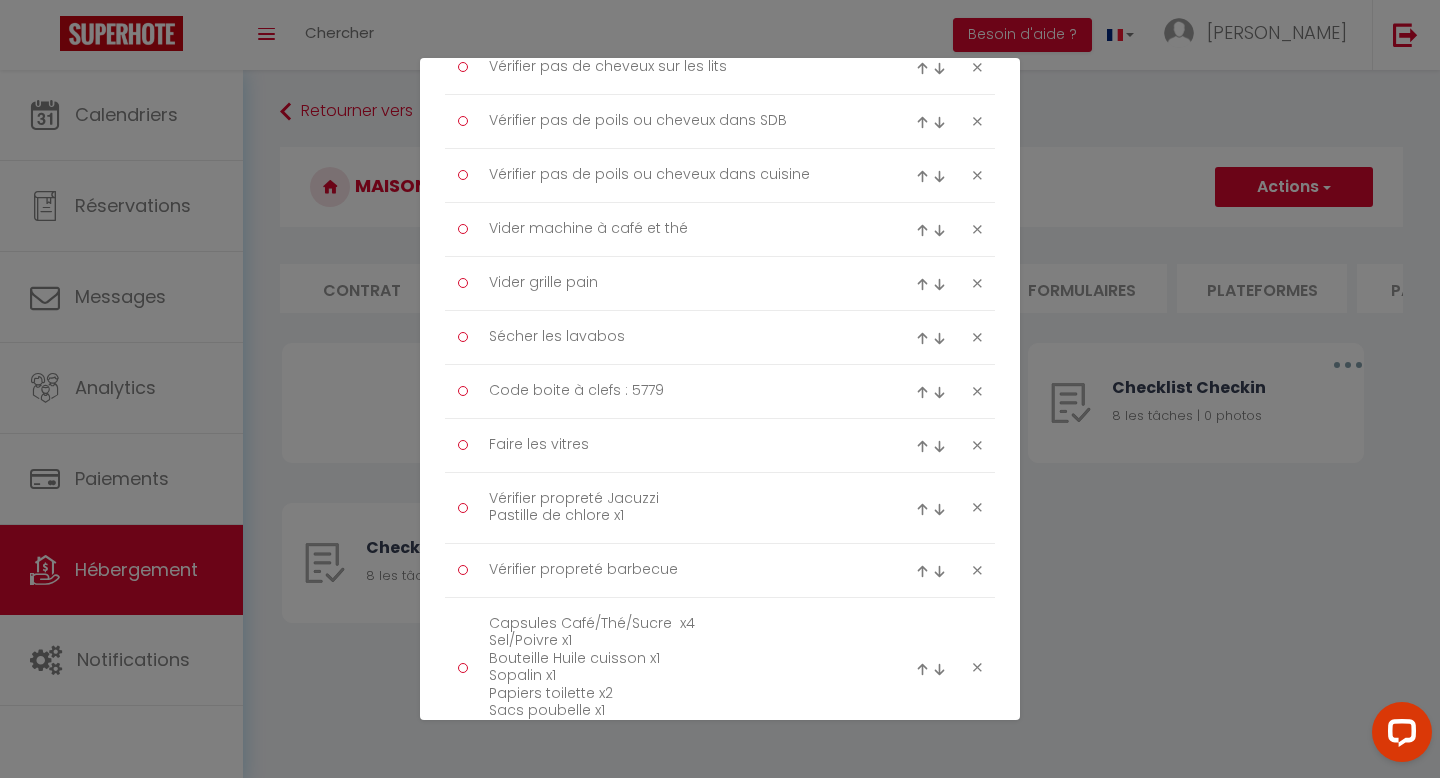 click at bounding box center (922, 392) 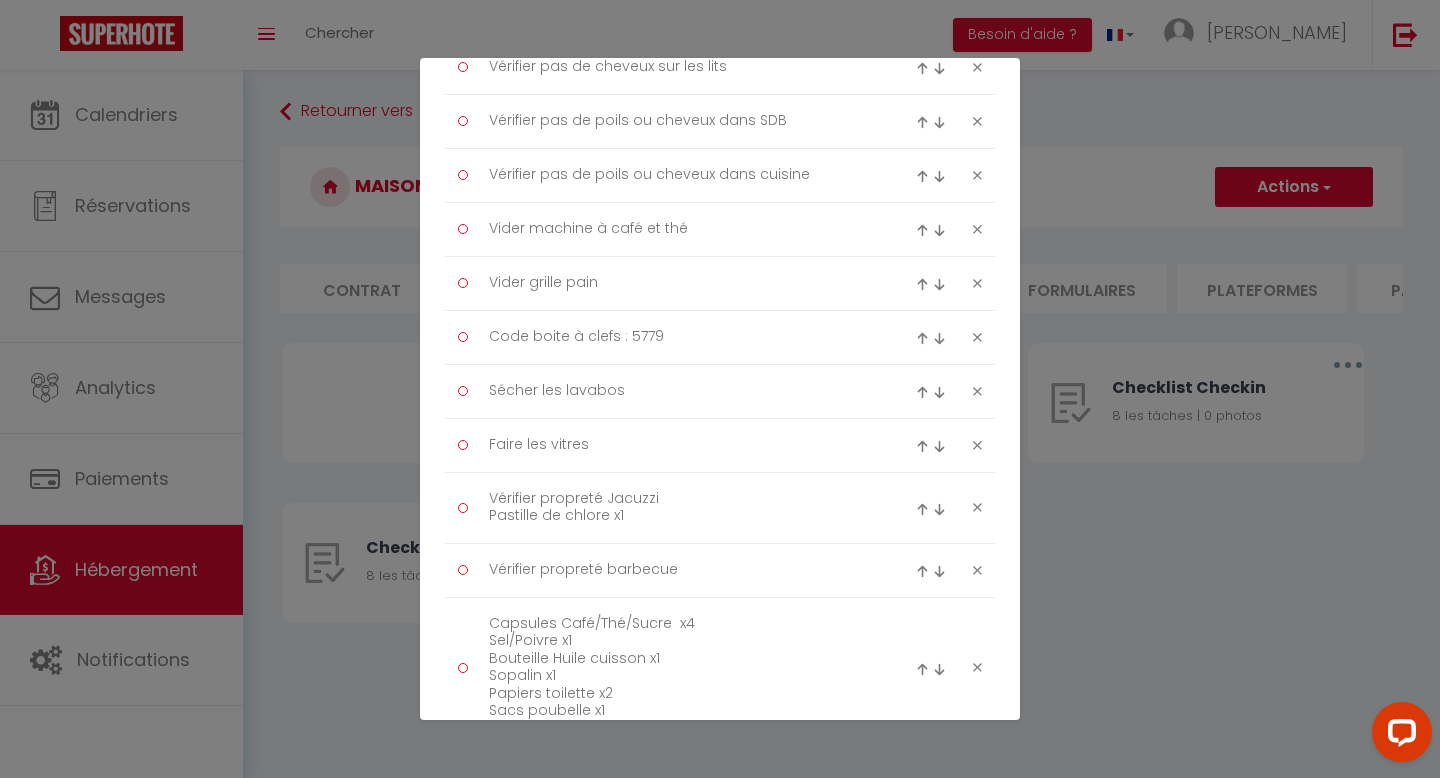 click at bounding box center (922, 338) 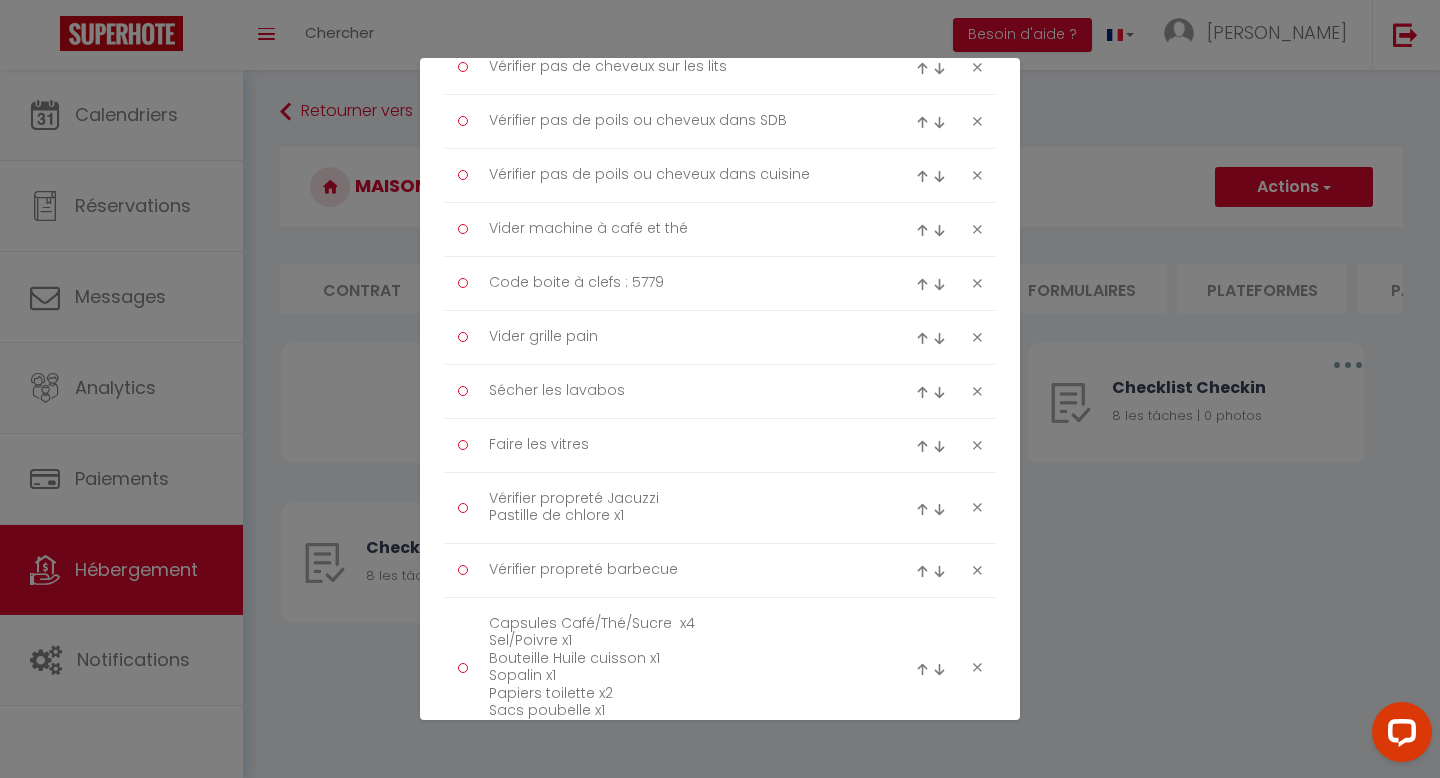 click at bounding box center [922, 284] 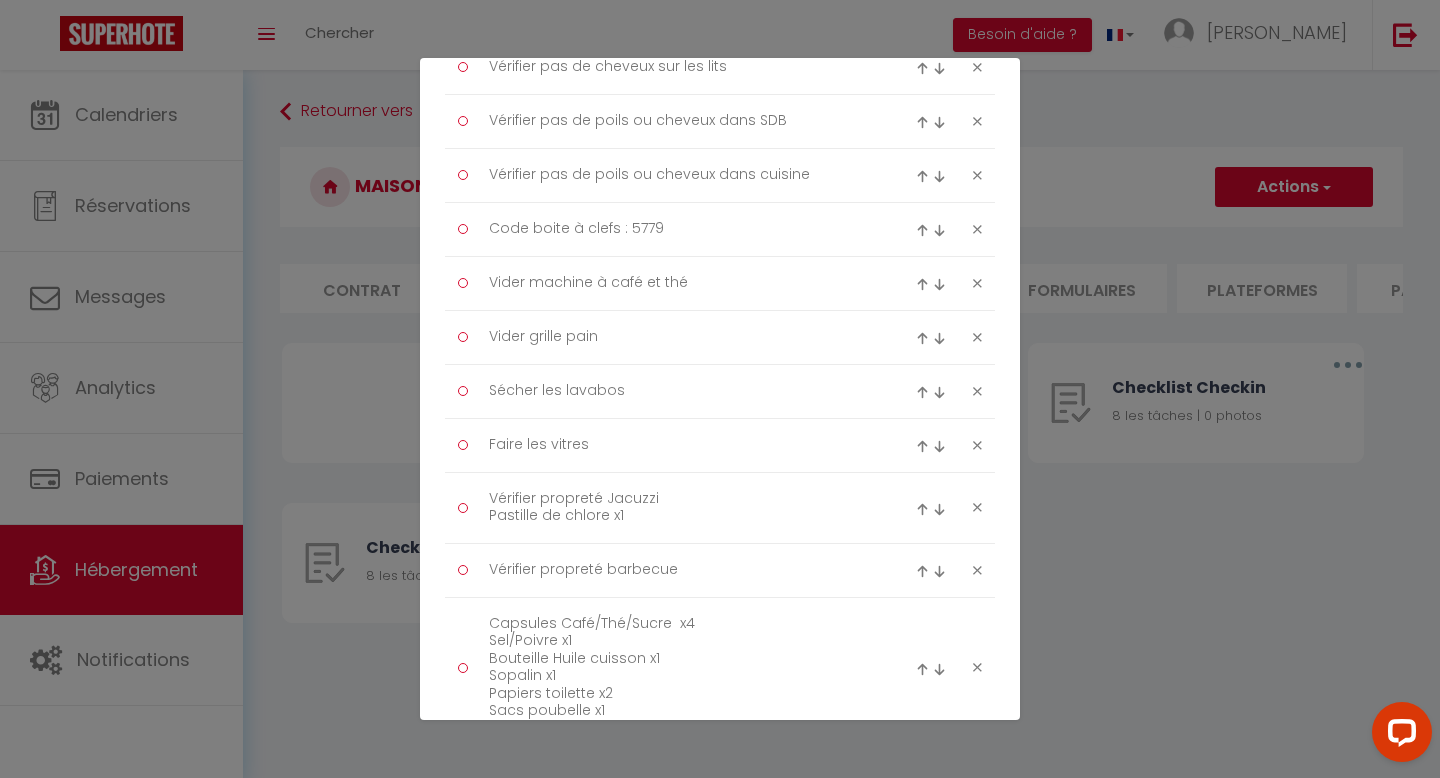 click at bounding box center [922, 230] 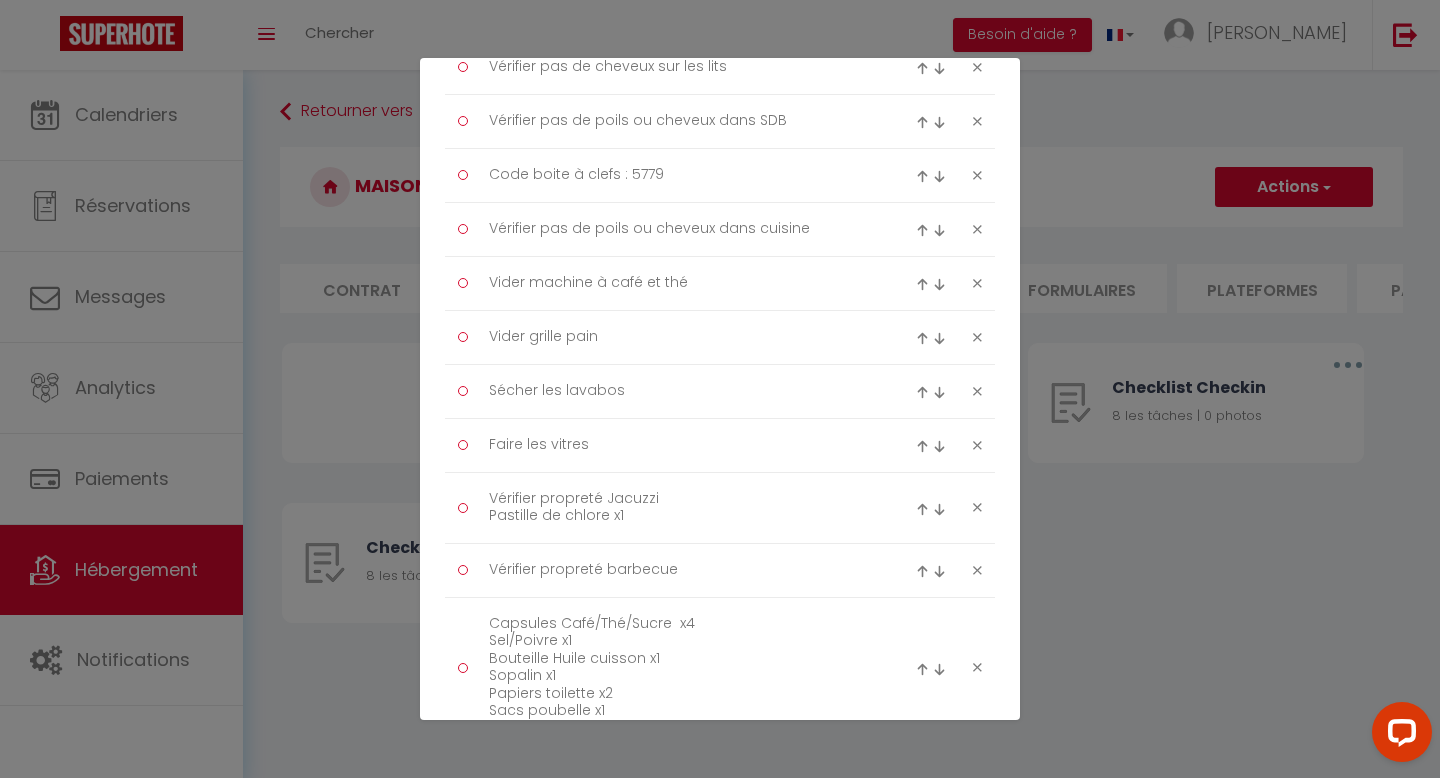 click at bounding box center [922, 176] 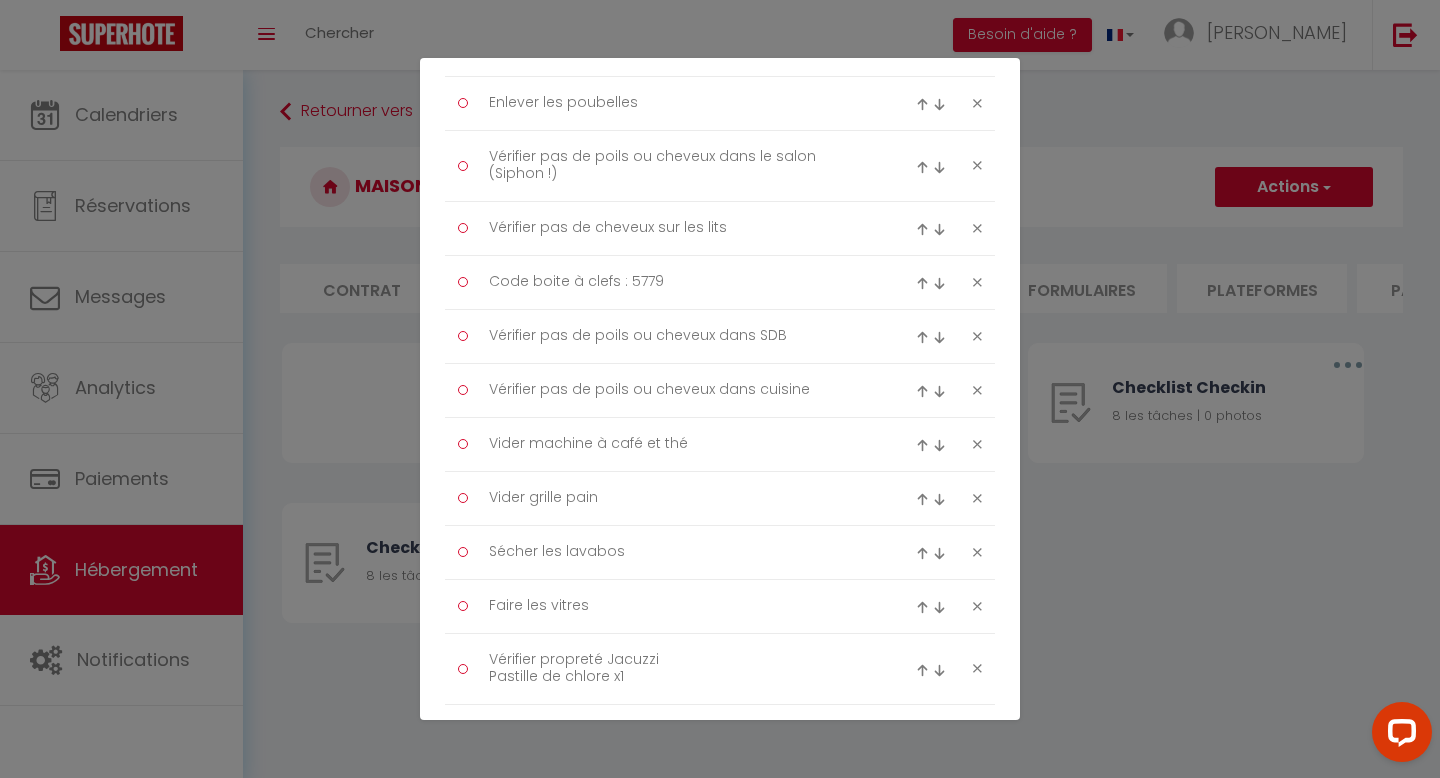scroll, scrollTop: 352, scrollLeft: 0, axis: vertical 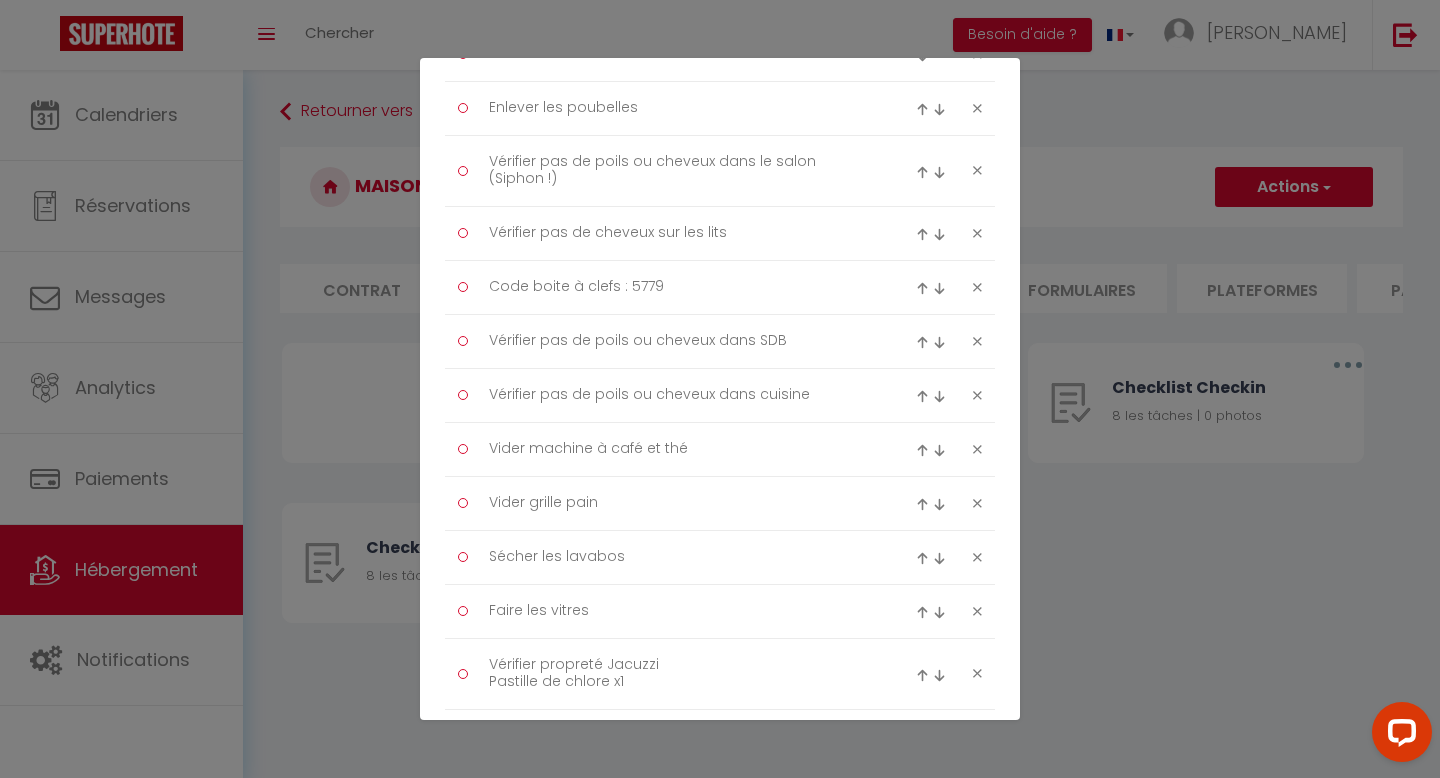 click at bounding box center [922, 288] 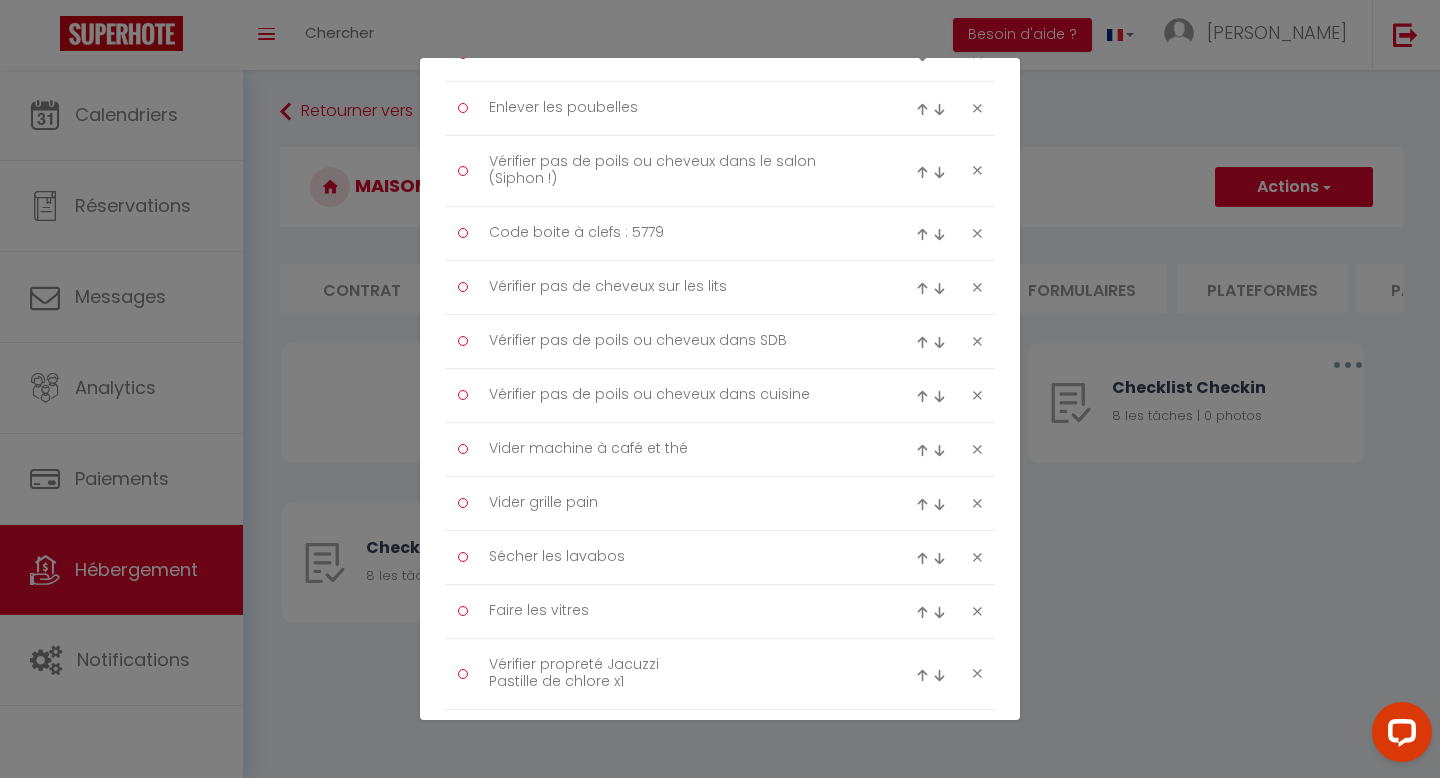 click at bounding box center [922, 234] 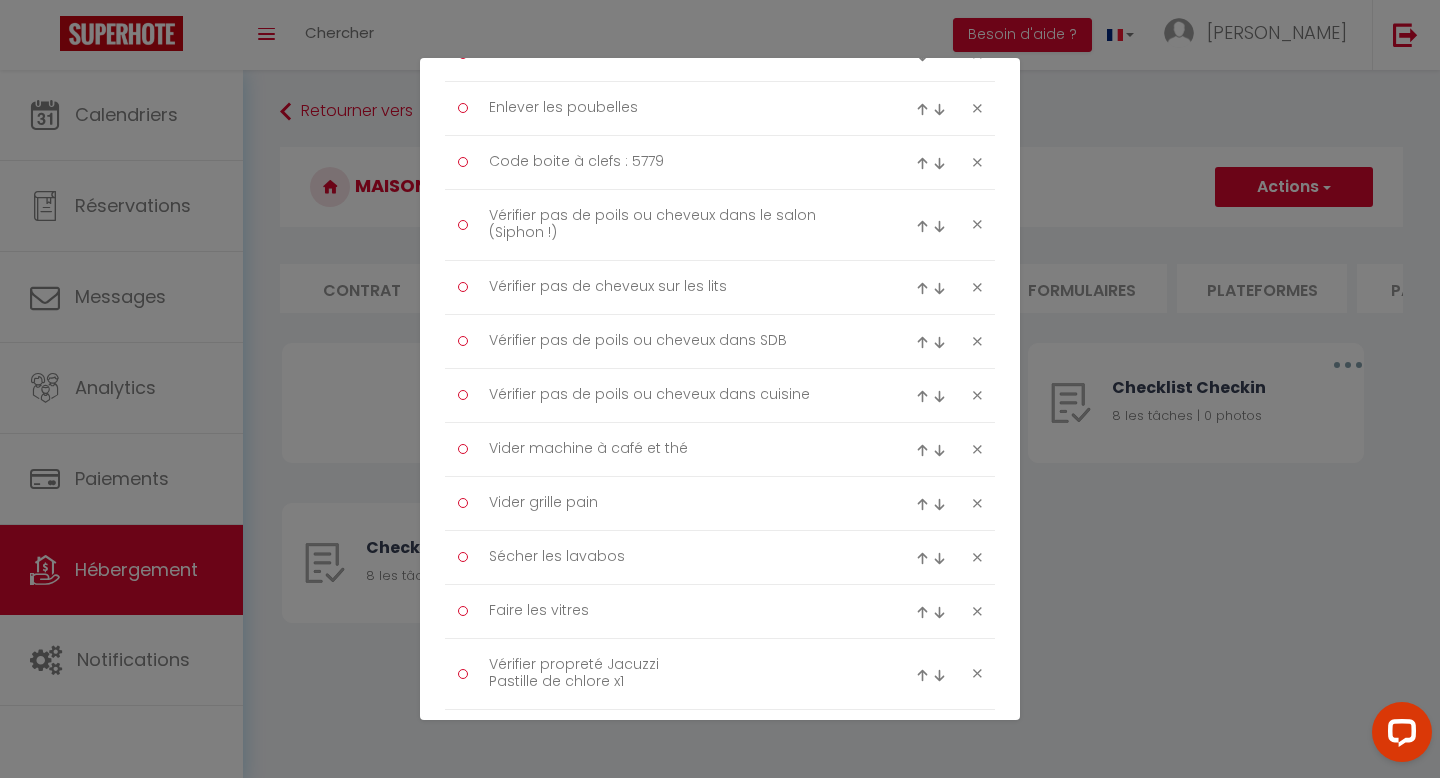 click at bounding box center (922, 163) 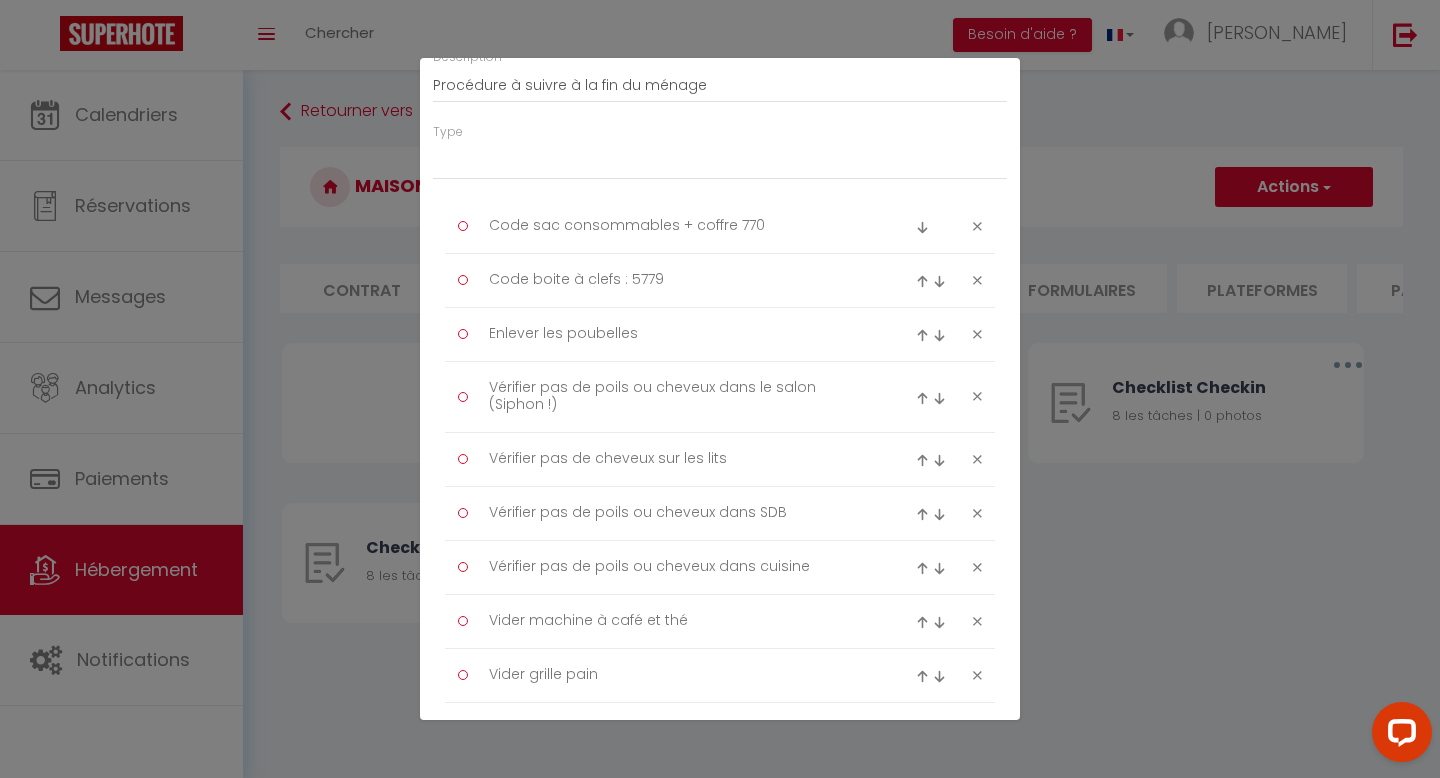 scroll, scrollTop: 176, scrollLeft: 0, axis: vertical 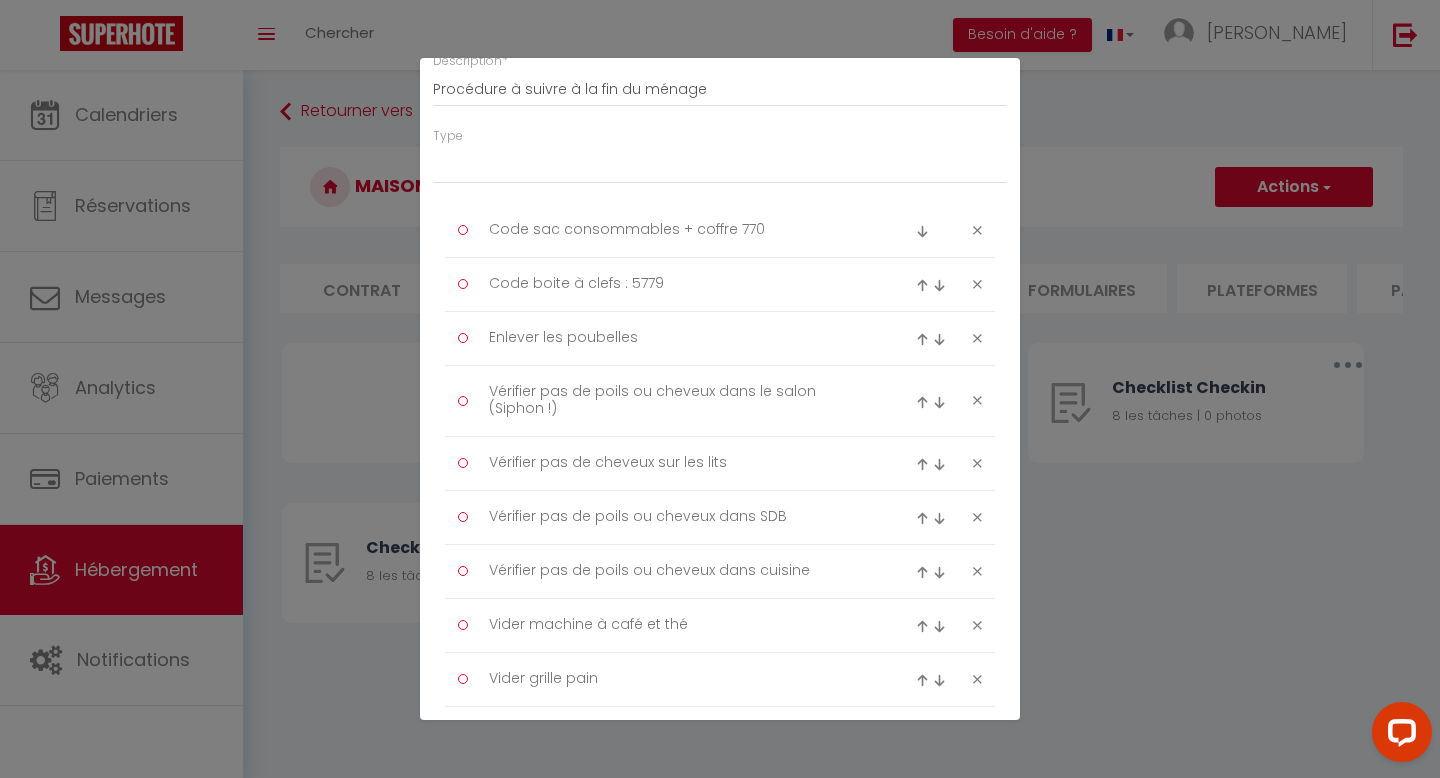 click at bounding box center [922, 285] 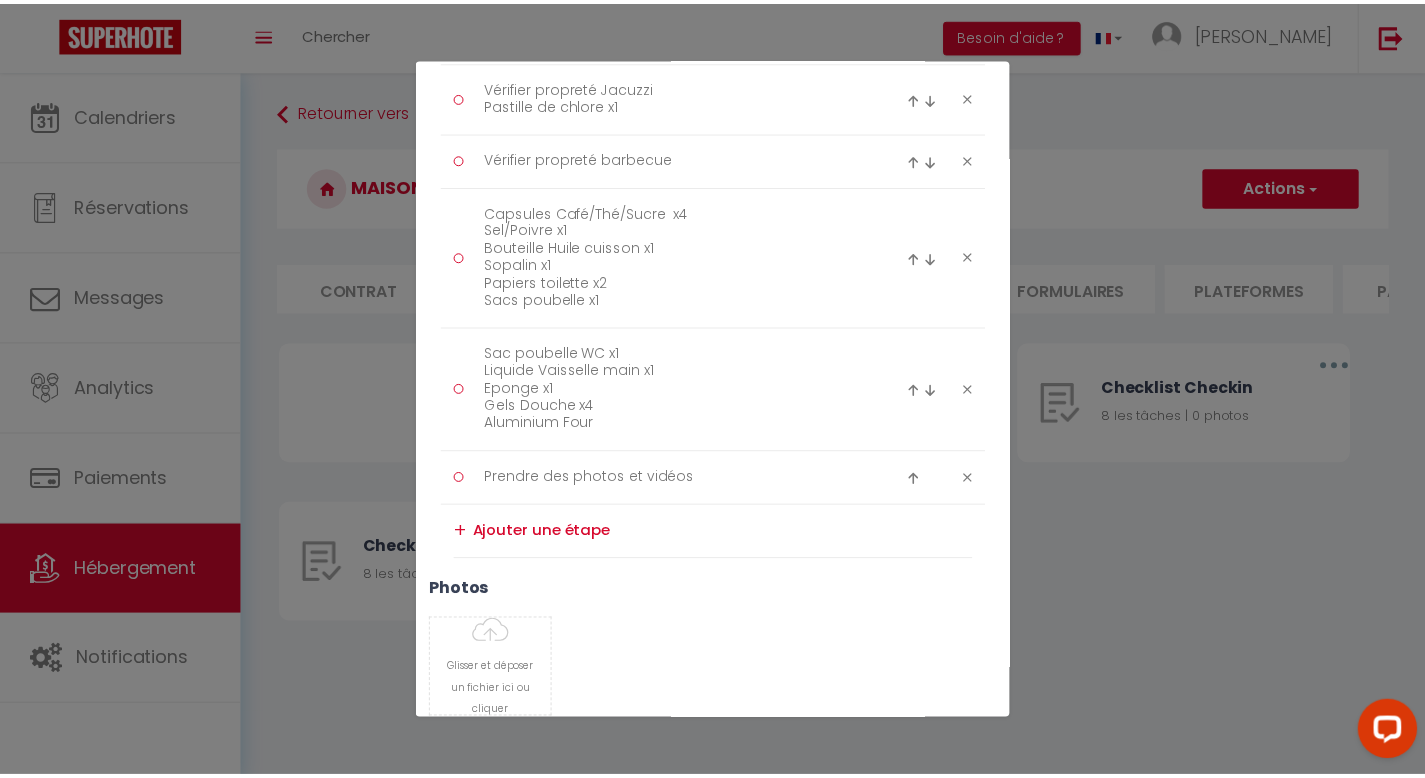 scroll, scrollTop: 1008, scrollLeft: 0, axis: vertical 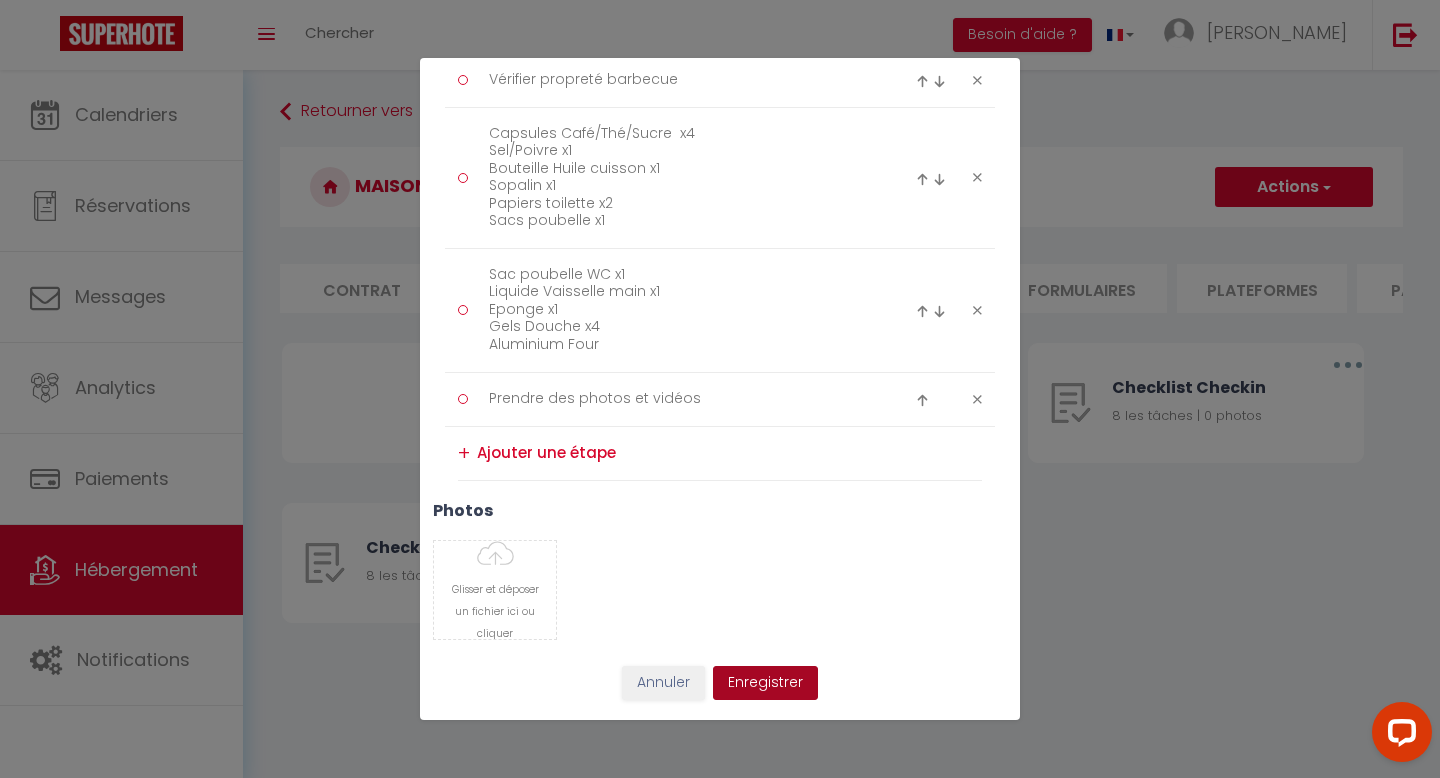 click on "Enregistrer" at bounding box center [765, 683] 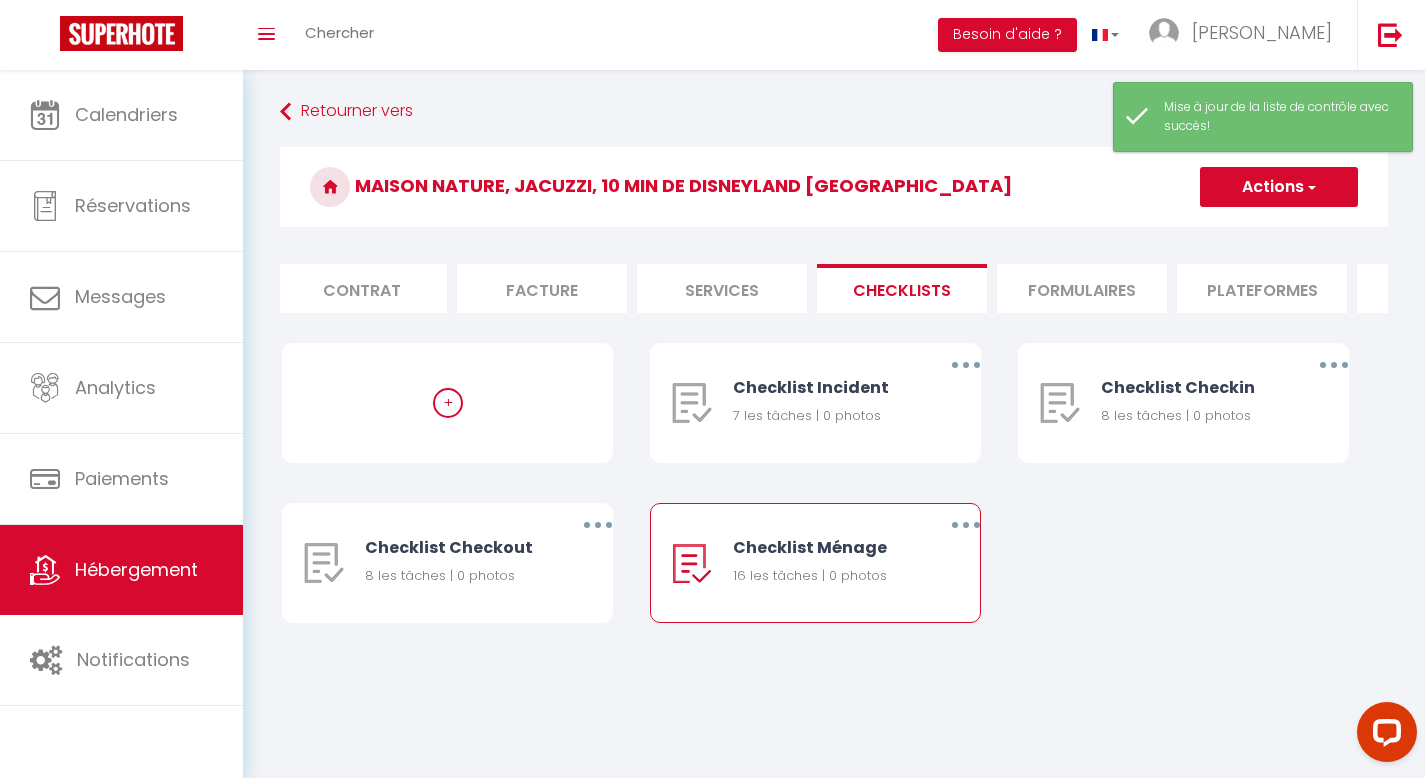 click at bounding box center [966, 525] 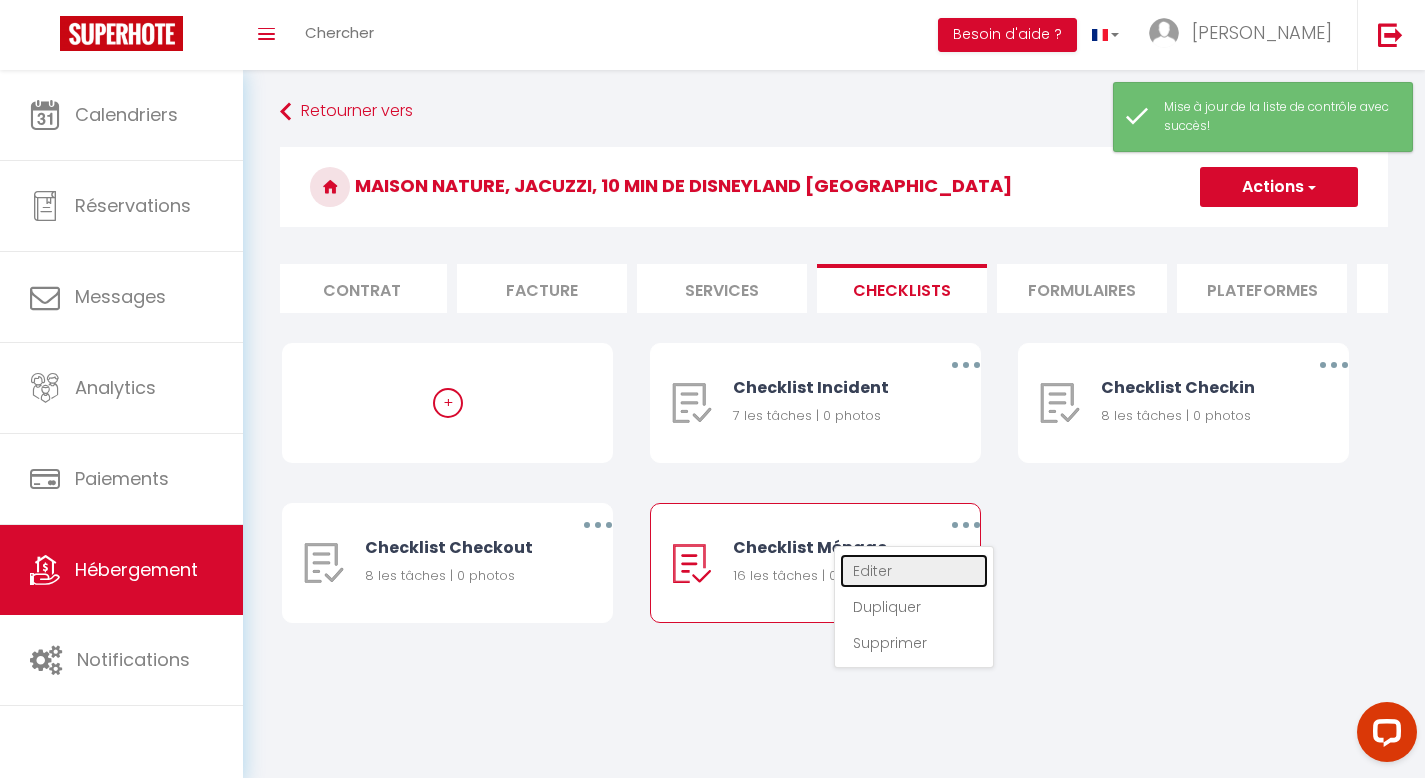 click on "Editer" at bounding box center (914, 571) 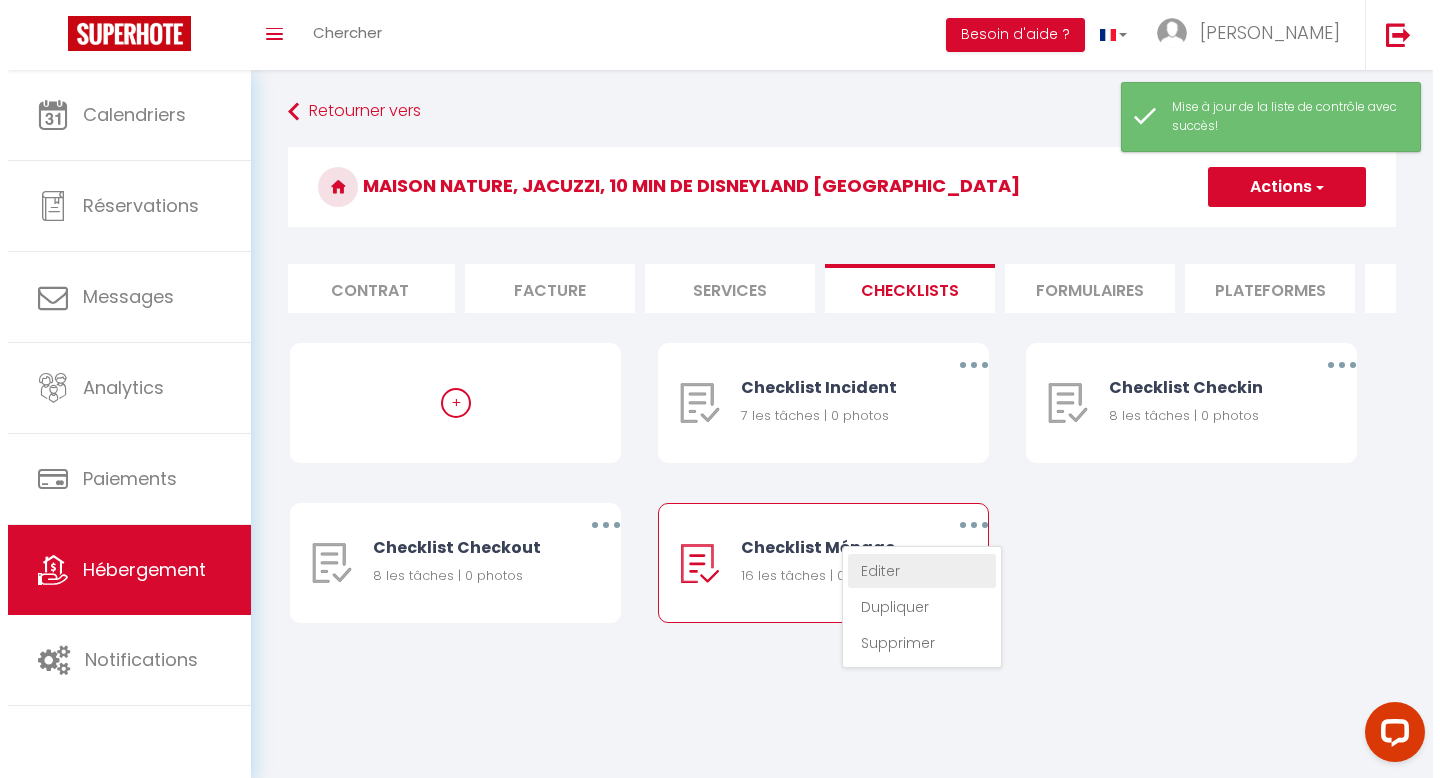 scroll, scrollTop: 0, scrollLeft: 0, axis: both 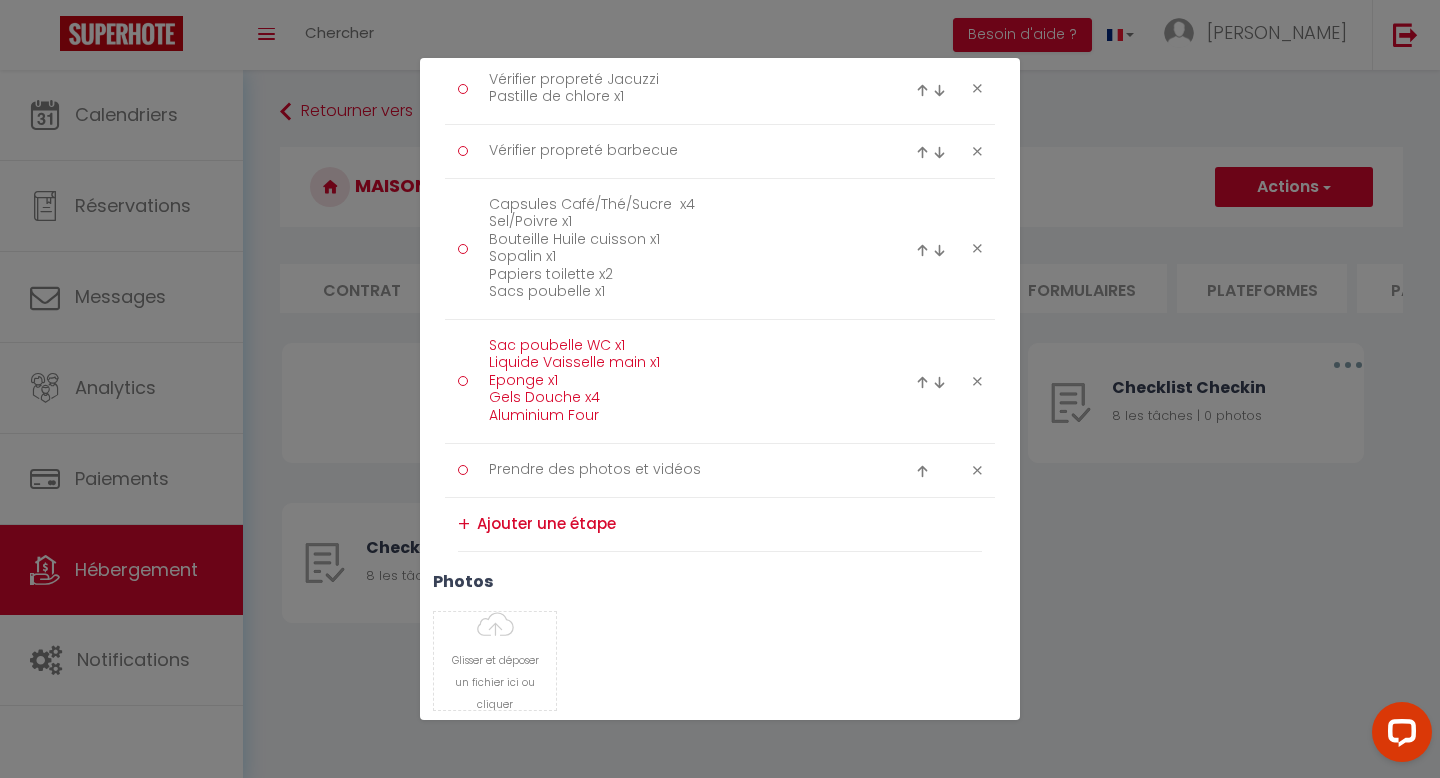 click on "Sac poubelle WC x1
Liquide Vaisselle main x1
Eponge x1
Gels Douche x4
Aluminium Four" at bounding box center [680, 381] 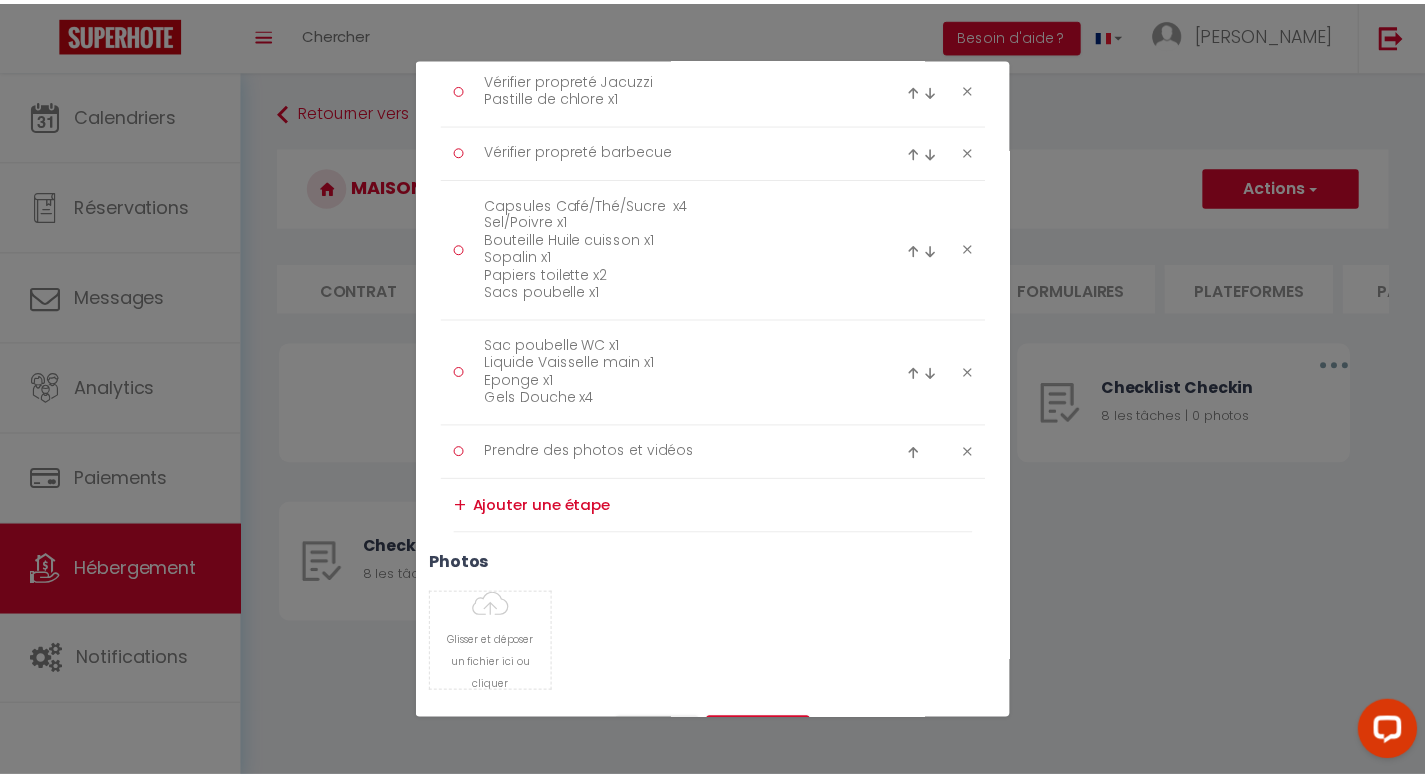 scroll, scrollTop: 990, scrollLeft: 0, axis: vertical 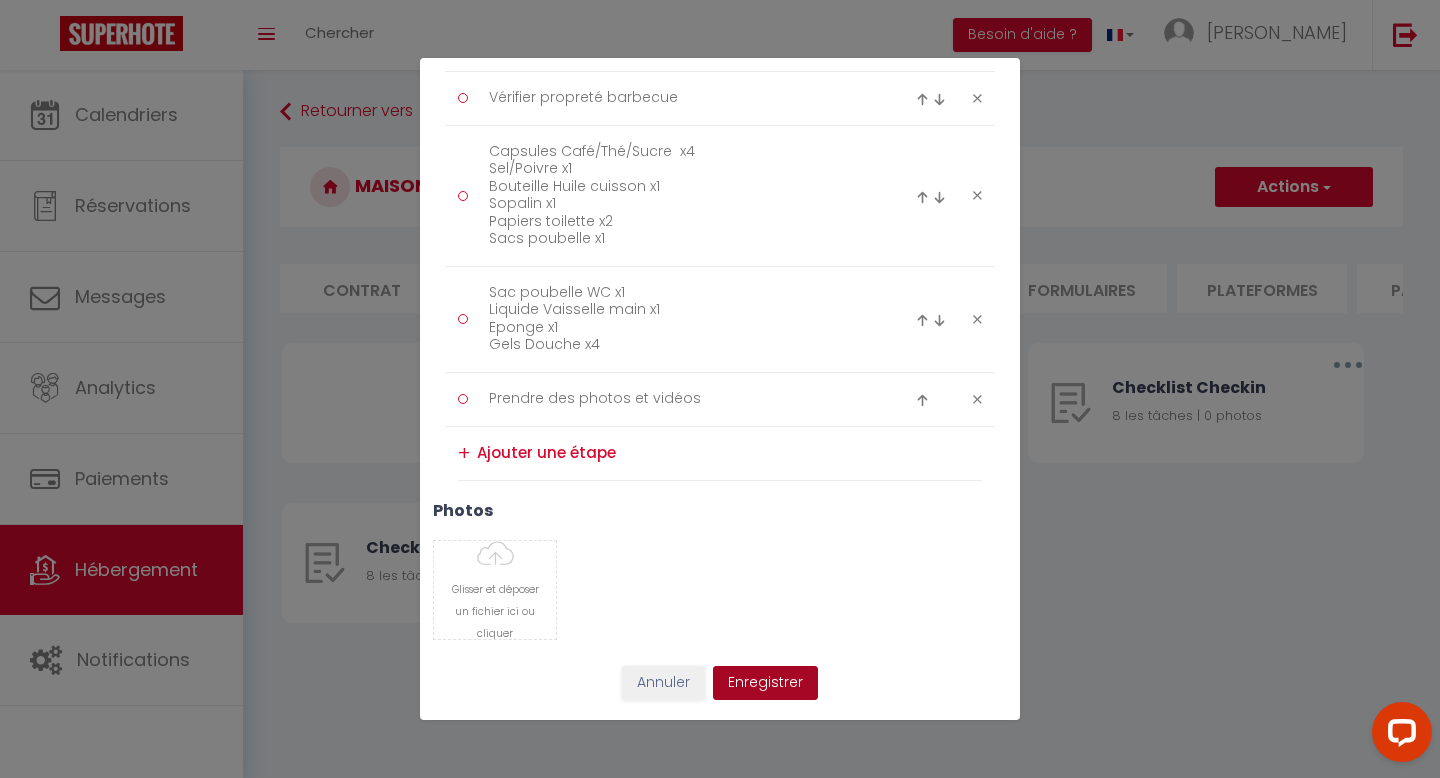 click on "Enregistrer" at bounding box center [765, 683] 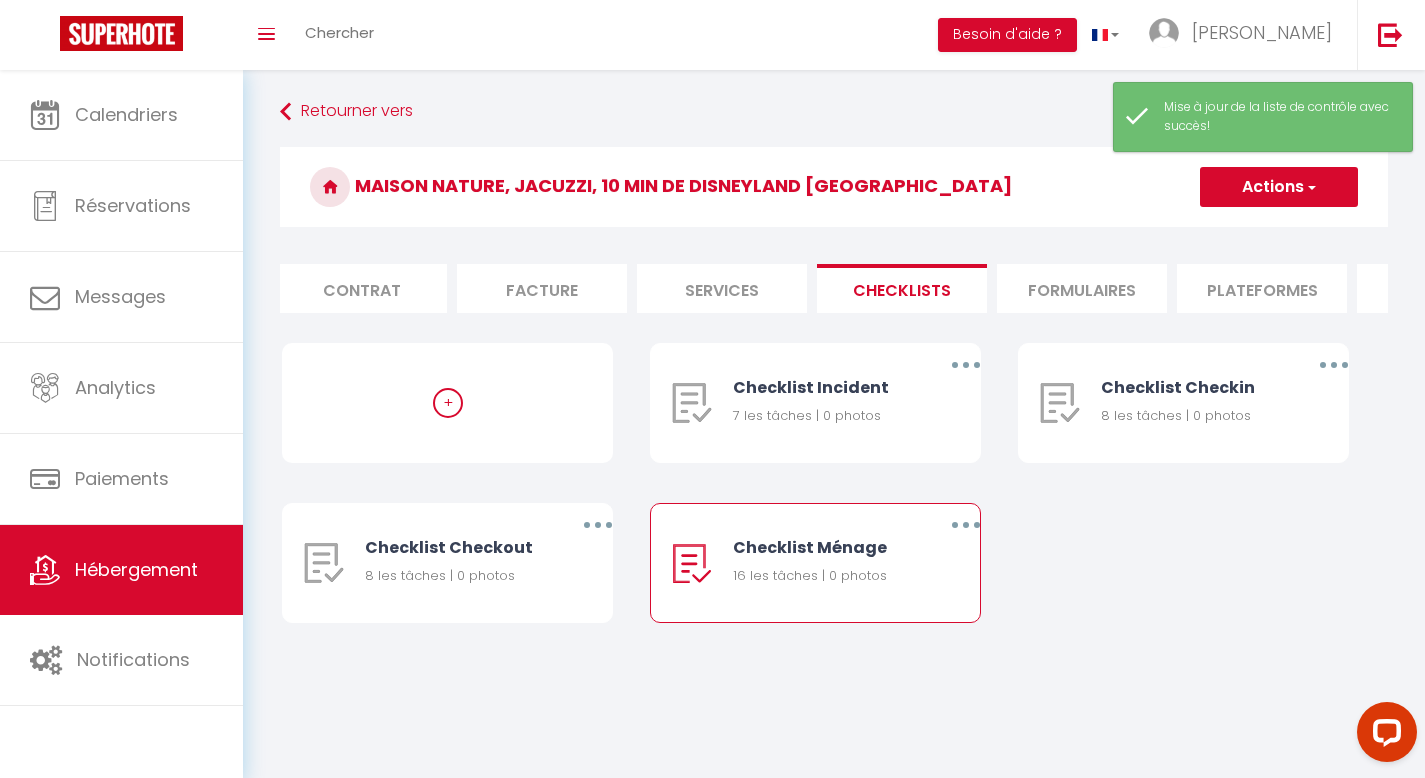click on "+
Checklist Incident
7 les tâches | 0 photos
Editer   Dupliquer   Supprimer
Checklist Checkin
8 les tâches | 0 photos
Editer   Dupliquer   Supprimer
Checklist Checkout
8 les tâches | 0 photos
Editer   Dupliquer   Supprimer
Checklist Ménage
16 les tâches | 0 photos
Editer   Dupliquer   Supprimer" at bounding box center (834, 503) 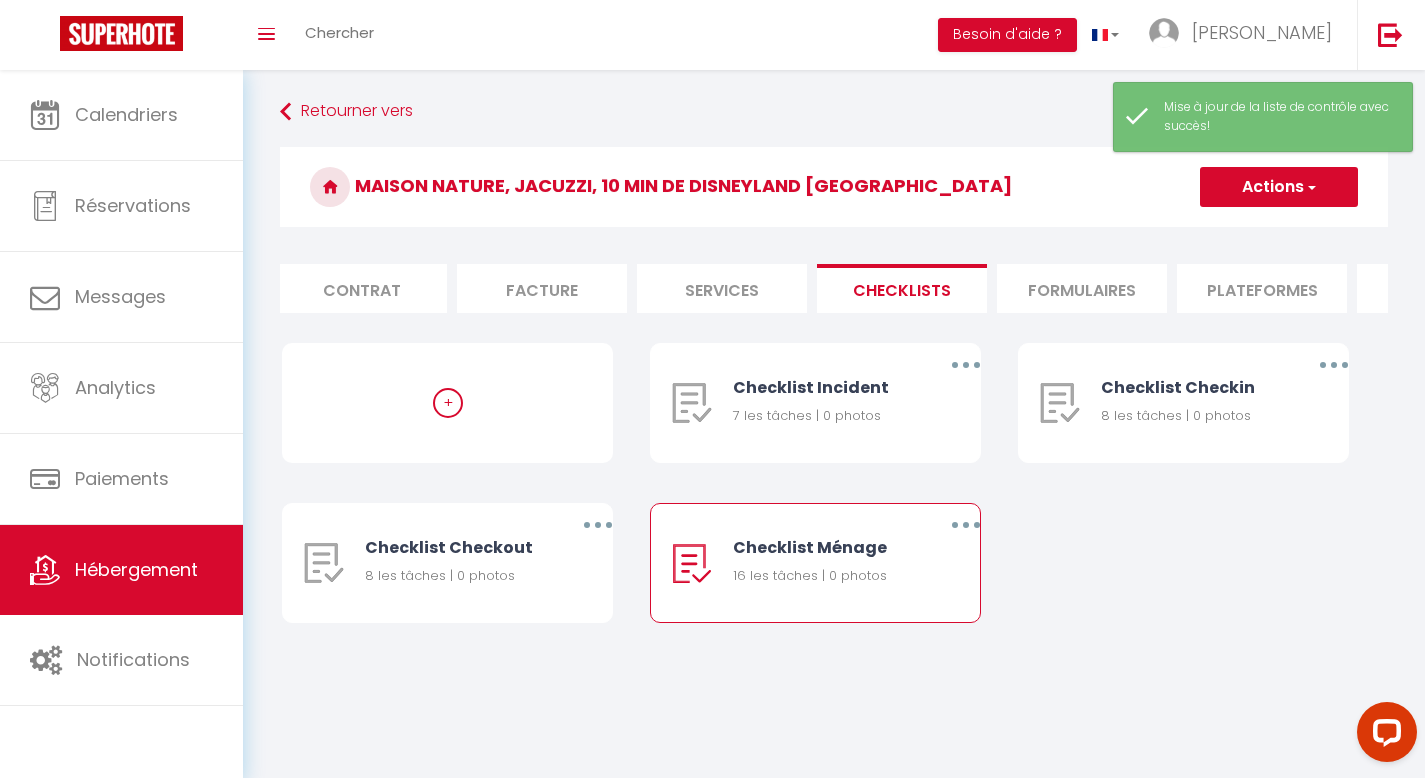 click on "Maison Nature, Jacuzzi, 10 min de Disneyland [GEOGRAPHIC_DATA]" at bounding box center [834, 187] 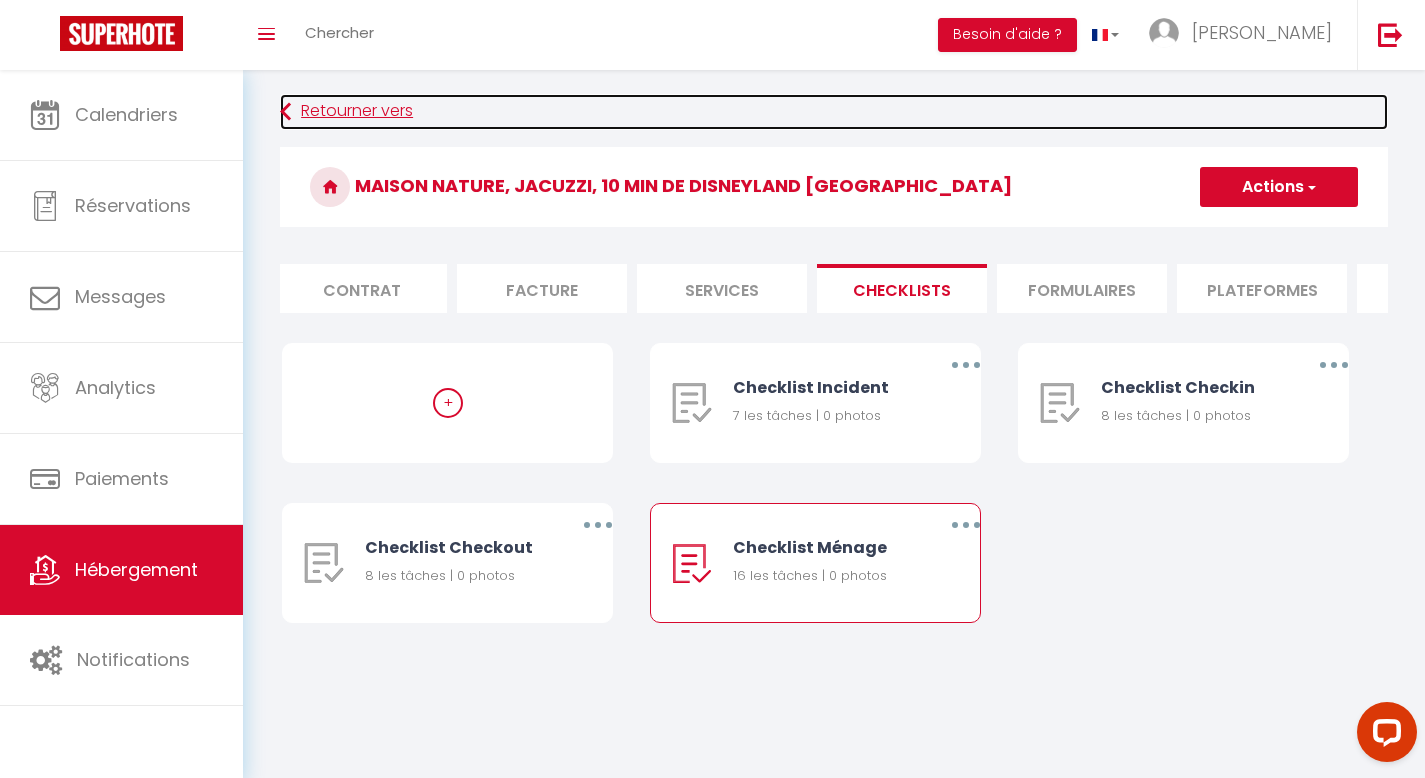 click on "Retourner vers" at bounding box center (834, 112) 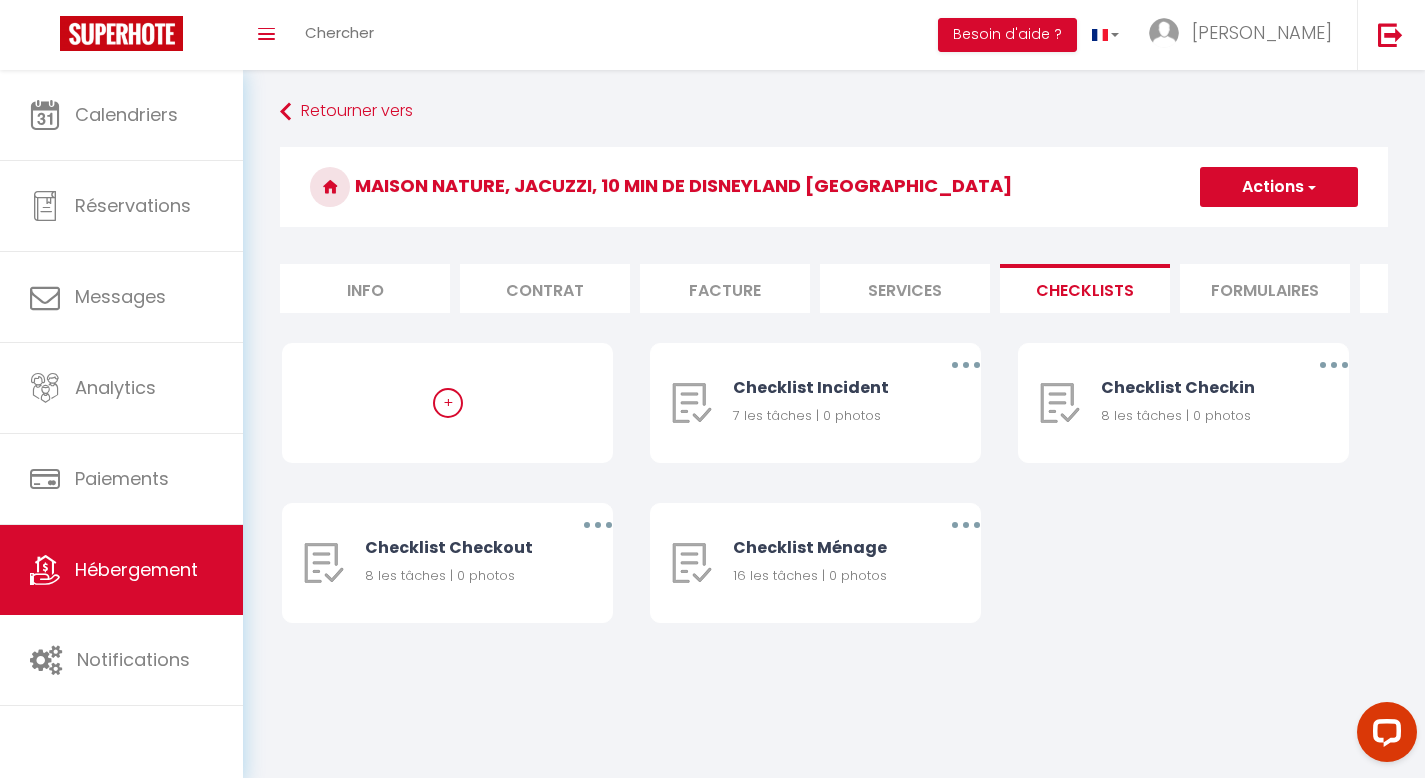 click on "+
Checklist Incident
7 les tâches | 0 photos
Editer   Dupliquer   Supprimer
Checklist Checkin
8 les tâches | 0 photos
Editer   Dupliquer   Supprimer
Checklist Checkout
8 les tâches | 0 photos
Editer   Dupliquer   Supprimer
Checklist Ménage
16 les tâches | 0 photos
Editer   Dupliquer   Supprimer" at bounding box center [834, 503] 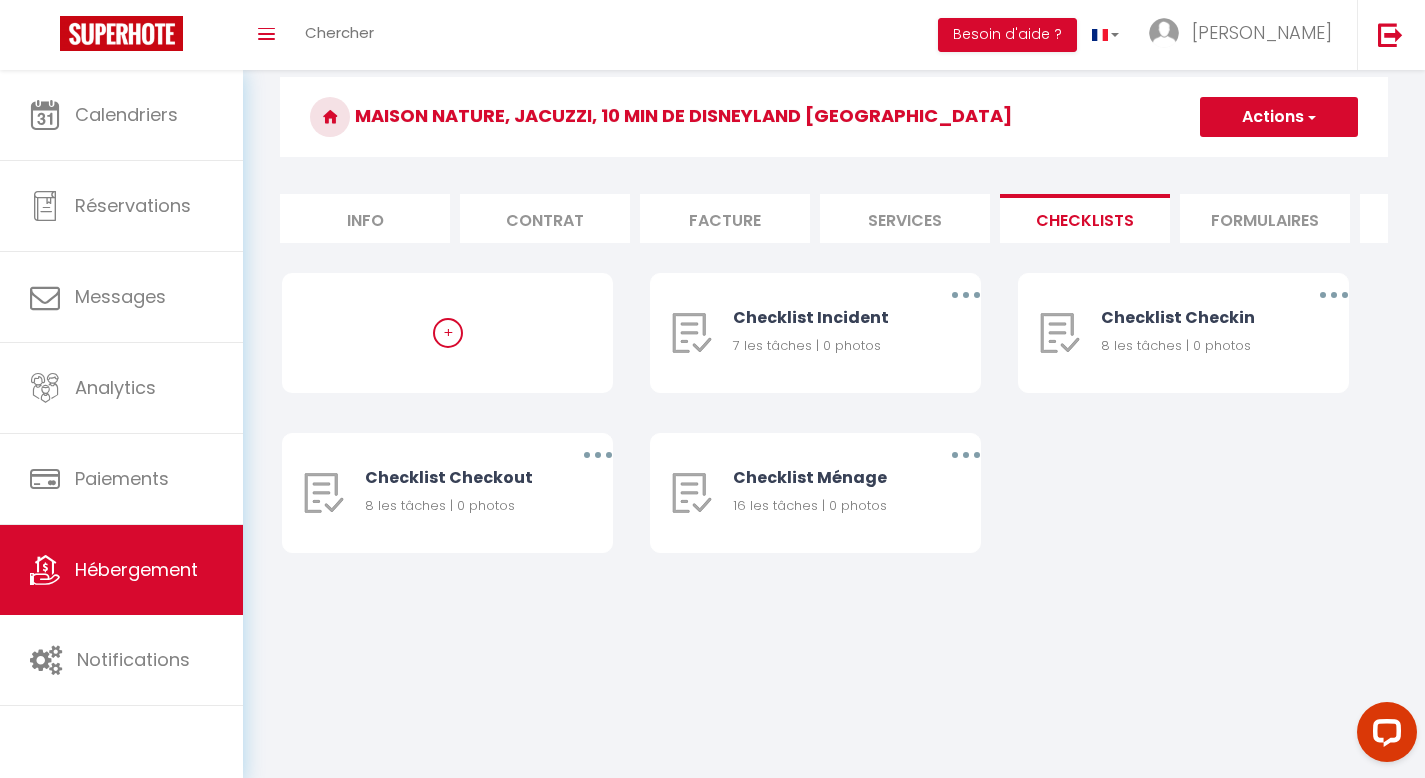 scroll, scrollTop: 0, scrollLeft: 0, axis: both 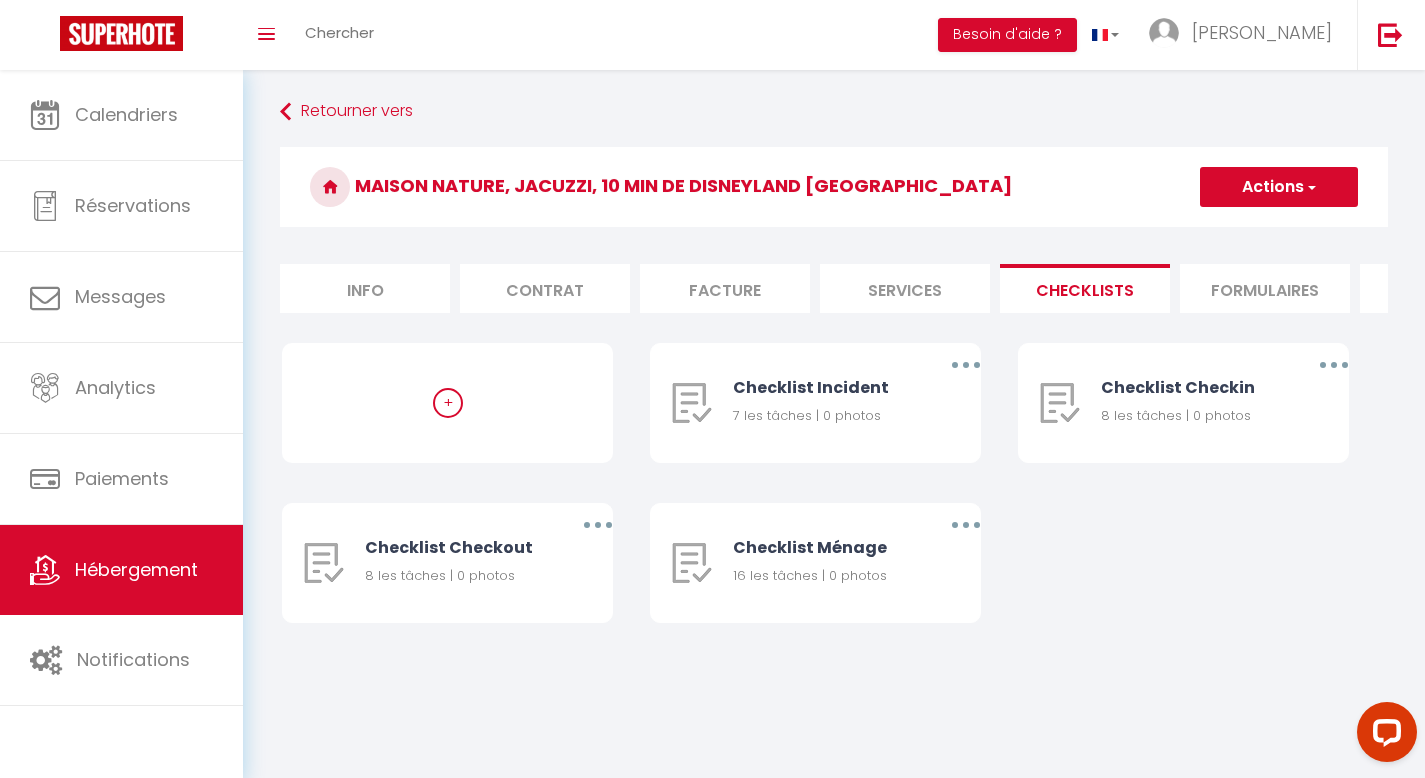 click on "+
Checklist Incident
7 les tâches | 0 photos
Editer   Dupliquer   Supprimer
Checklist Checkin
8 les tâches | 0 photos
Editer   Dupliquer   Supprimer
Checklist Checkout
8 les tâches | 0 photos
Editer   Dupliquer   Supprimer
Checklist Ménage
16 les tâches | 0 photos
Editer   Dupliquer   Supprimer" at bounding box center [834, 503] 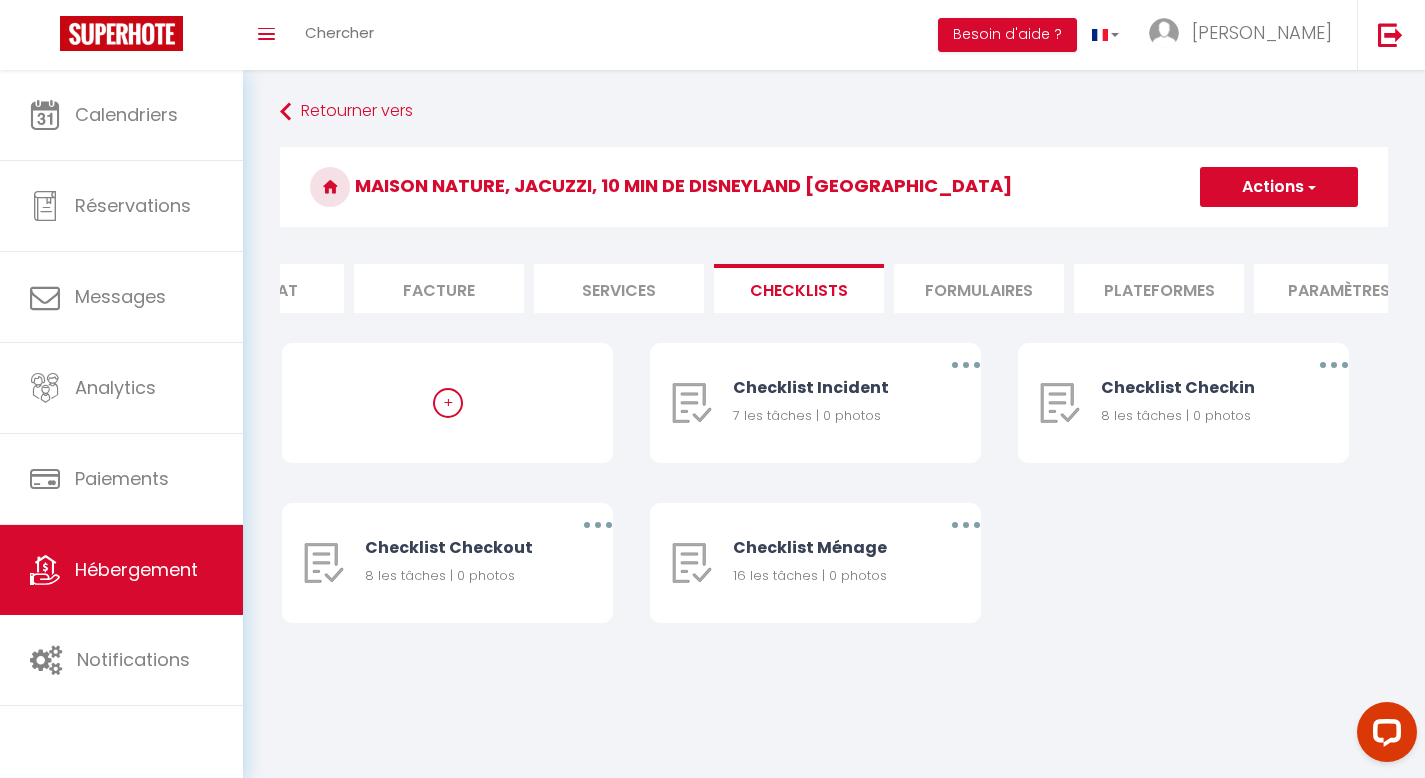 scroll, scrollTop: 0, scrollLeft: 339, axis: horizontal 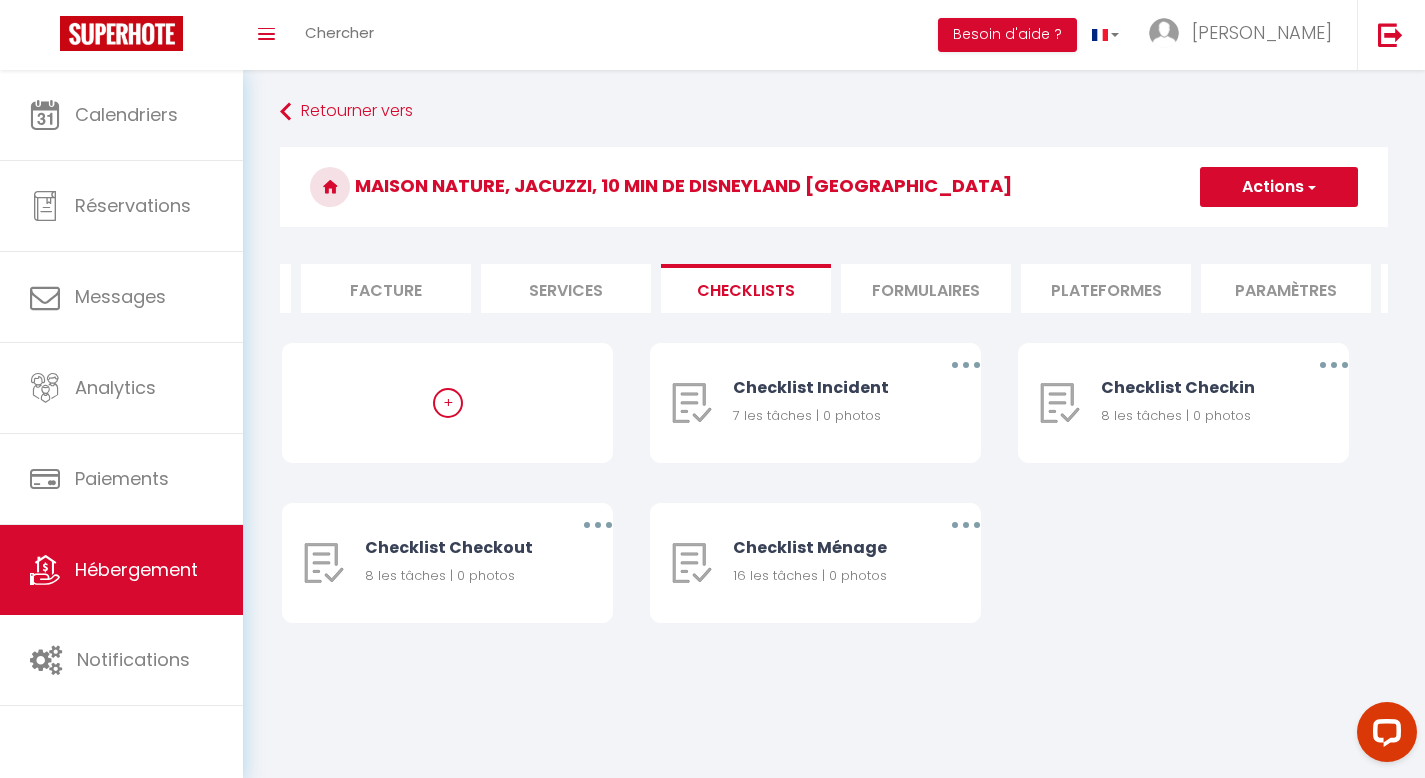 click on "Formulaires" at bounding box center (926, 288) 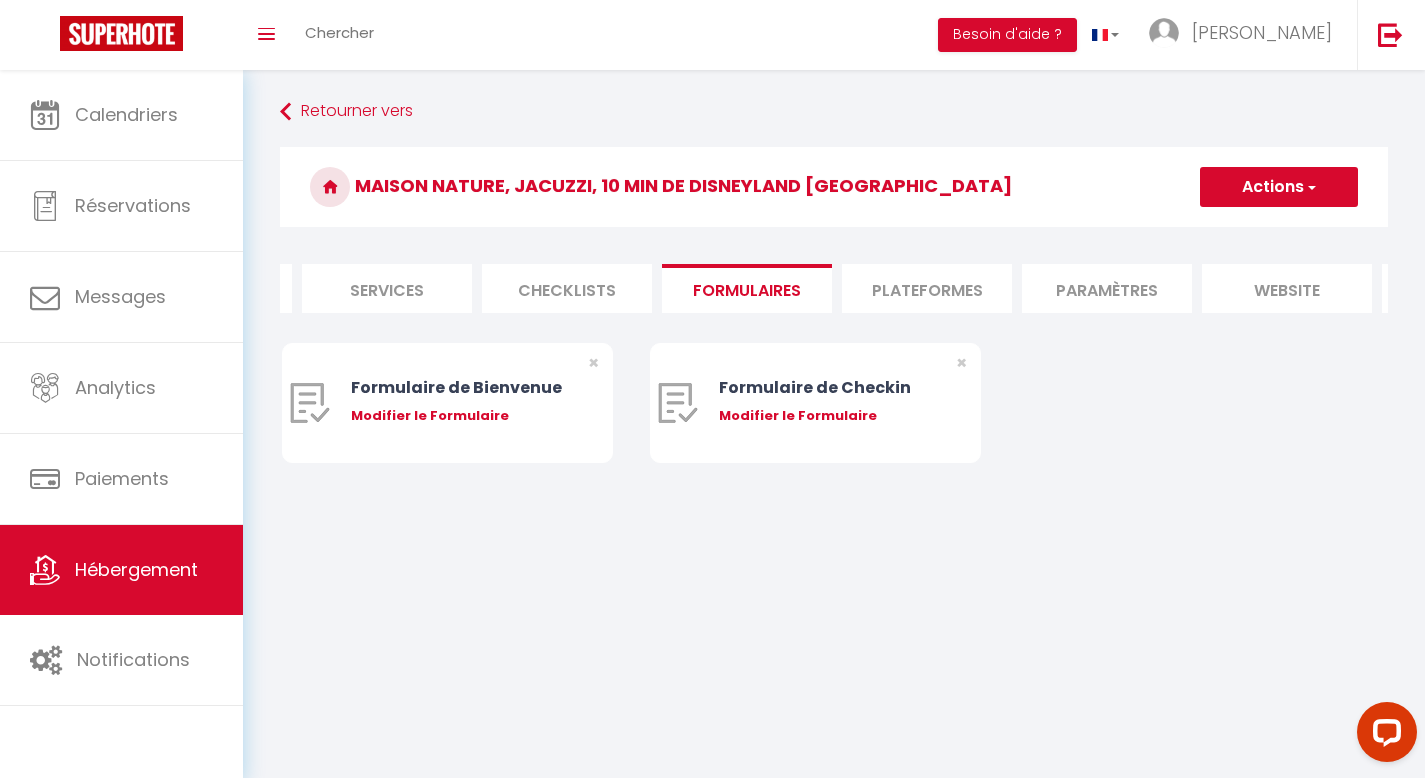 scroll, scrollTop: 0, scrollLeft: 519, axis: horizontal 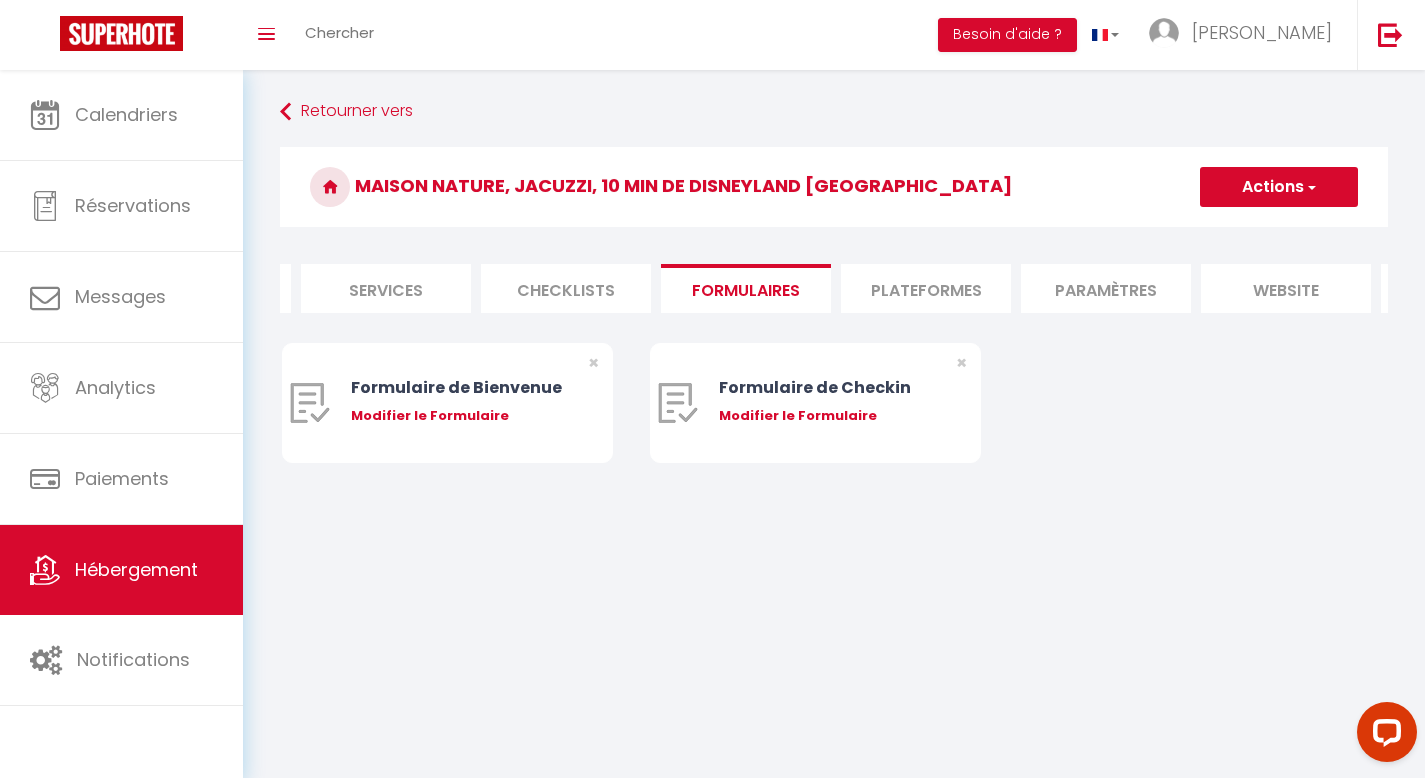 click on "Plateformes" at bounding box center (926, 288) 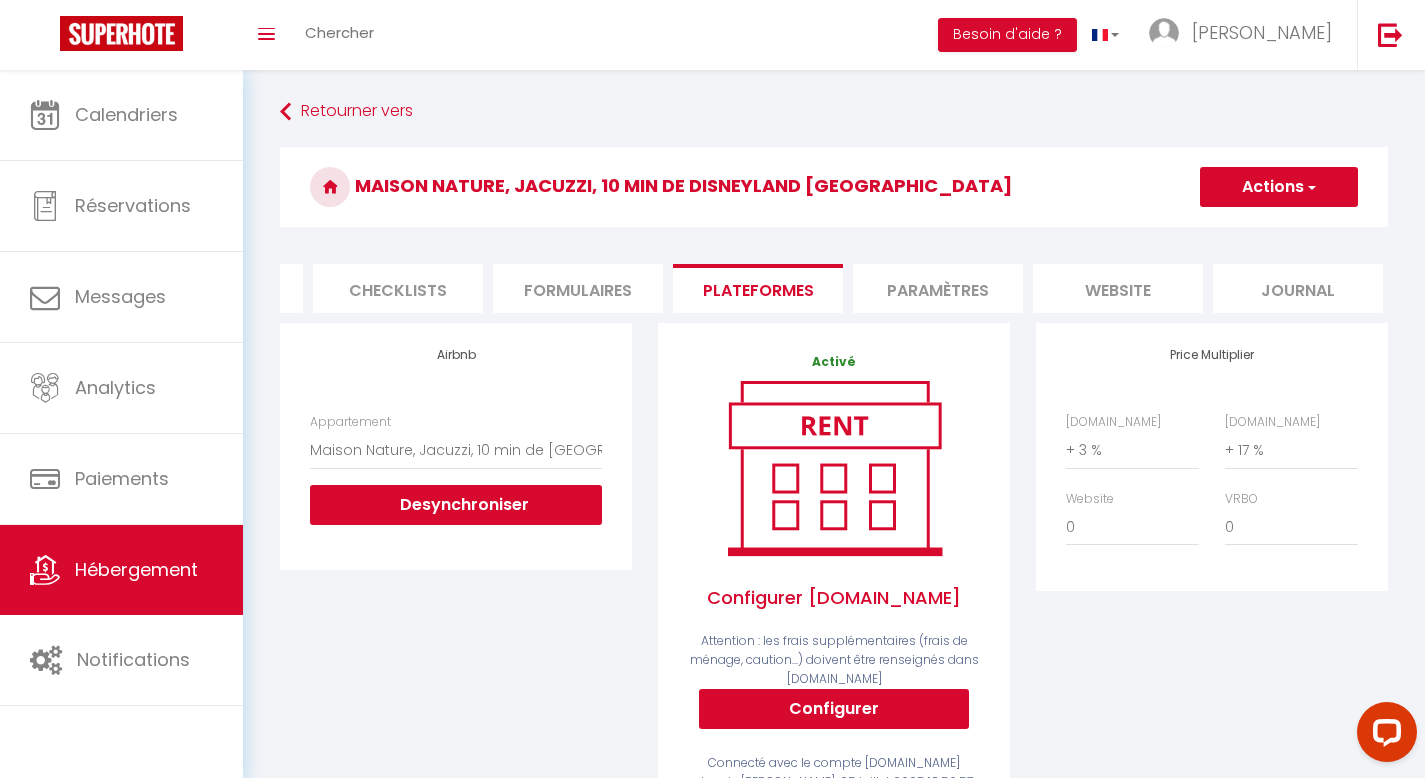 scroll, scrollTop: 0, scrollLeft: 692, axis: horizontal 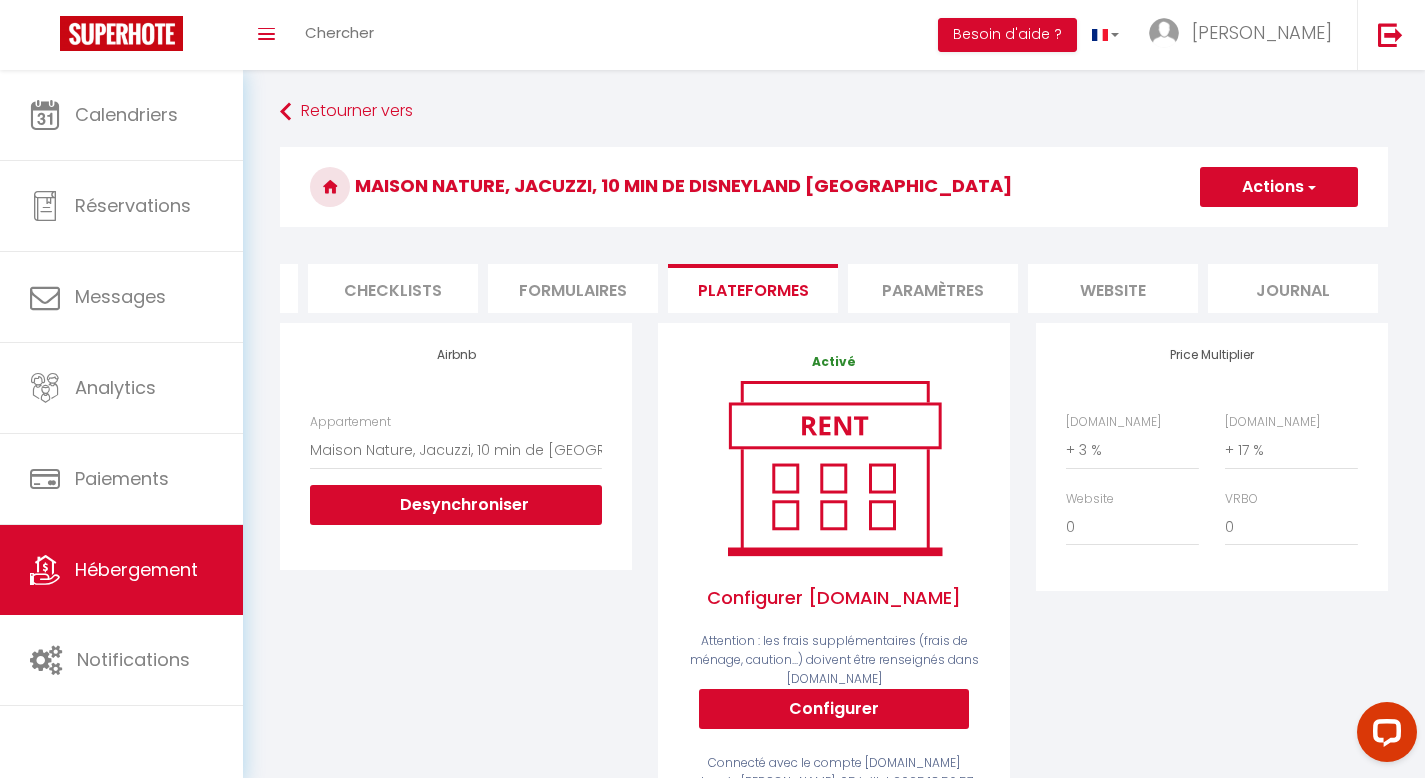 click on "Paramètres" at bounding box center (933, 288) 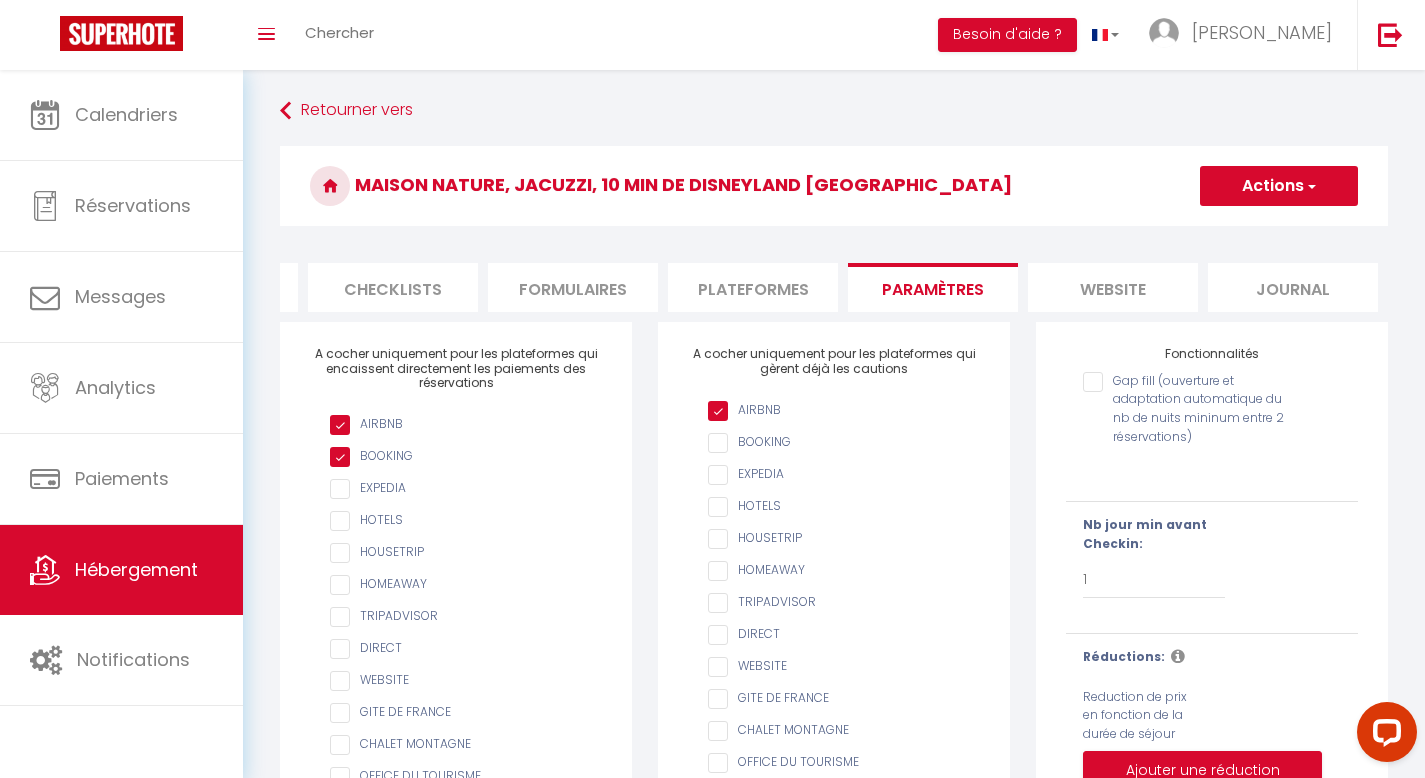 scroll, scrollTop: 0, scrollLeft: 0, axis: both 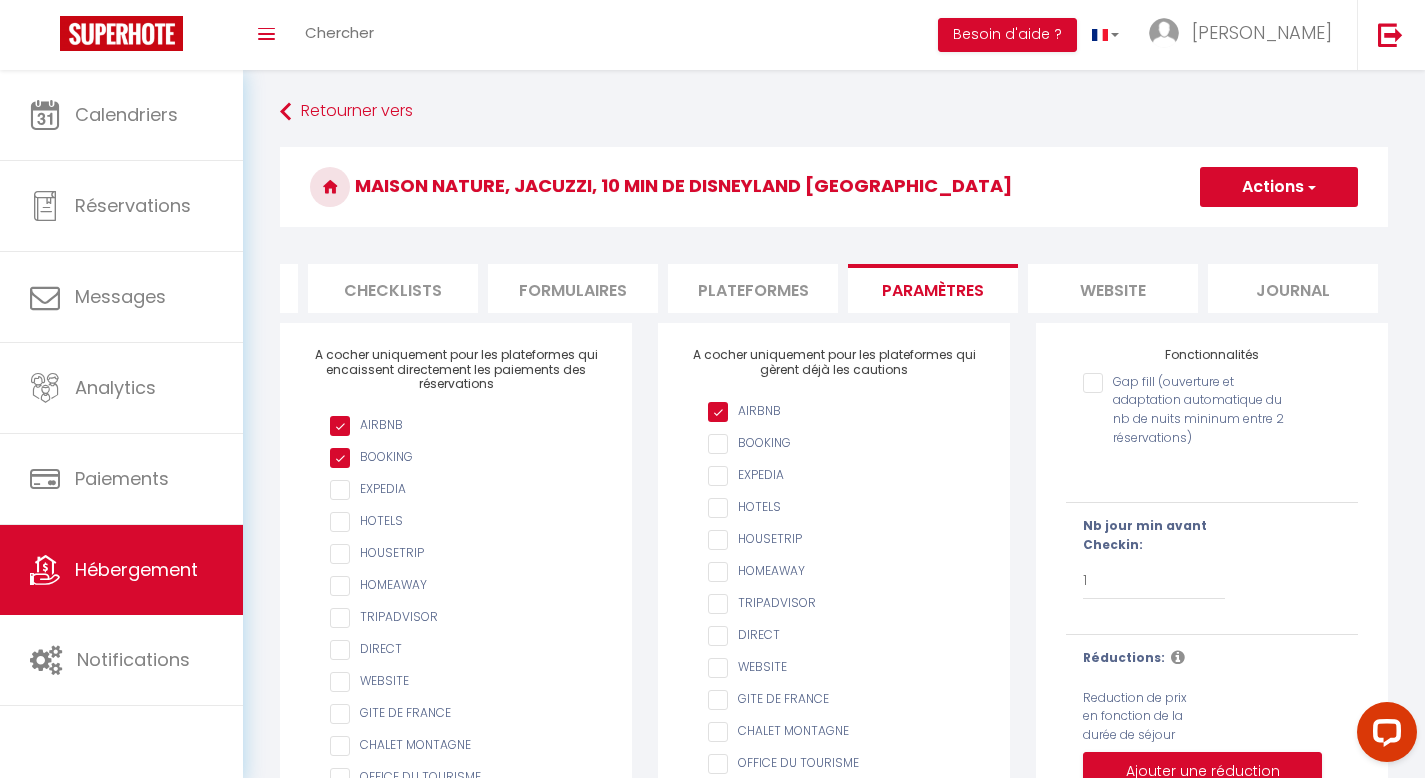 click on "Maison Nature, Jacuzzi, 10 min de Disneyland [GEOGRAPHIC_DATA]" at bounding box center [834, 187] 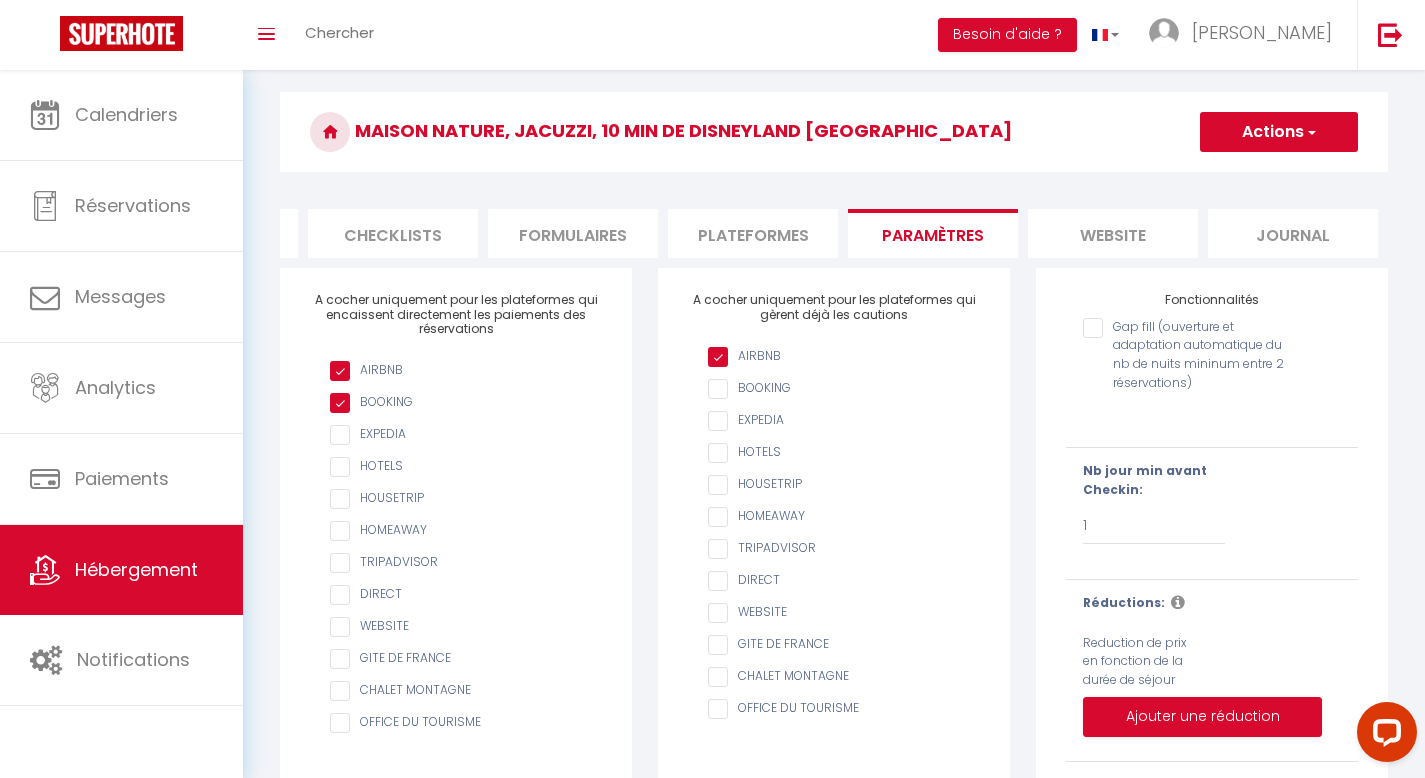 scroll, scrollTop: 0, scrollLeft: 0, axis: both 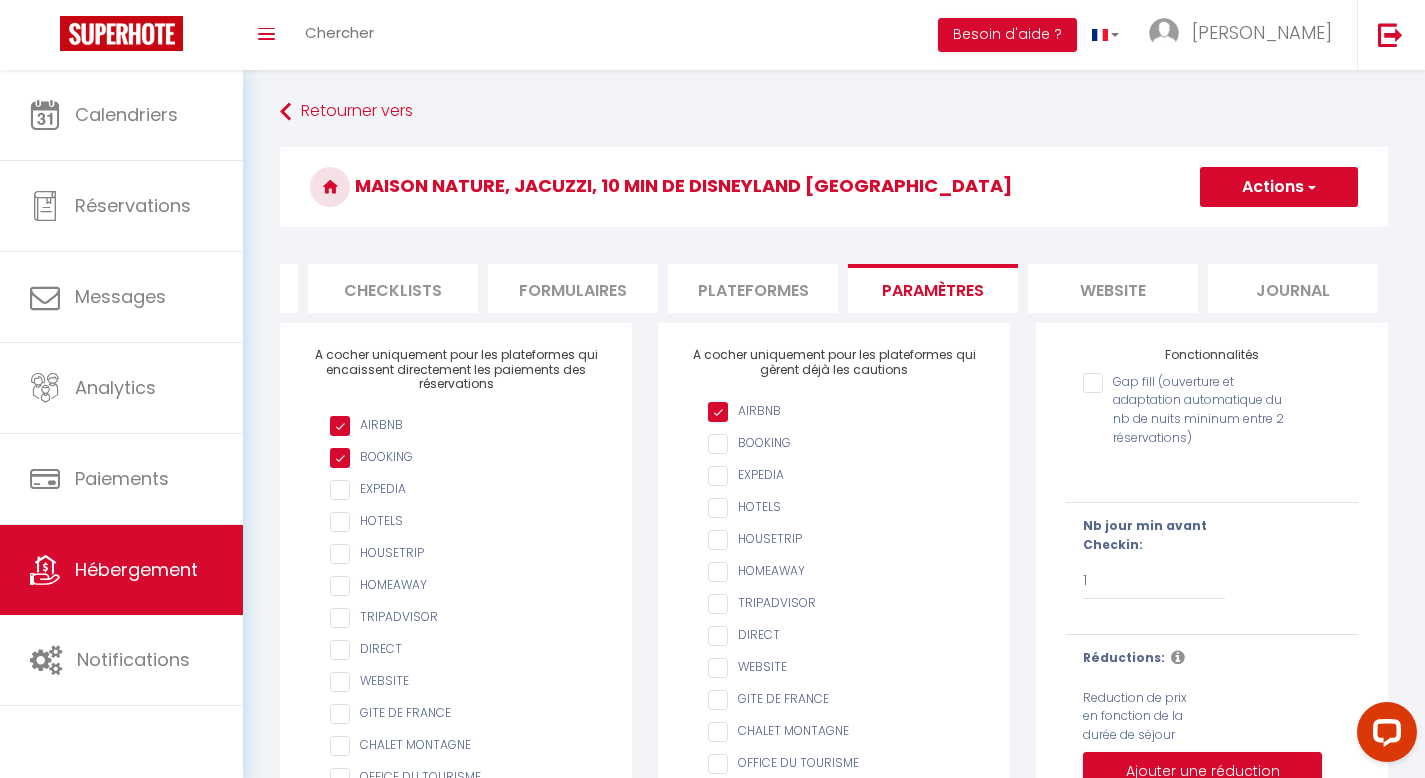 click on "website" at bounding box center (1113, 288) 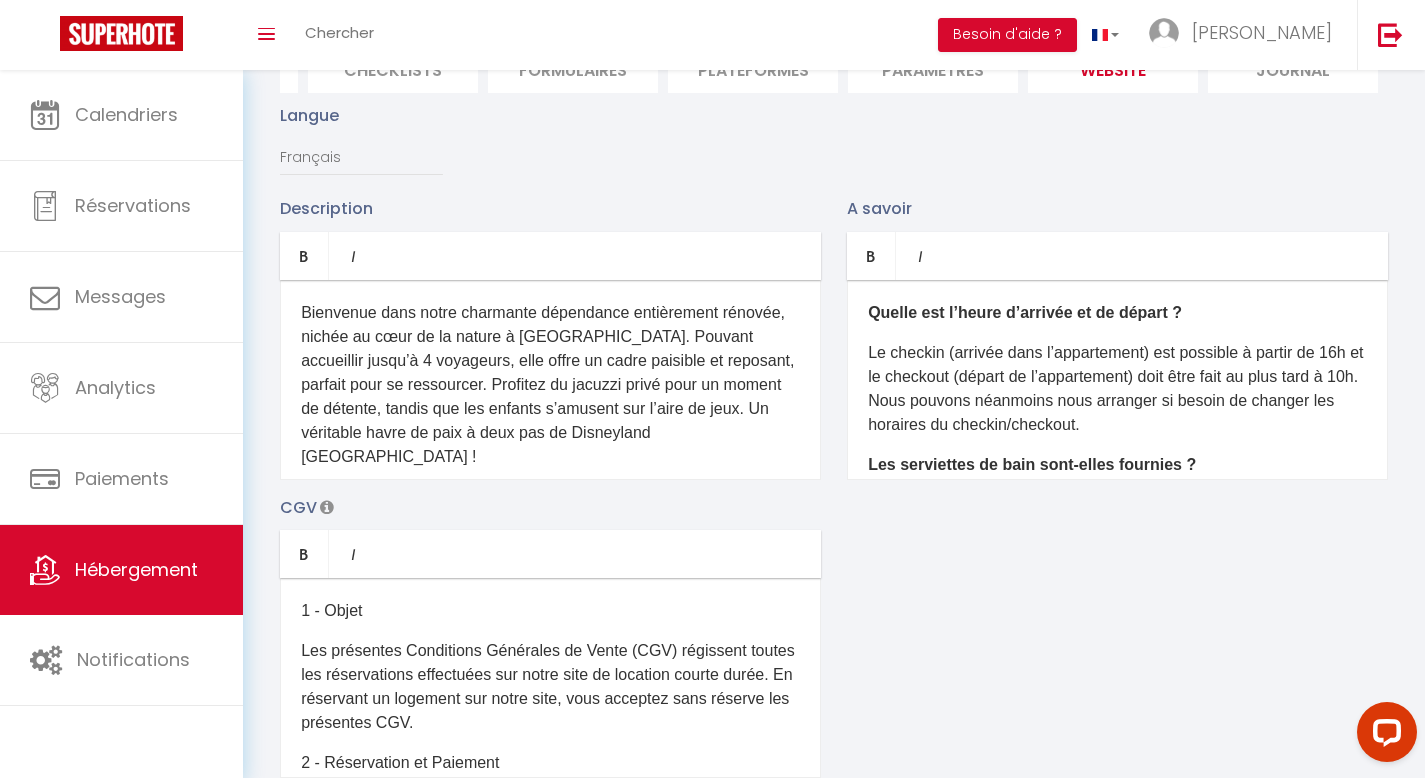 scroll, scrollTop: 0, scrollLeft: 0, axis: both 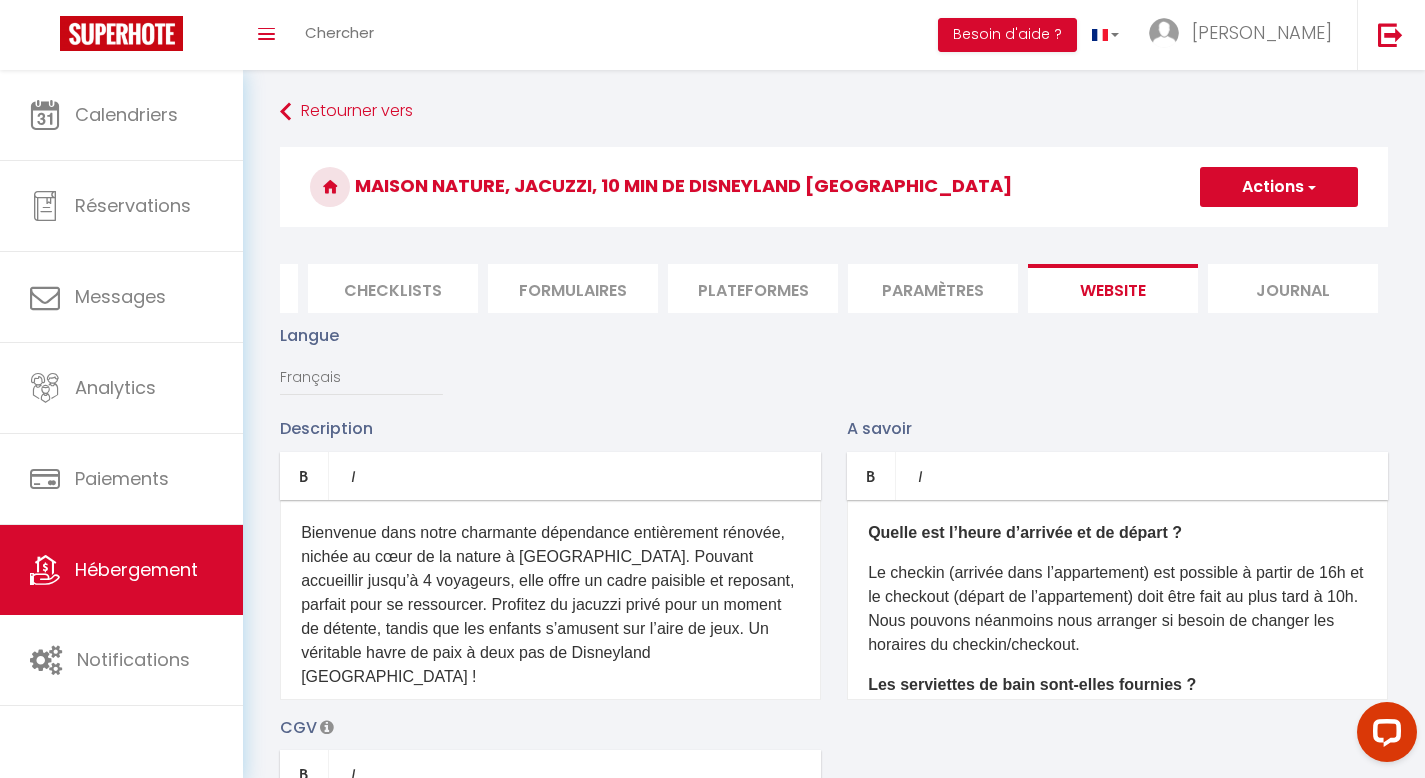 click on "Journal" at bounding box center [1293, 288] 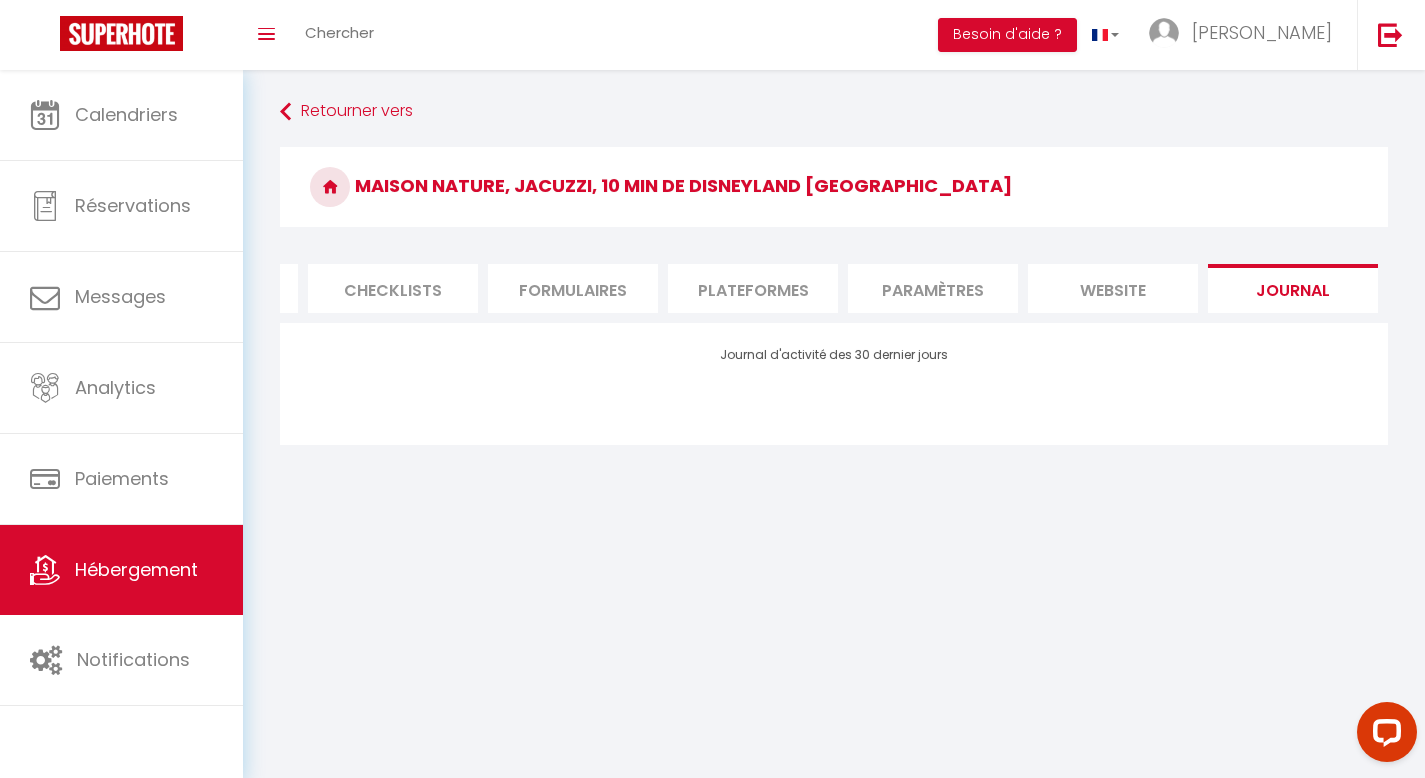 click on "Journal" at bounding box center (1293, 288) 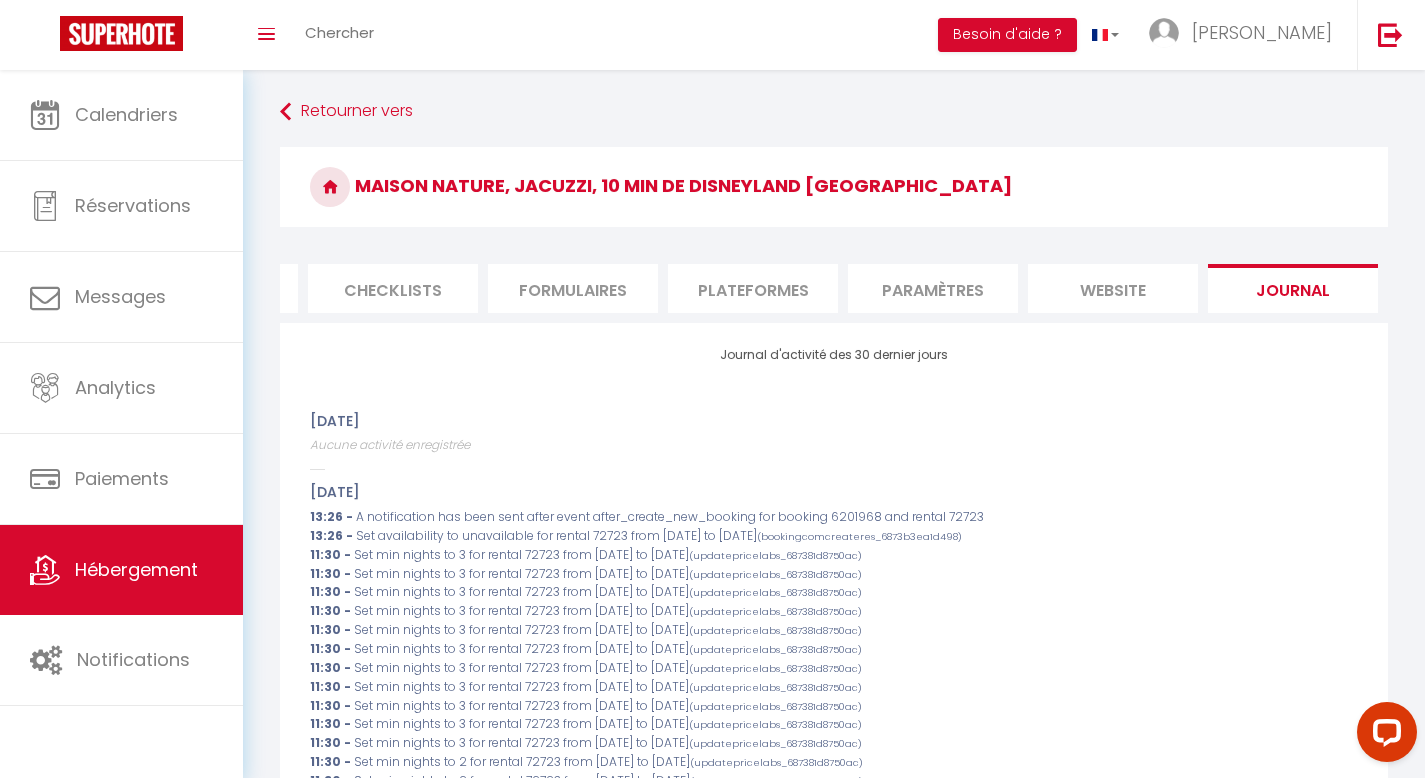 click on "website" at bounding box center [1113, 288] 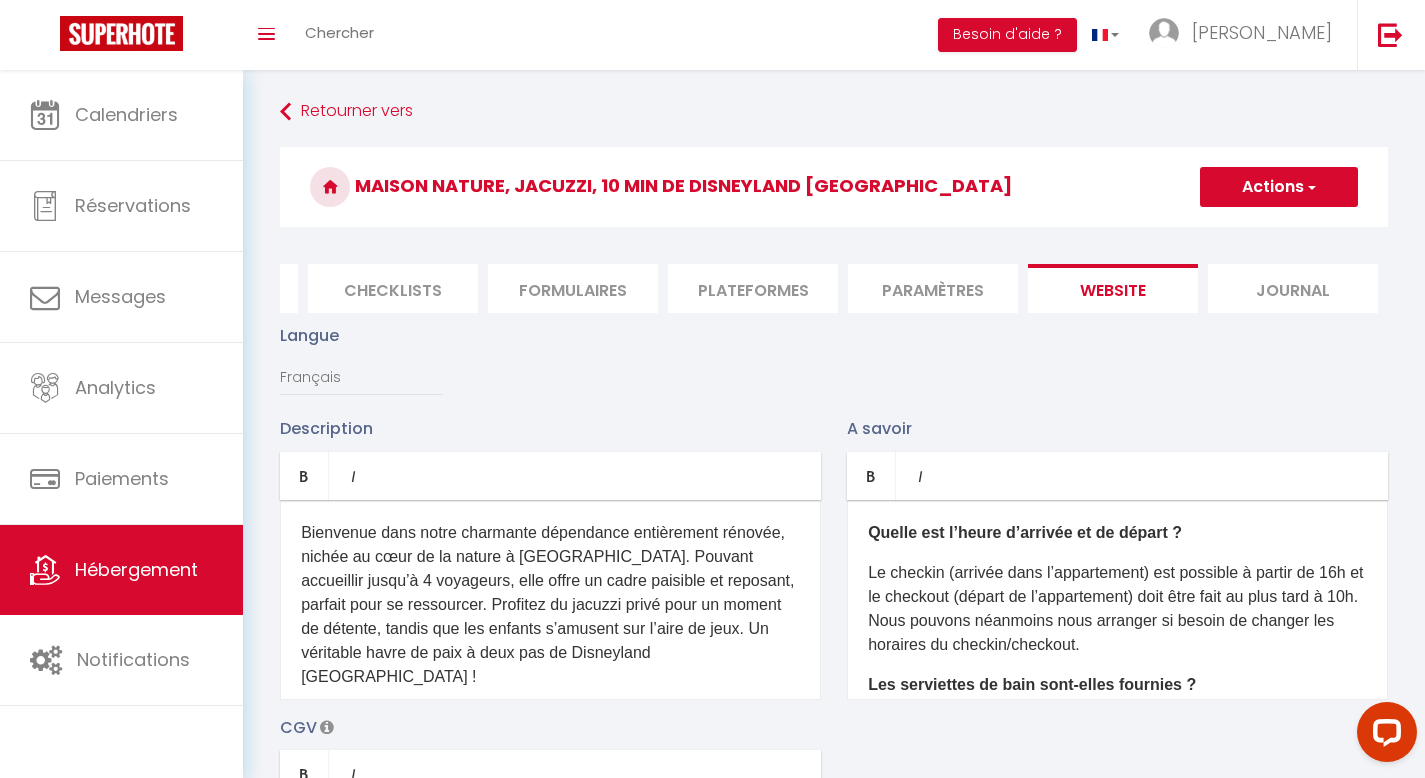 click on "Paramètres" at bounding box center (933, 288) 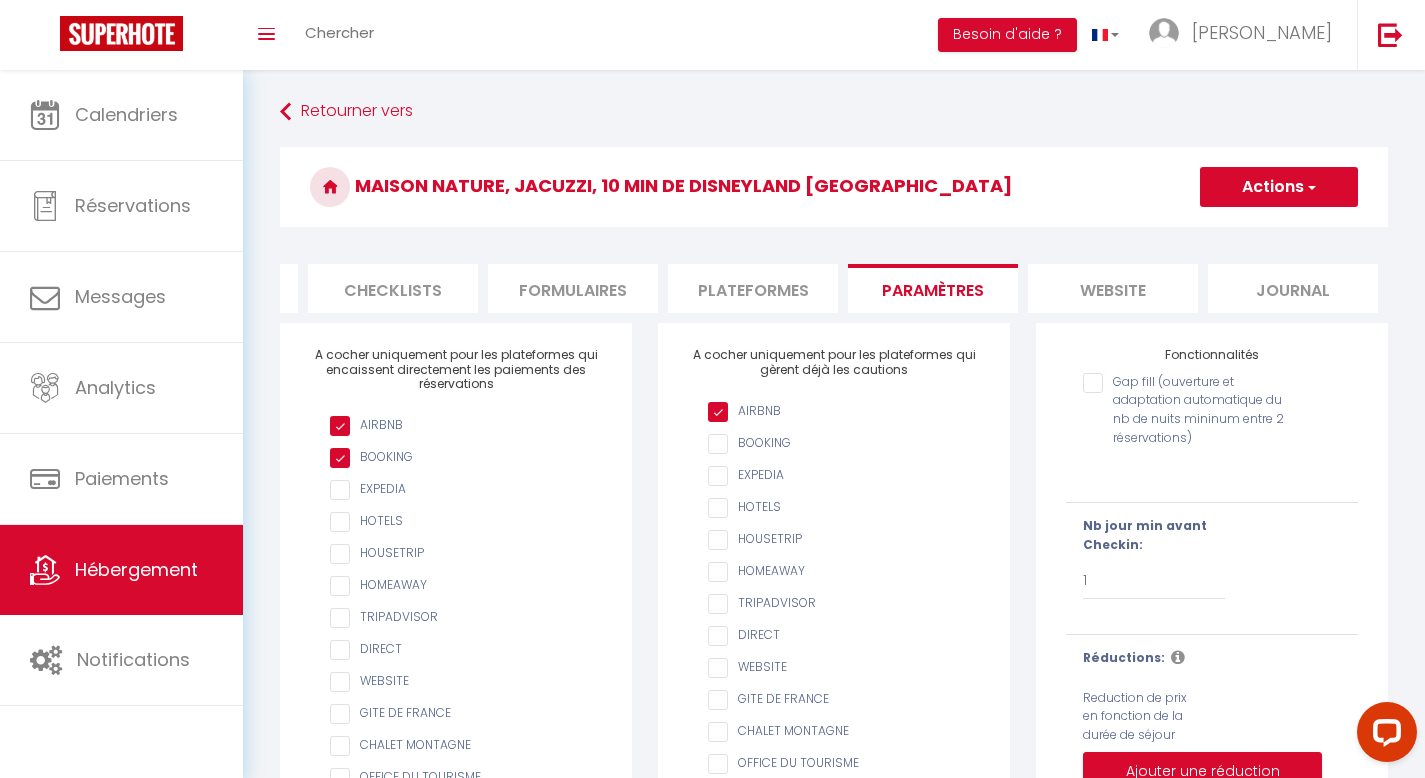 click on "website" at bounding box center (1113, 288) 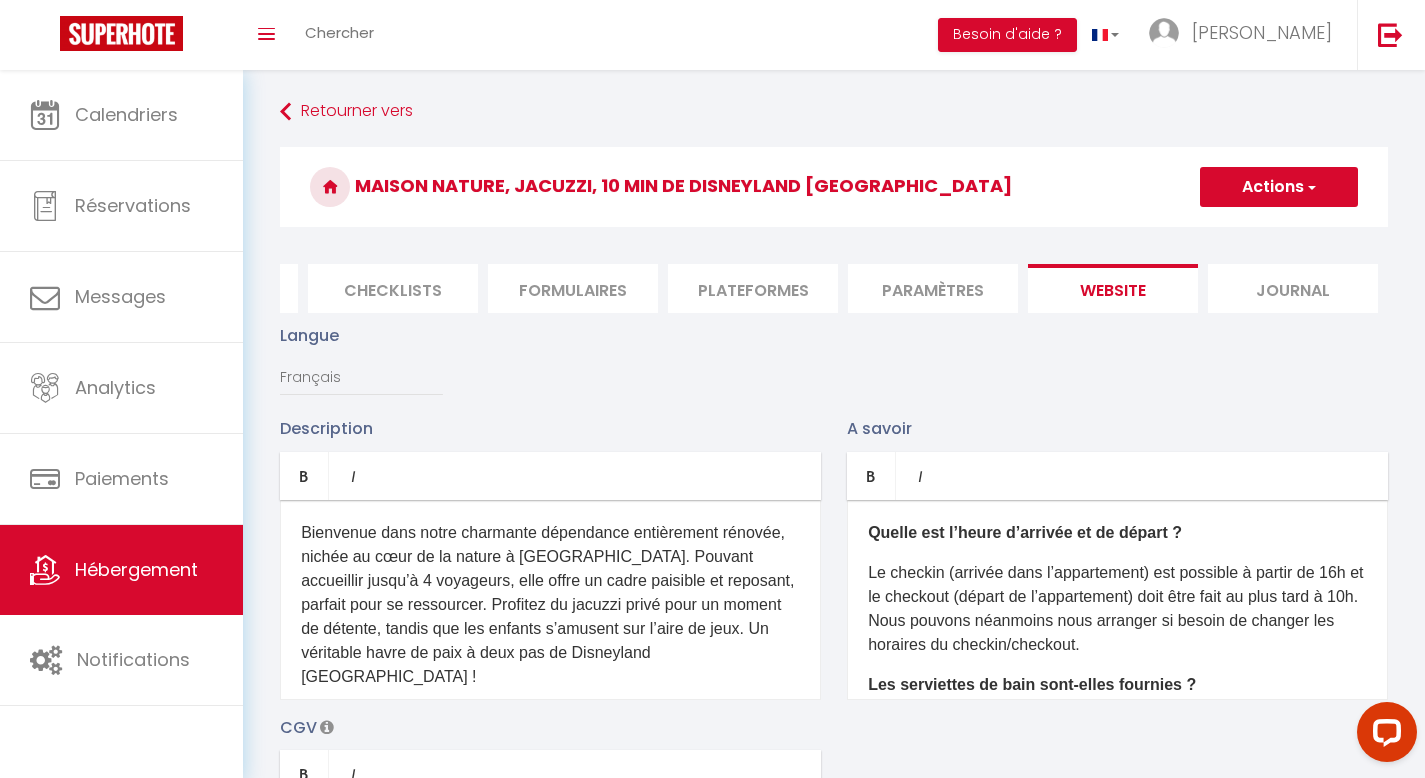 click on "Paramètres" at bounding box center (933, 288) 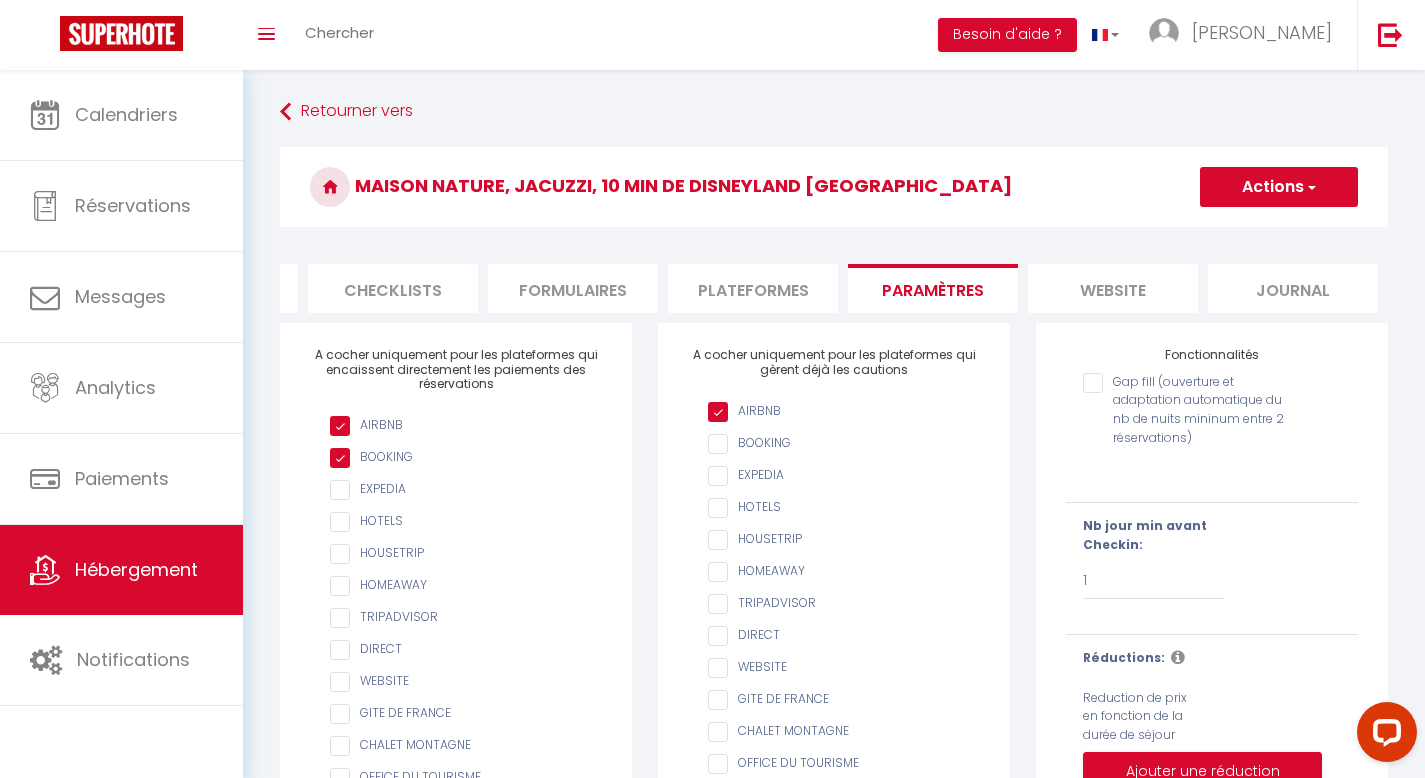 scroll, scrollTop: 0, scrollLeft: 0, axis: both 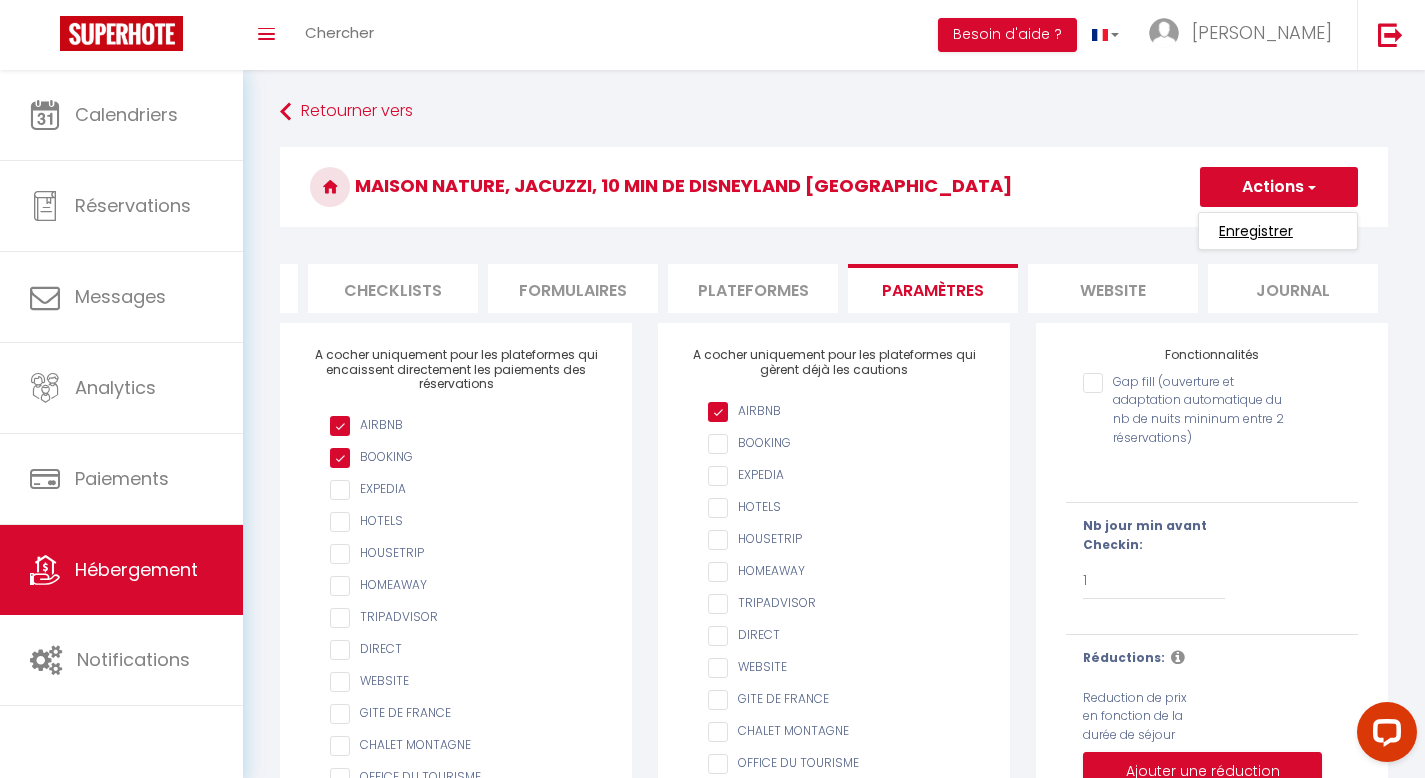 click on "Enregistrer" at bounding box center (1256, 231) 